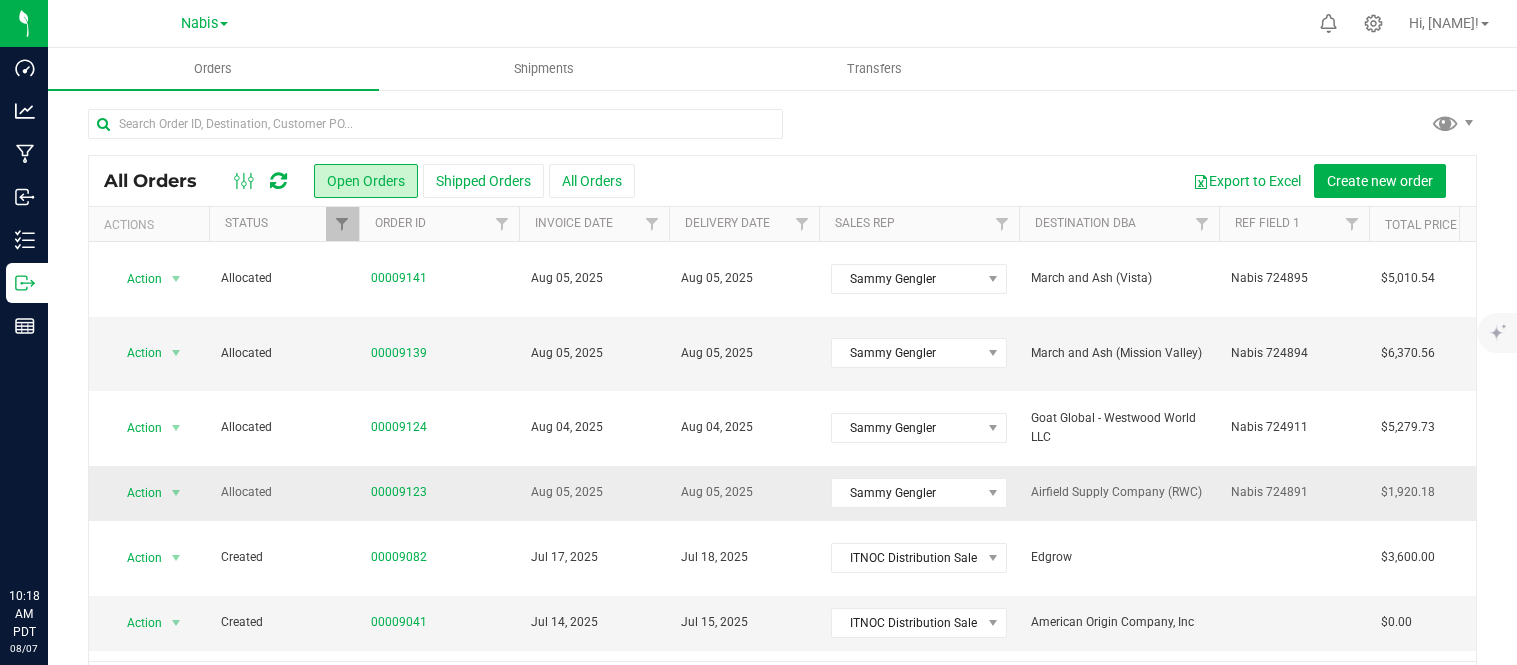scroll, scrollTop: 0, scrollLeft: 0, axis: both 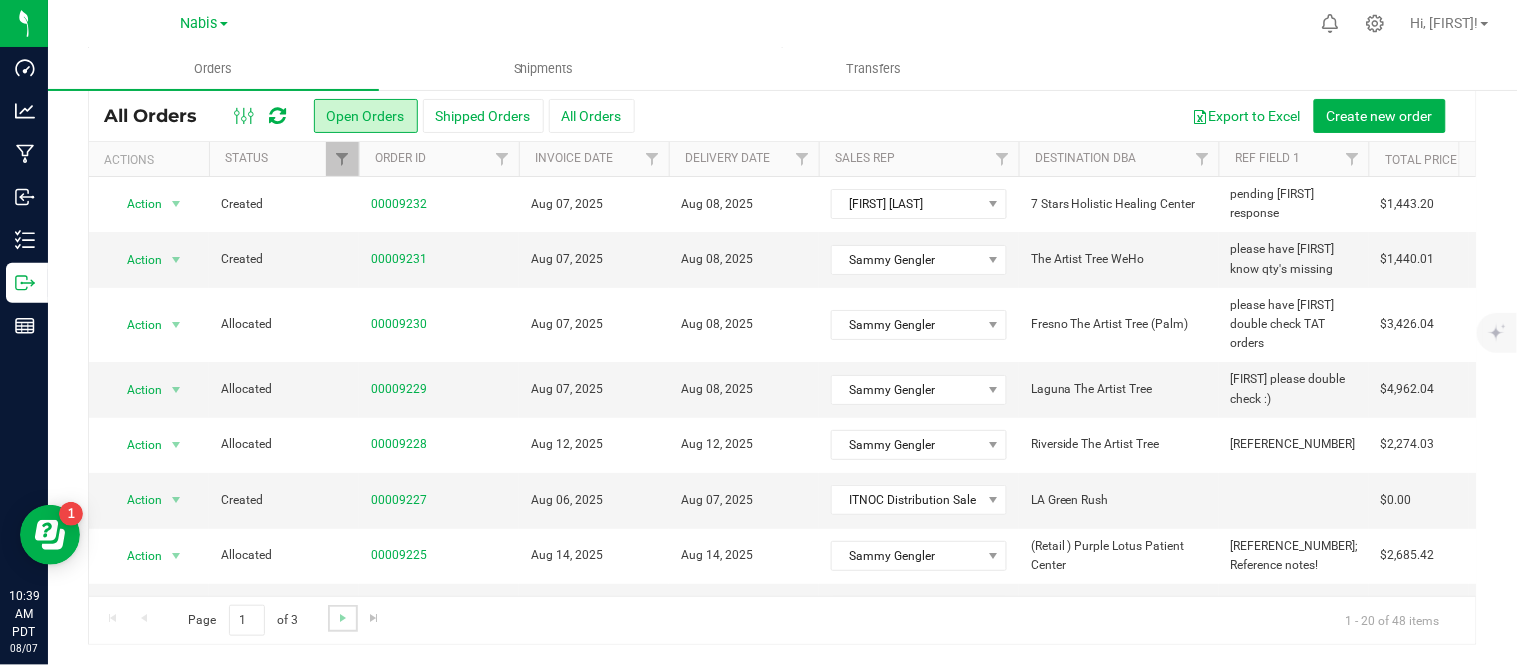 click at bounding box center (342, 618) 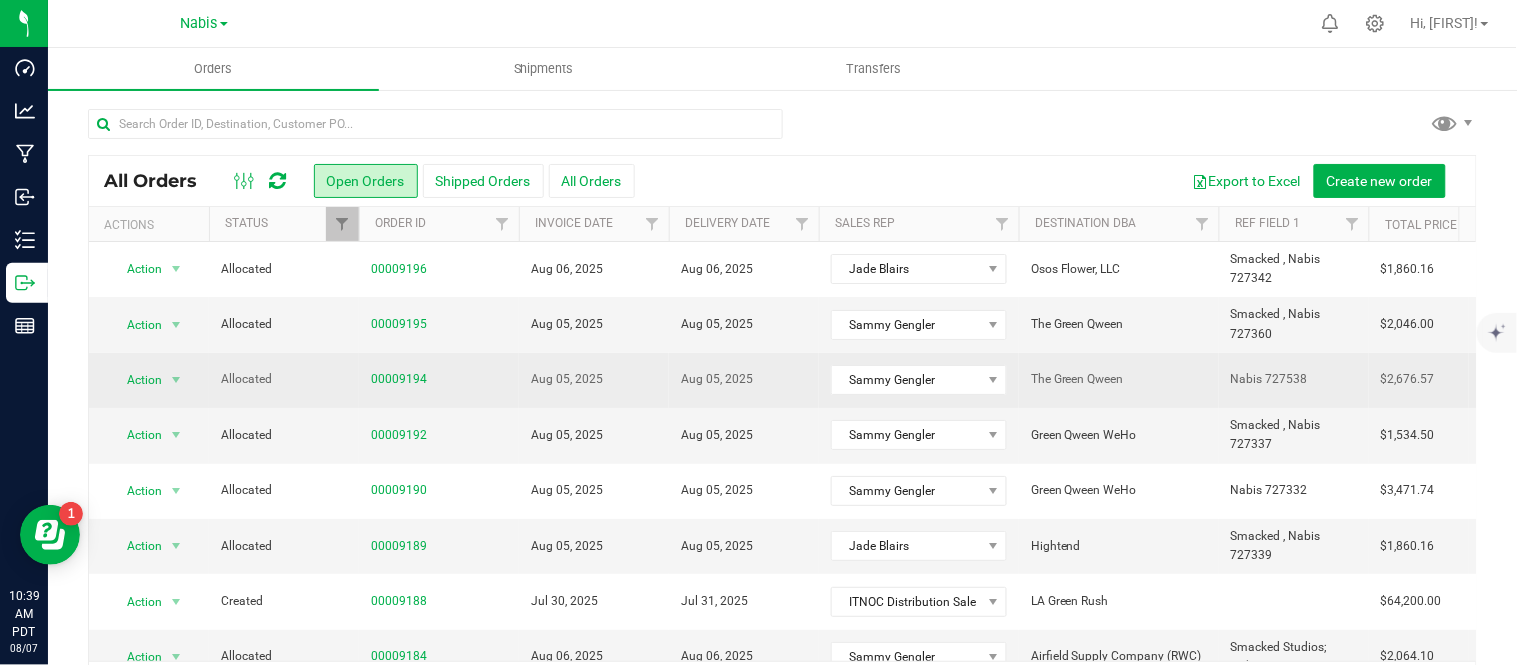scroll, scrollTop: 65, scrollLeft: 0, axis: vertical 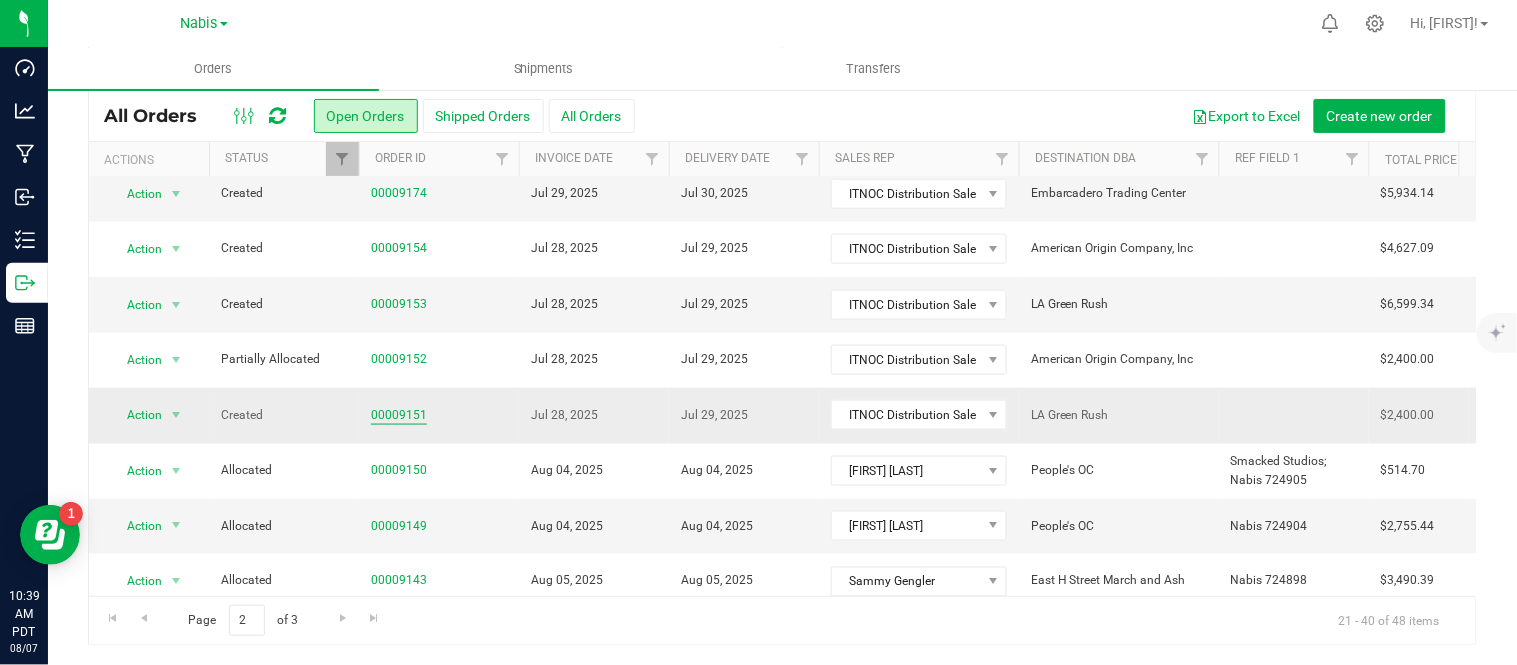 click on "00009151" at bounding box center (399, 415) 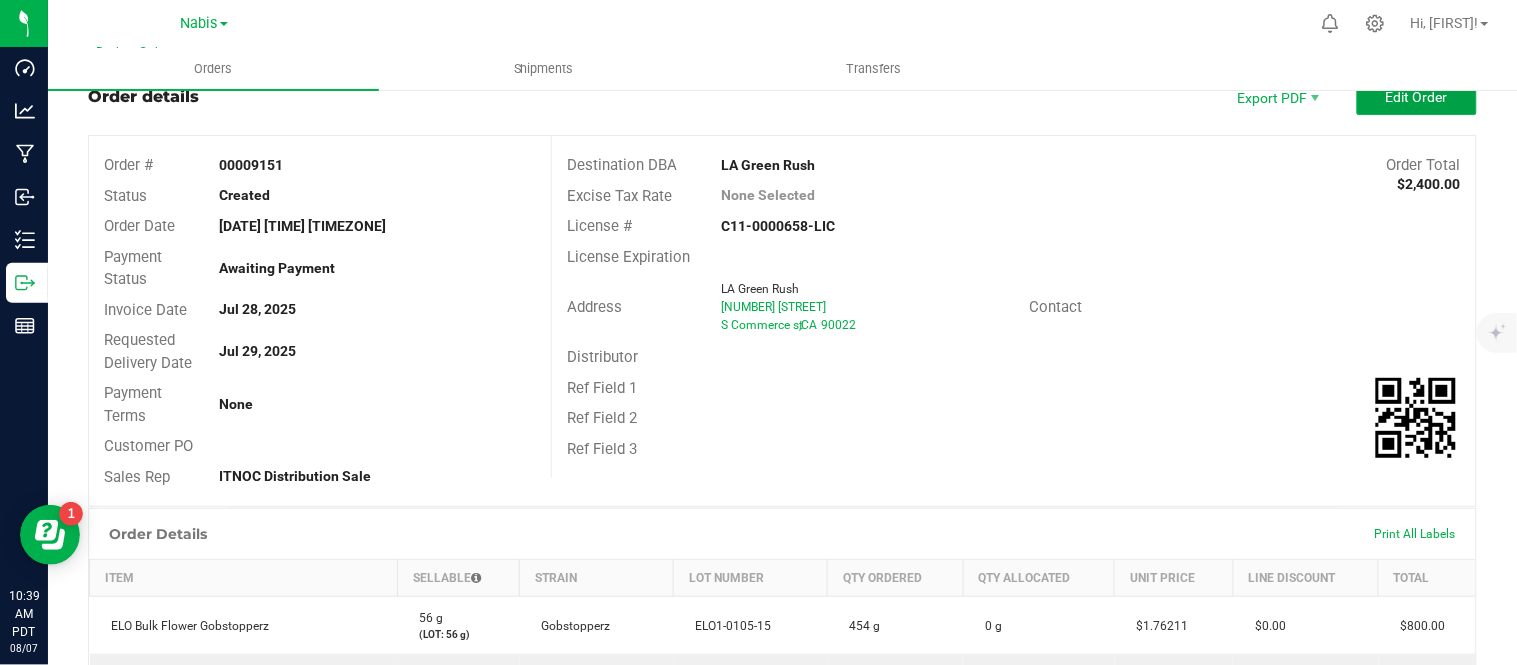 click on "Edit Order" at bounding box center [1417, 97] 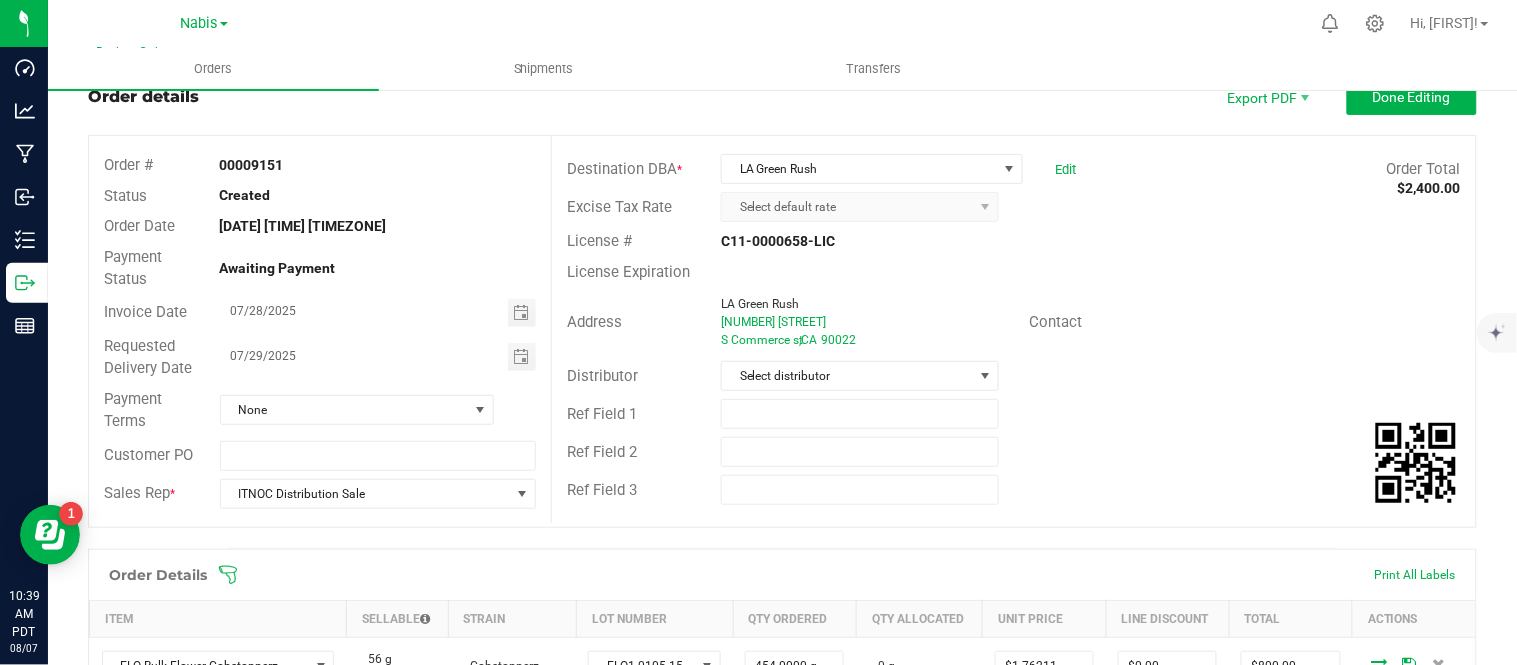scroll, scrollTop: 337, scrollLeft: 0, axis: vertical 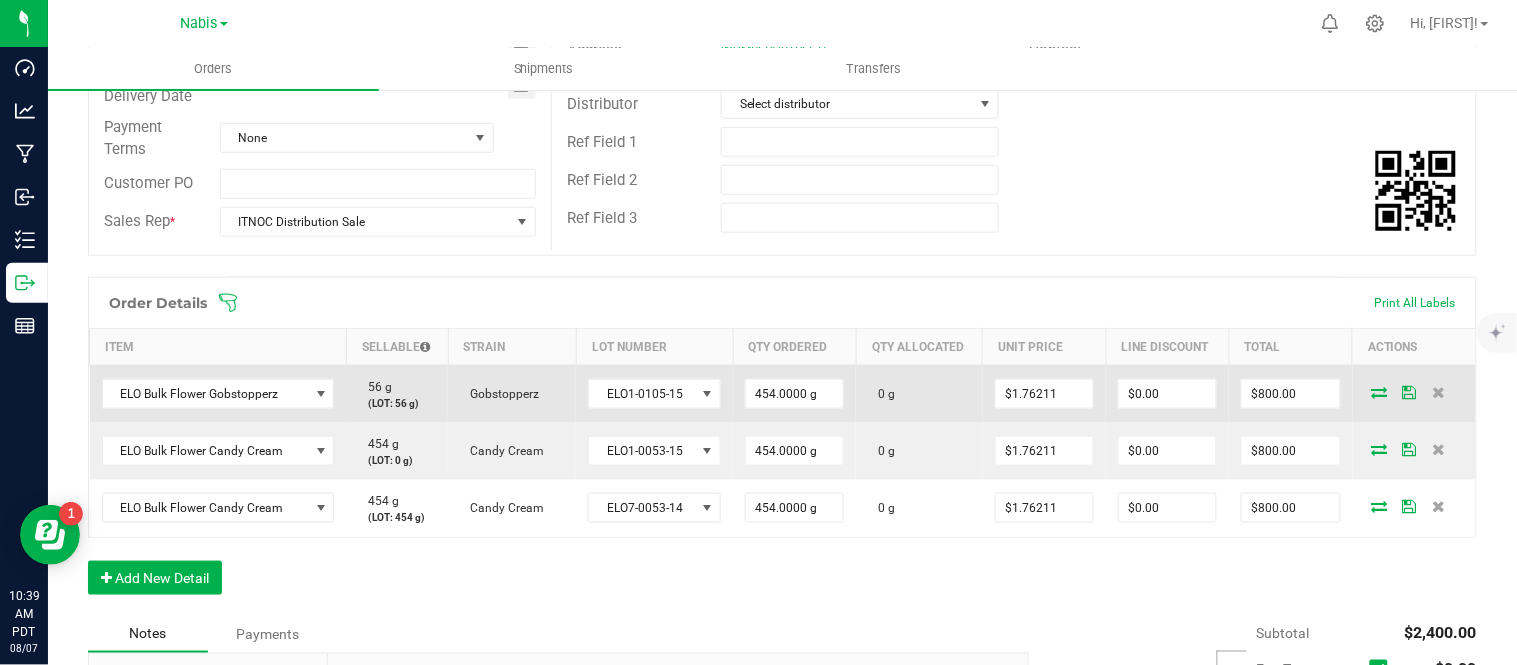 click at bounding box center (1380, 392) 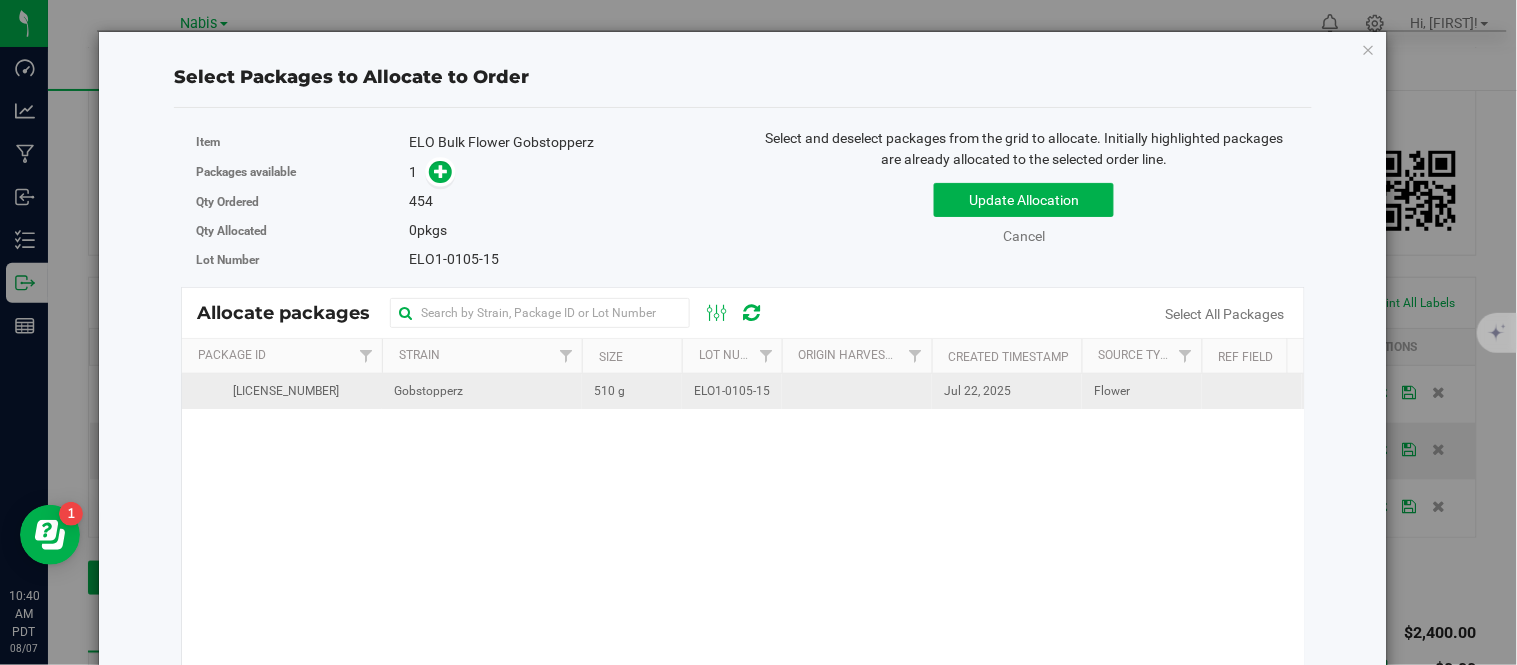 click on "510 g" at bounding box center [609, 391] 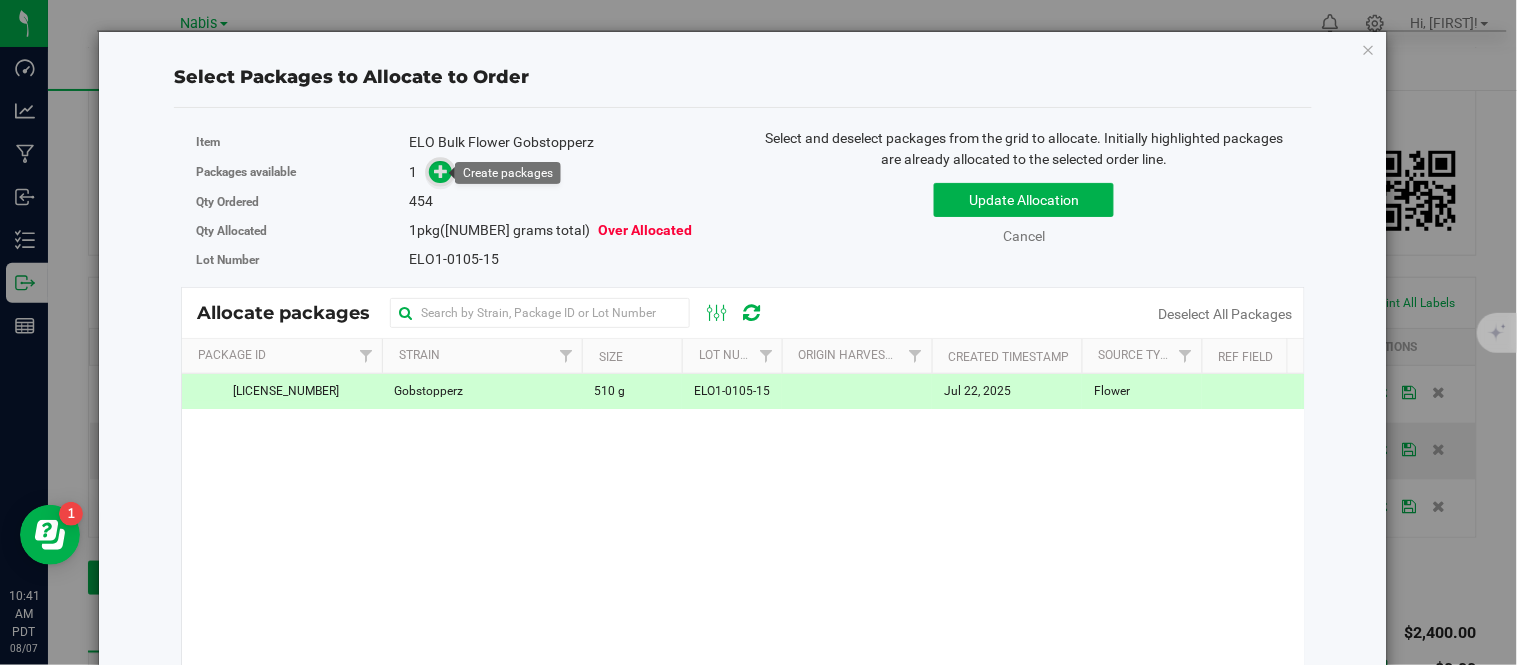 click at bounding box center [442, 171] 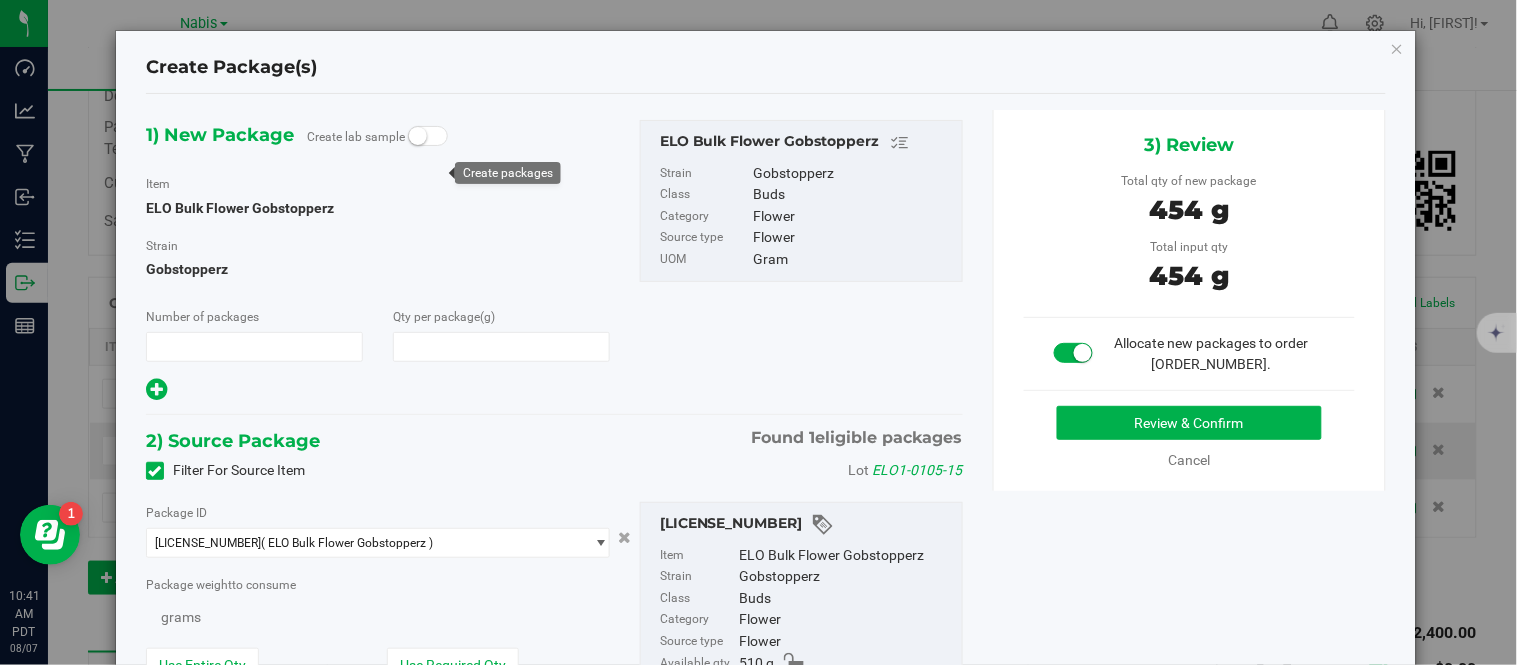 type on "1" 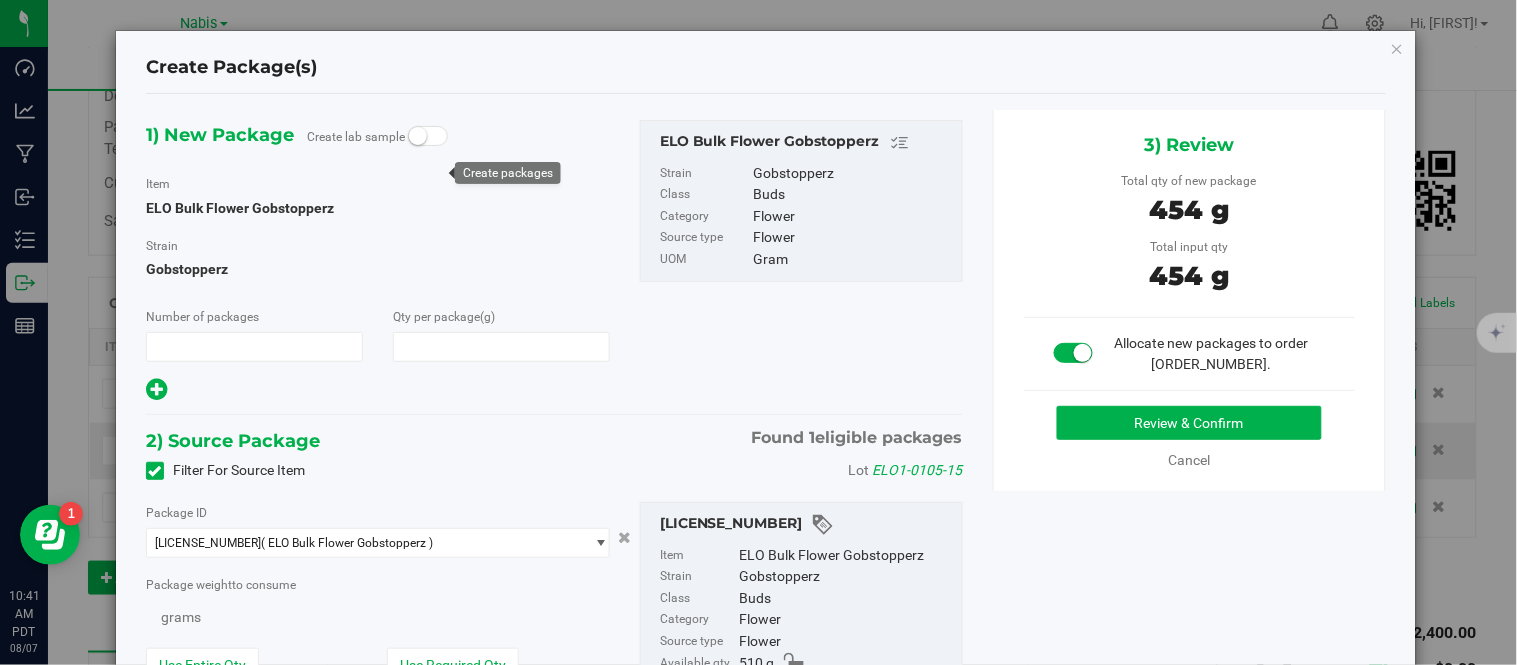 type on "454.0000" 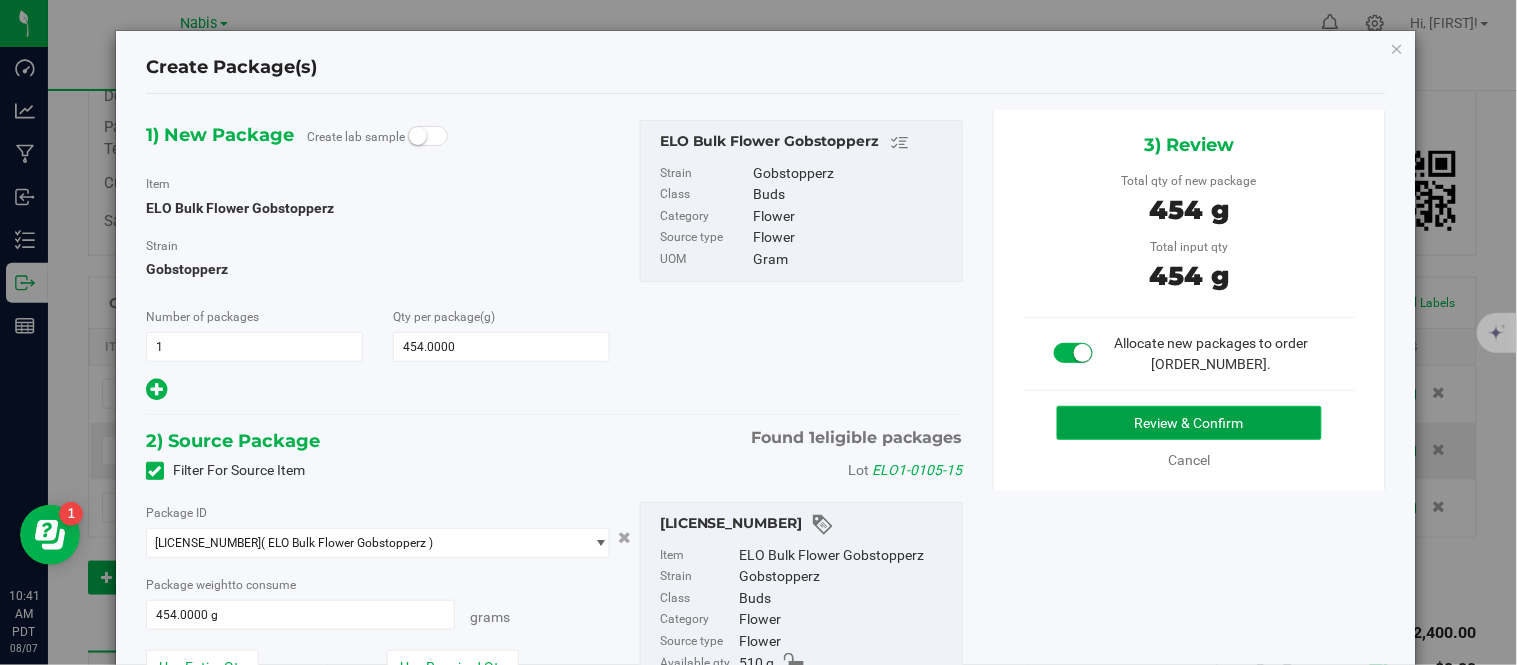 click on "Review & Confirm" at bounding box center [1189, 423] 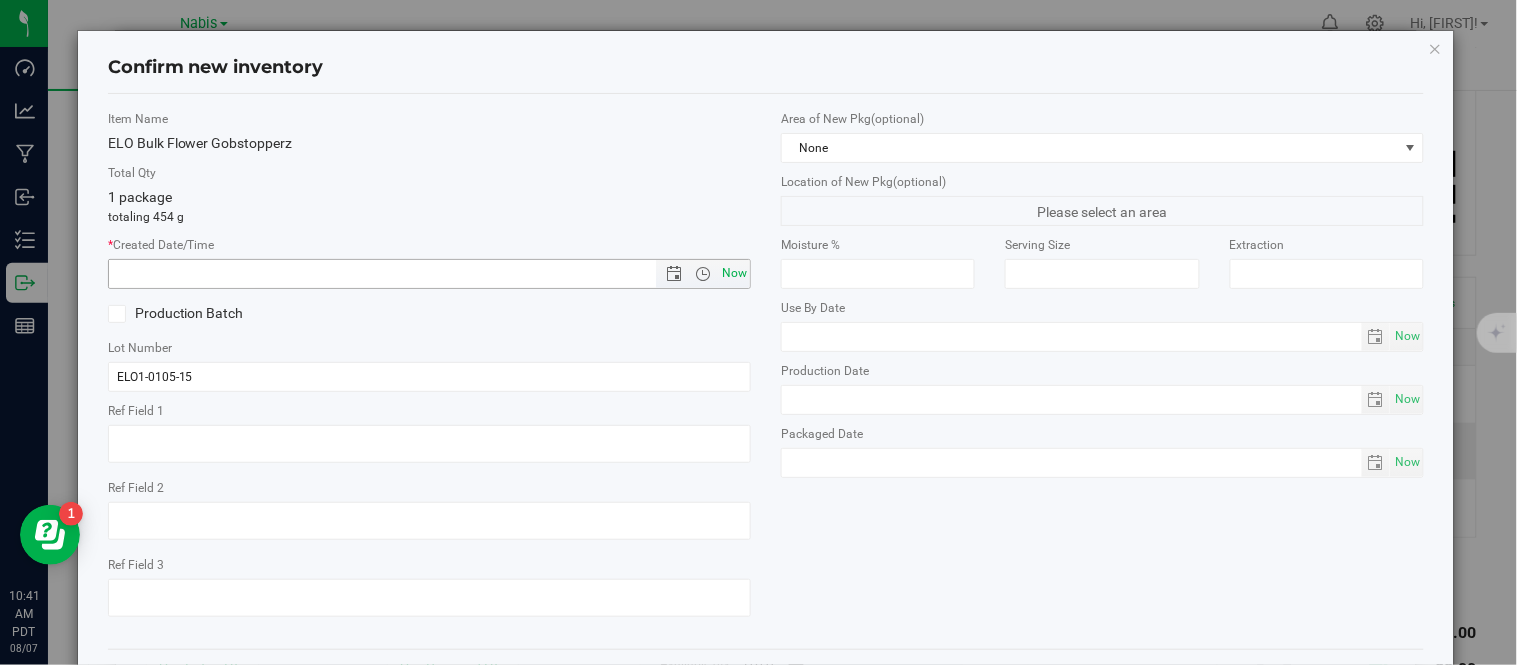click on "Now" at bounding box center [735, 273] 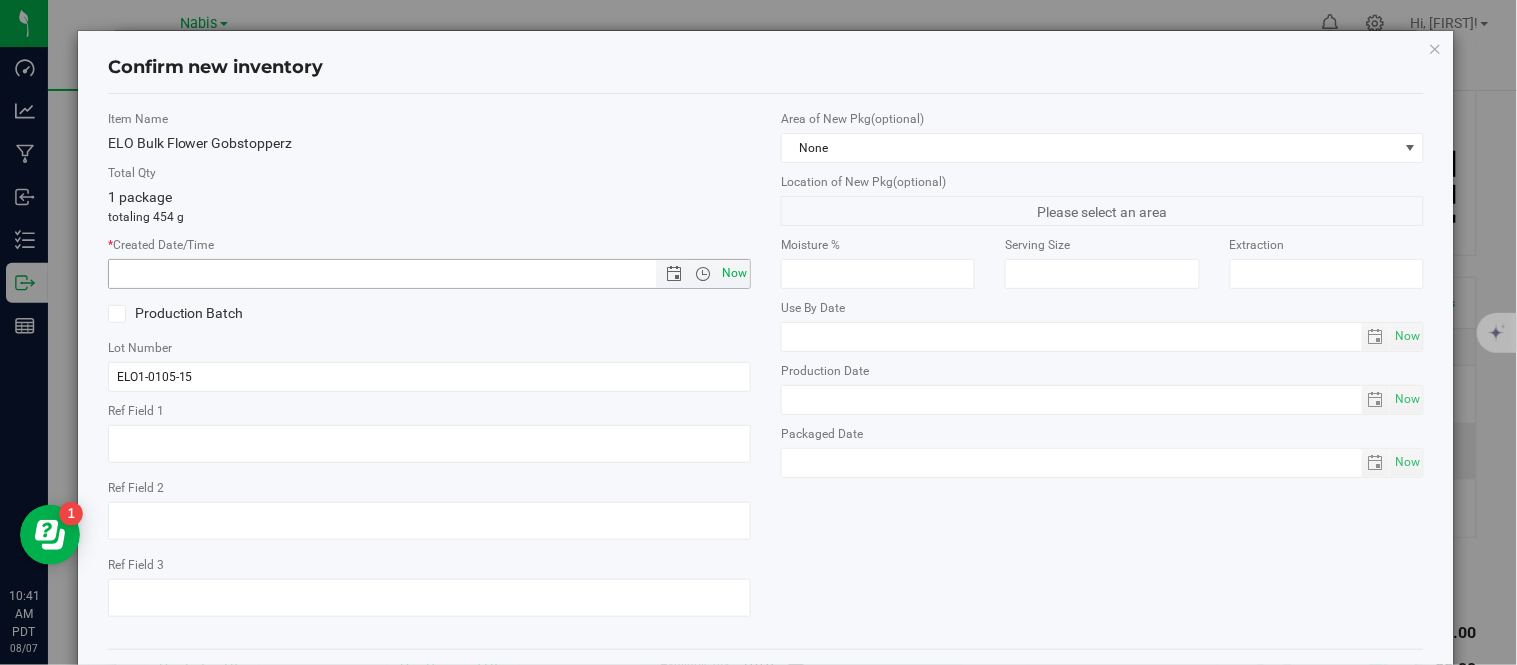 type on "8/7/2025 10:41 AM" 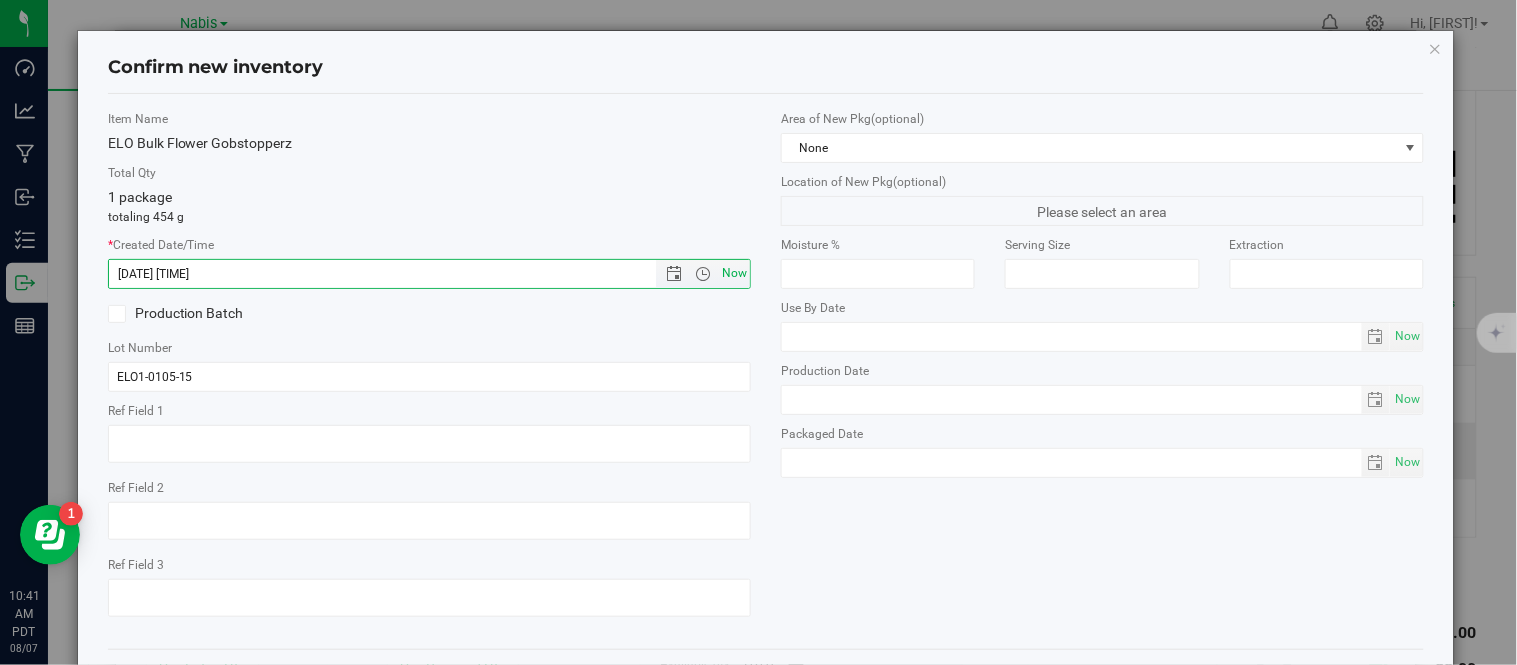 scroll, scrollTop: 86, scrollLeft: 0, axis: vertical 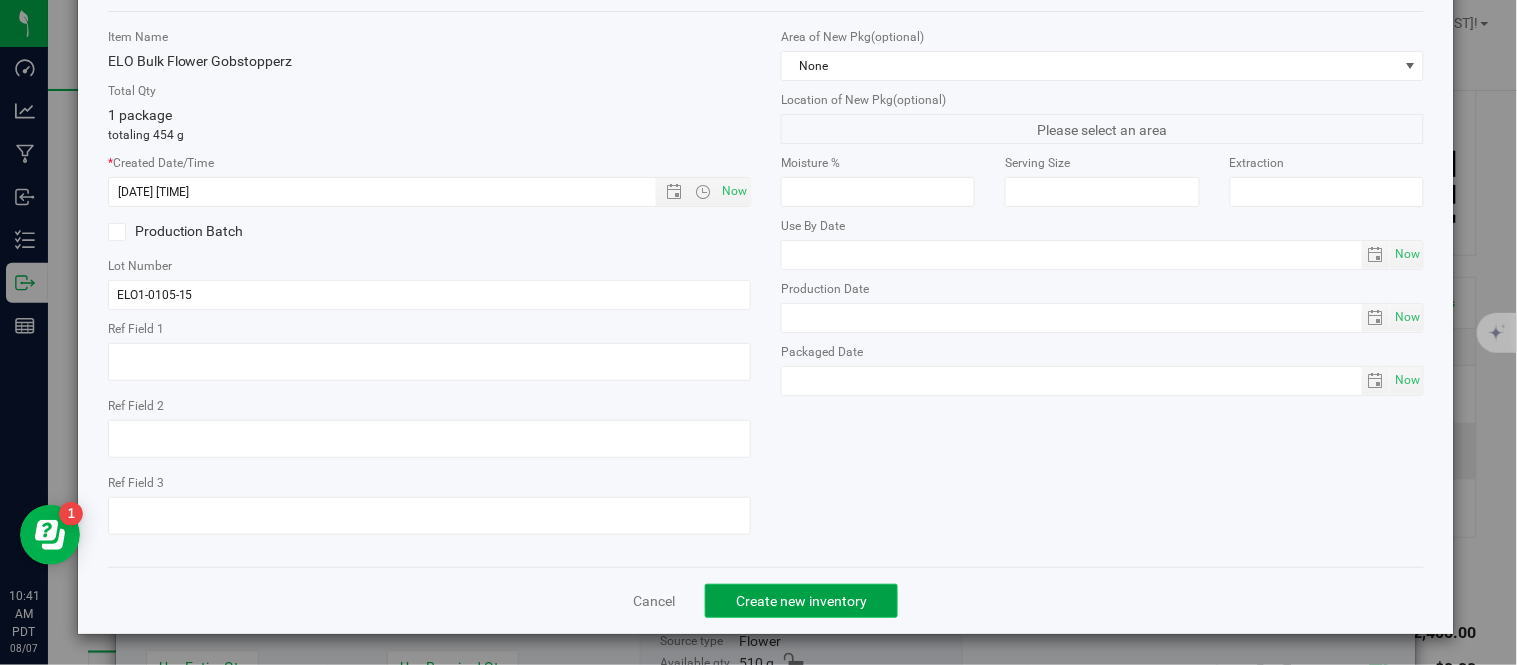click on "Create new inventory" 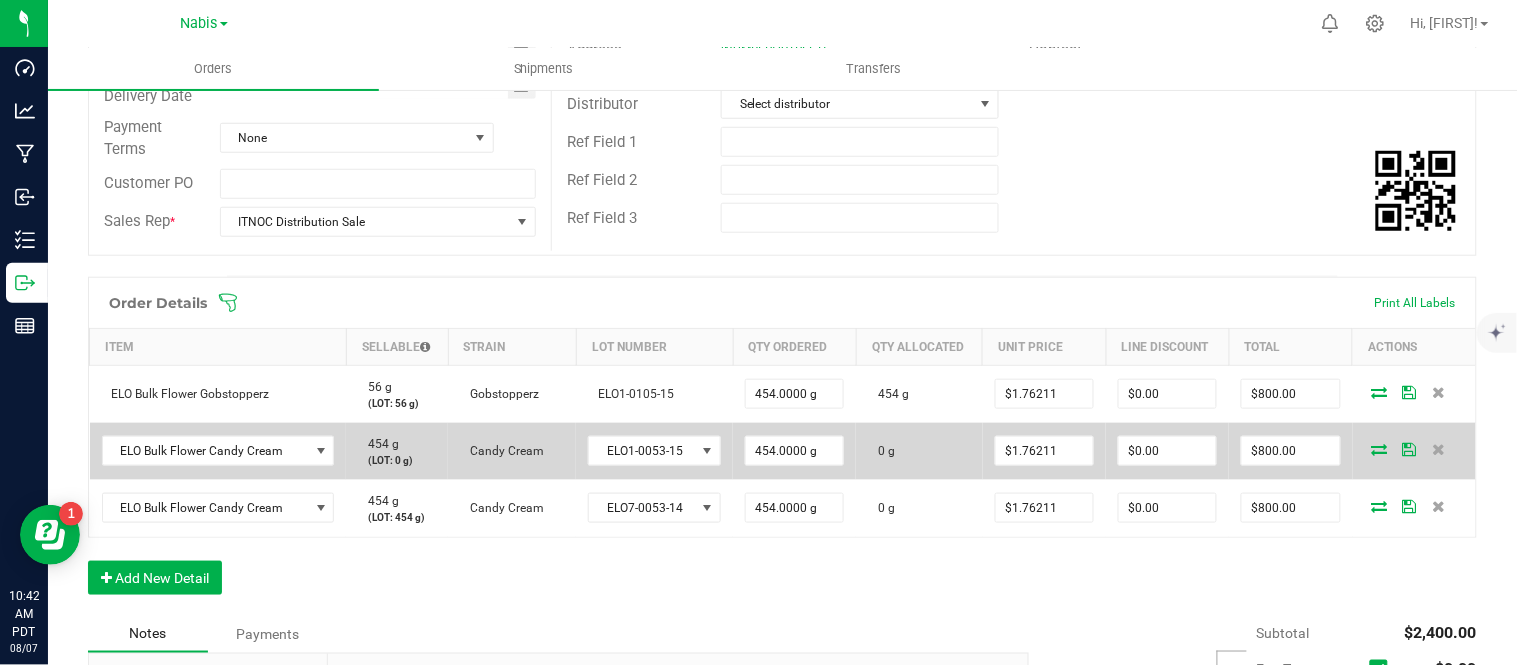 click at bounding box center (1380, 449) 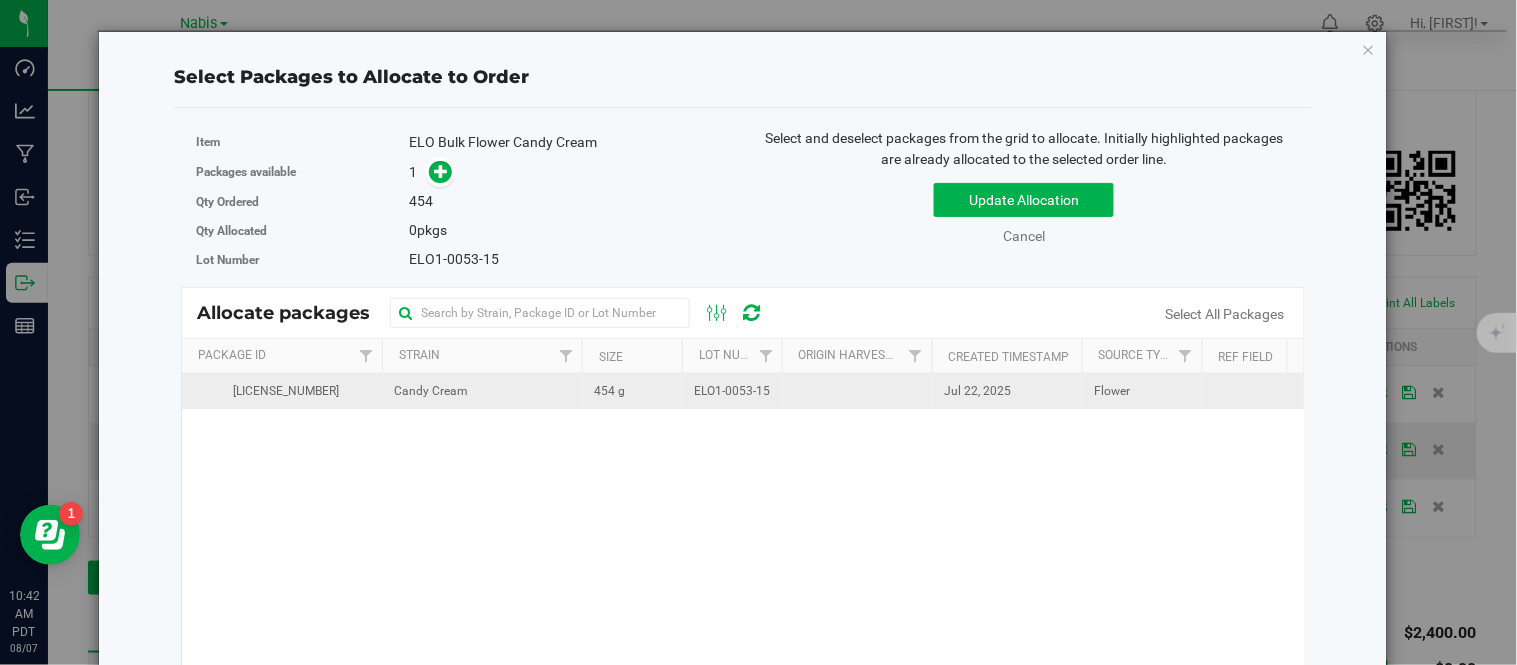 click at bounding box center (857, 391) 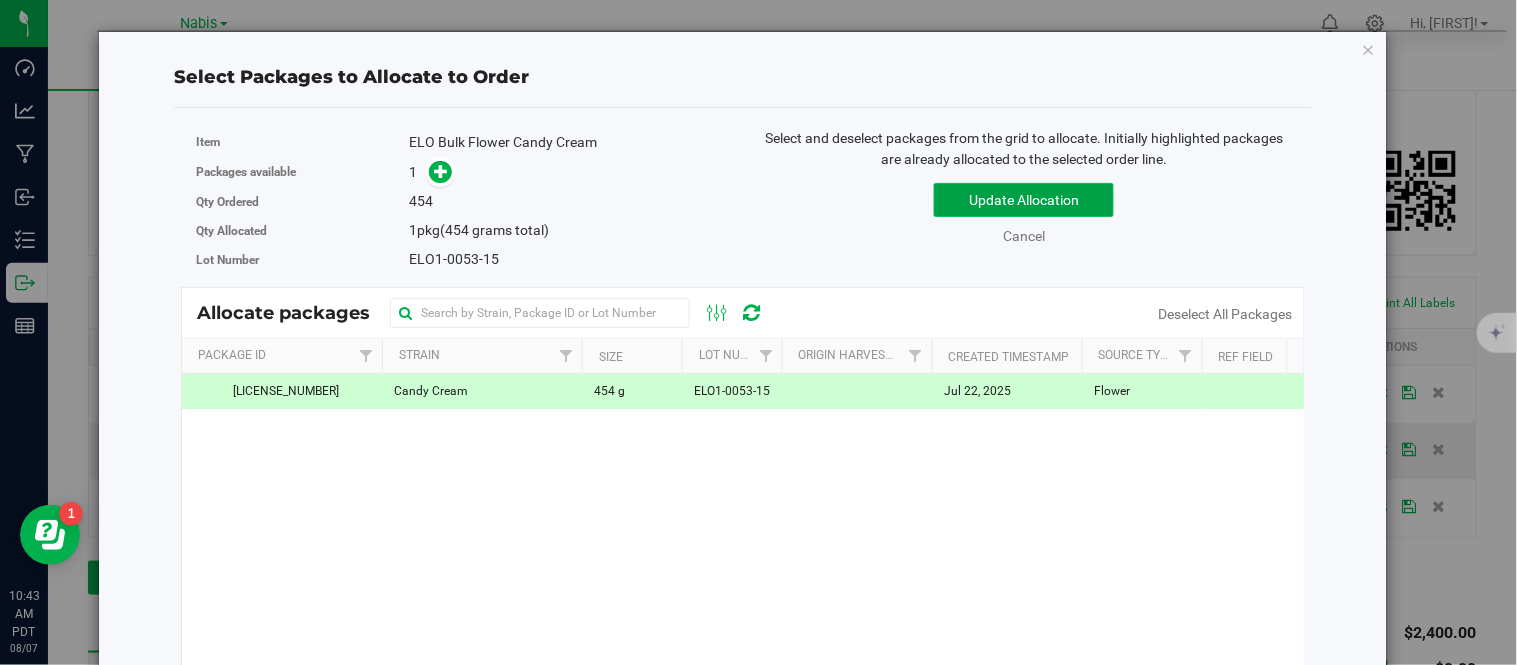 click on "Update Allocation" at bounding box center [1024, 200] 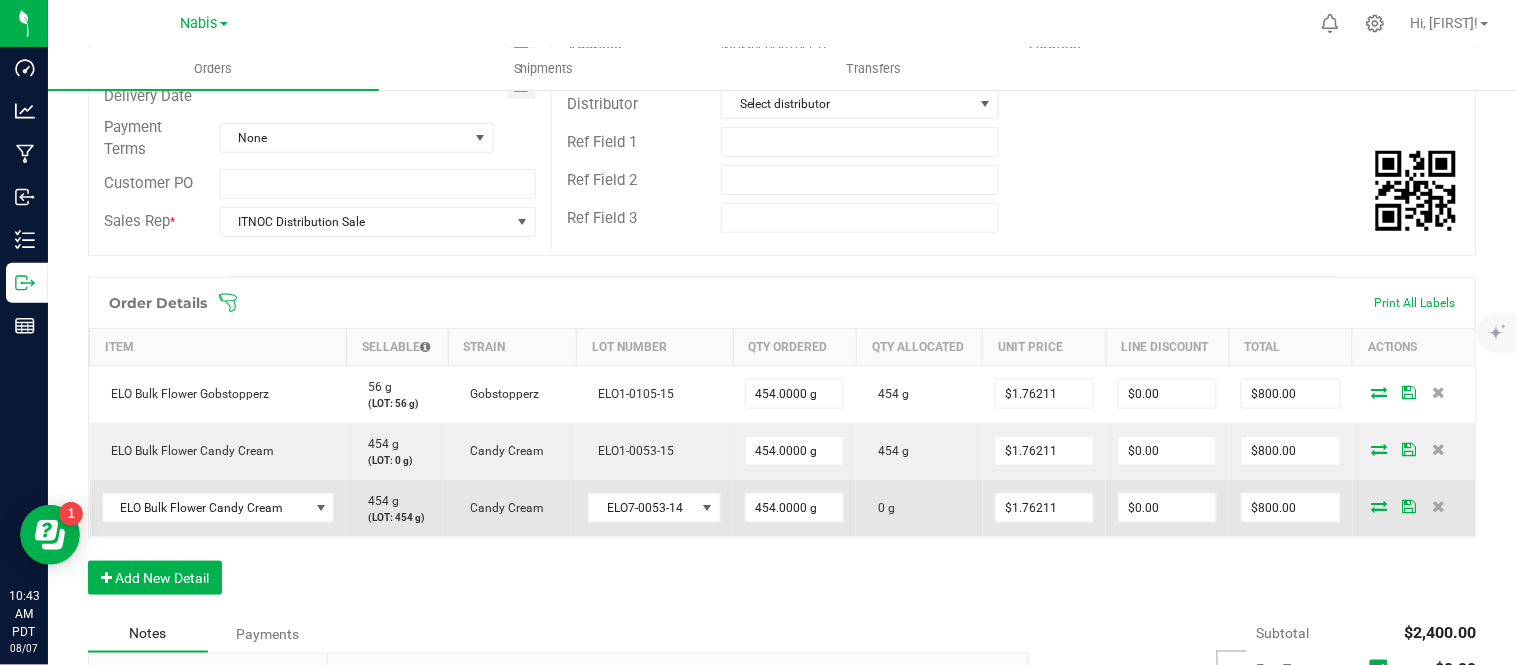 click at bounding box center [1380, 506] 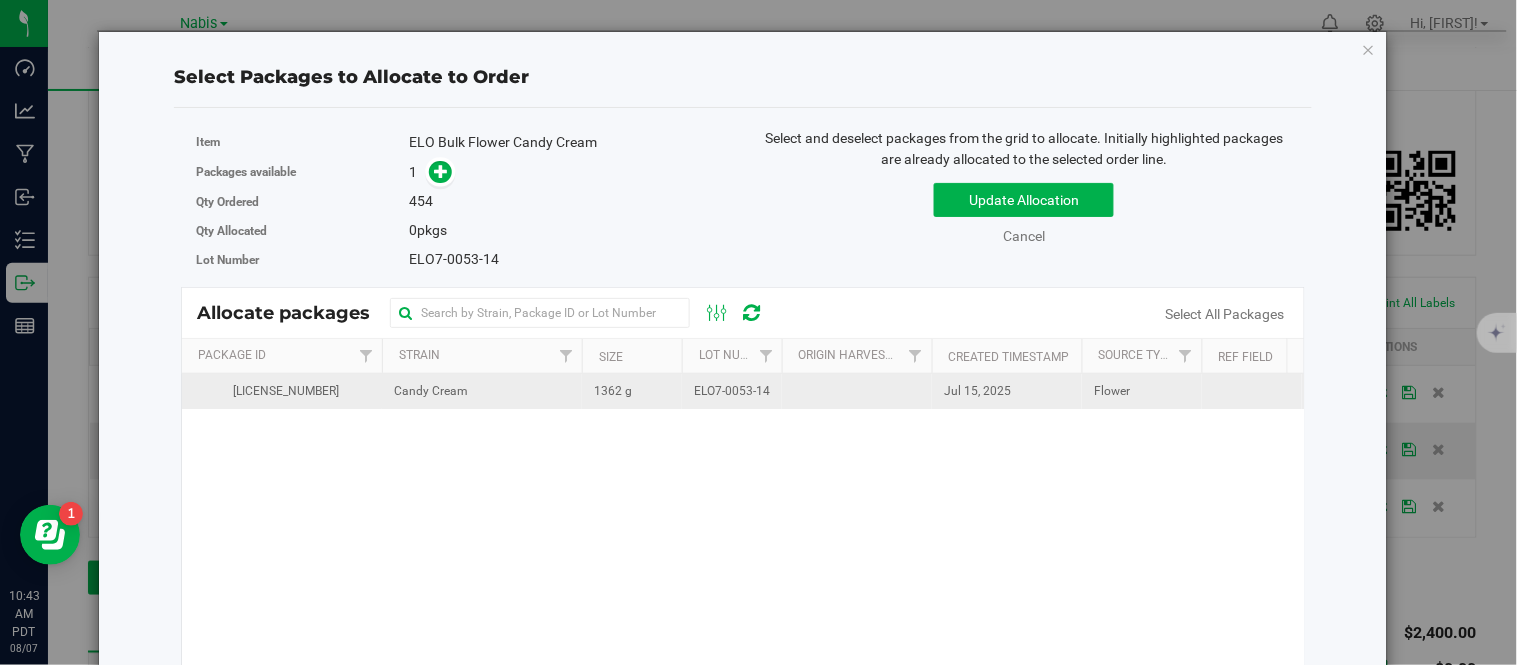 click on "1362 g" at bounding box center (632, 391) 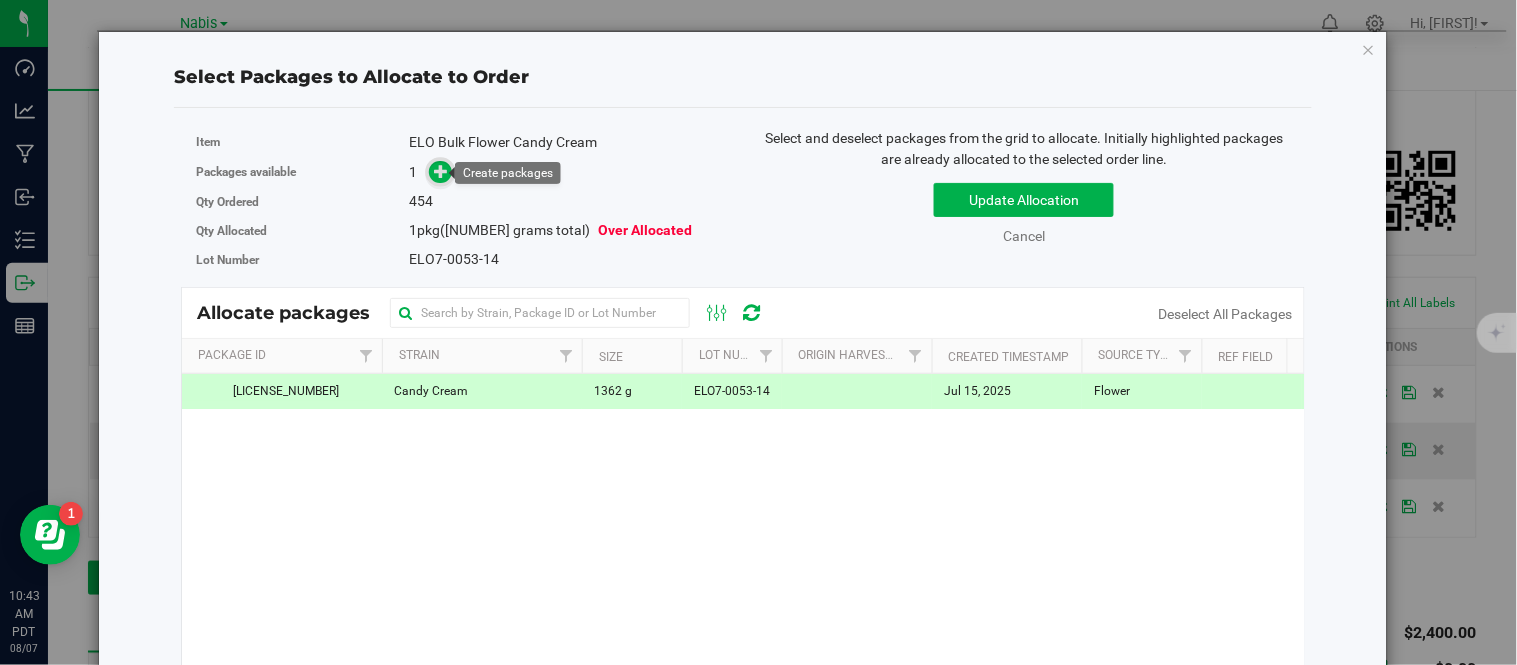click at bounding box center (442, 171) 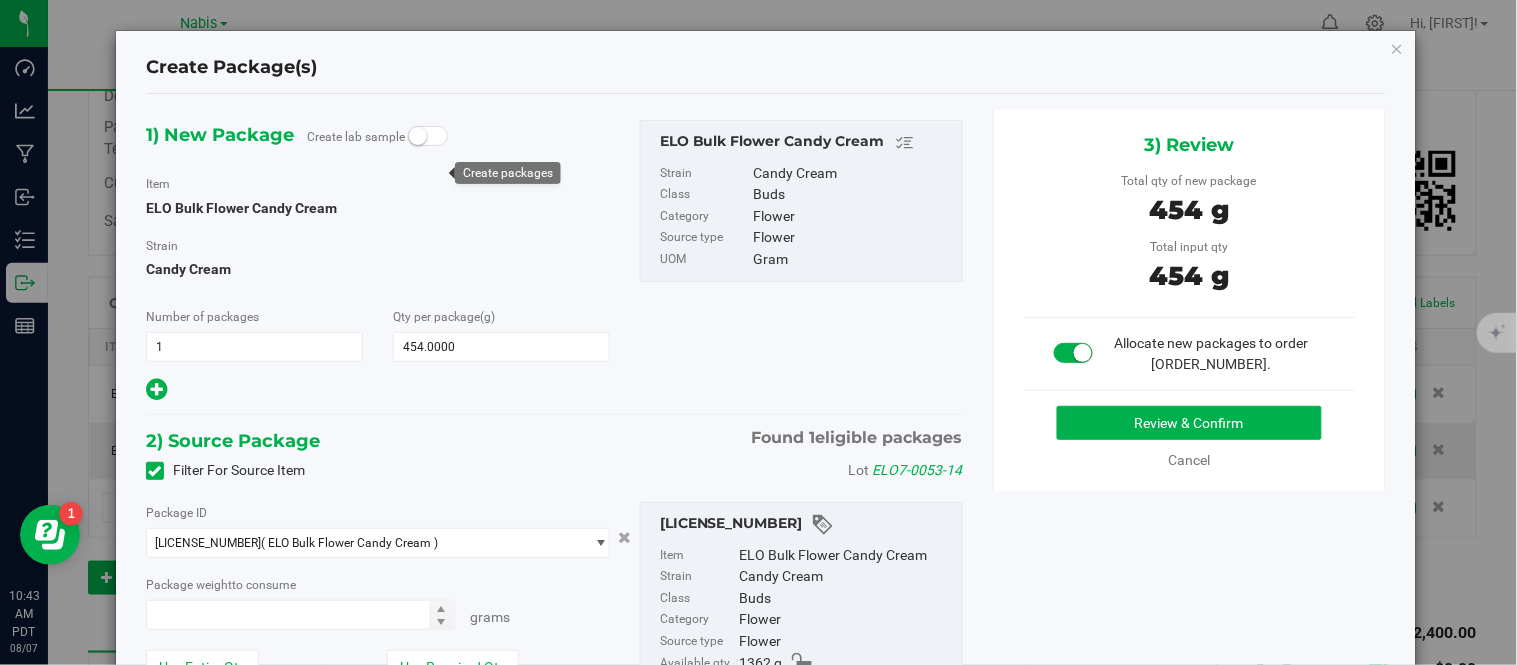 type on "454.0000 g" 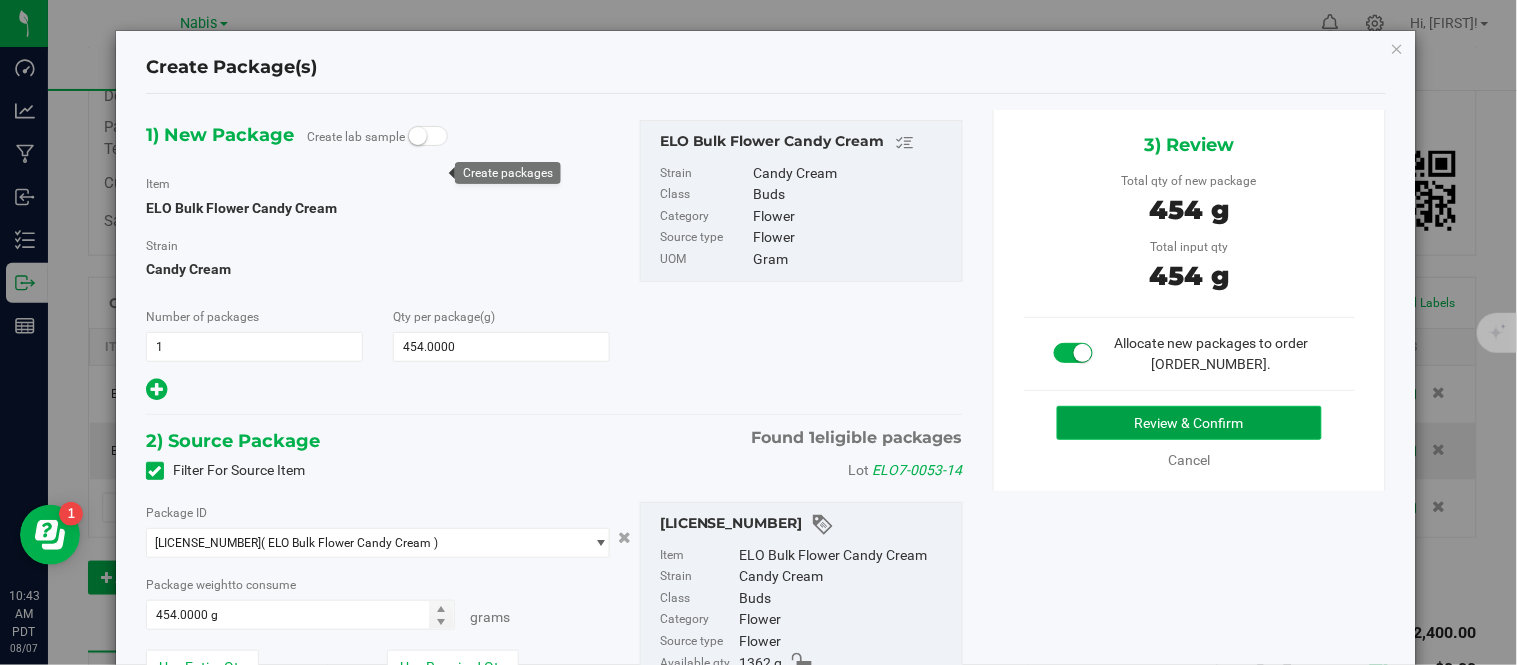 click on "Review & Confirm" at bounding box center (1189, 423) 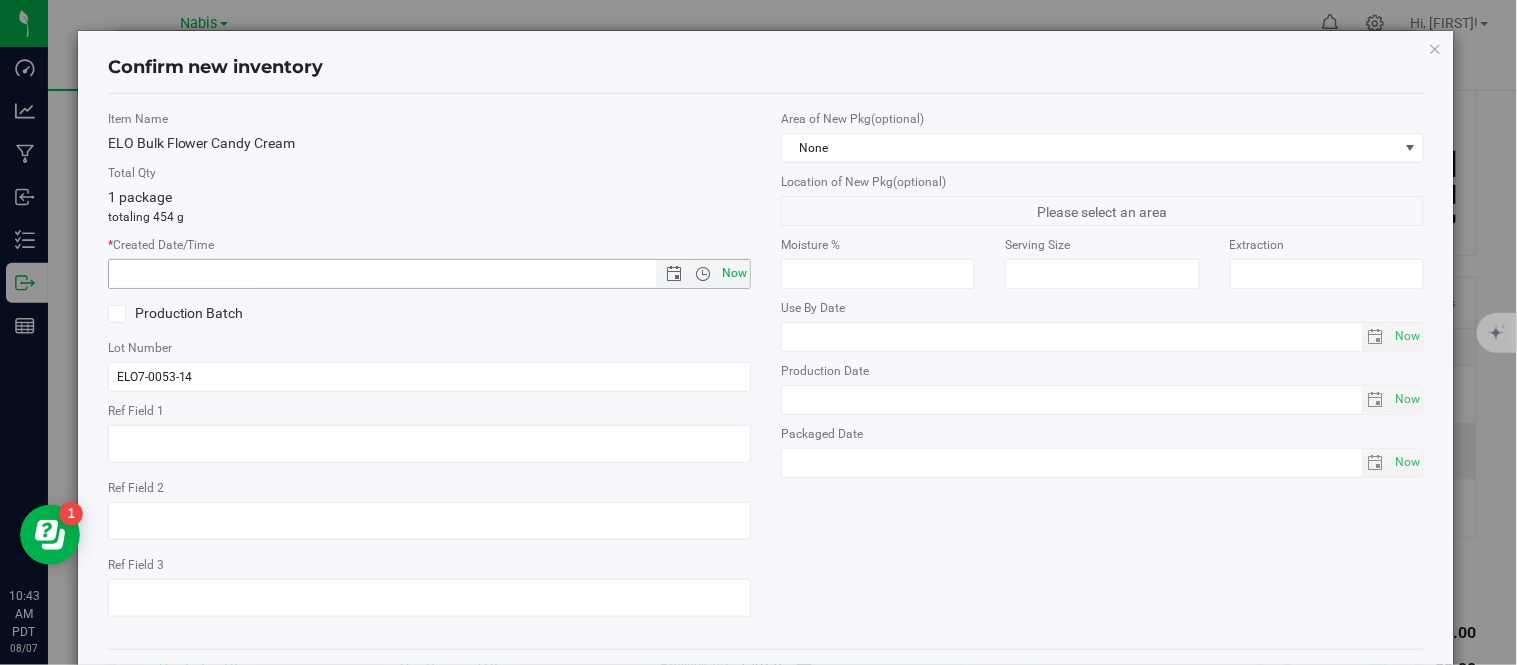 click on "Now" at bounding box center (735, 273) 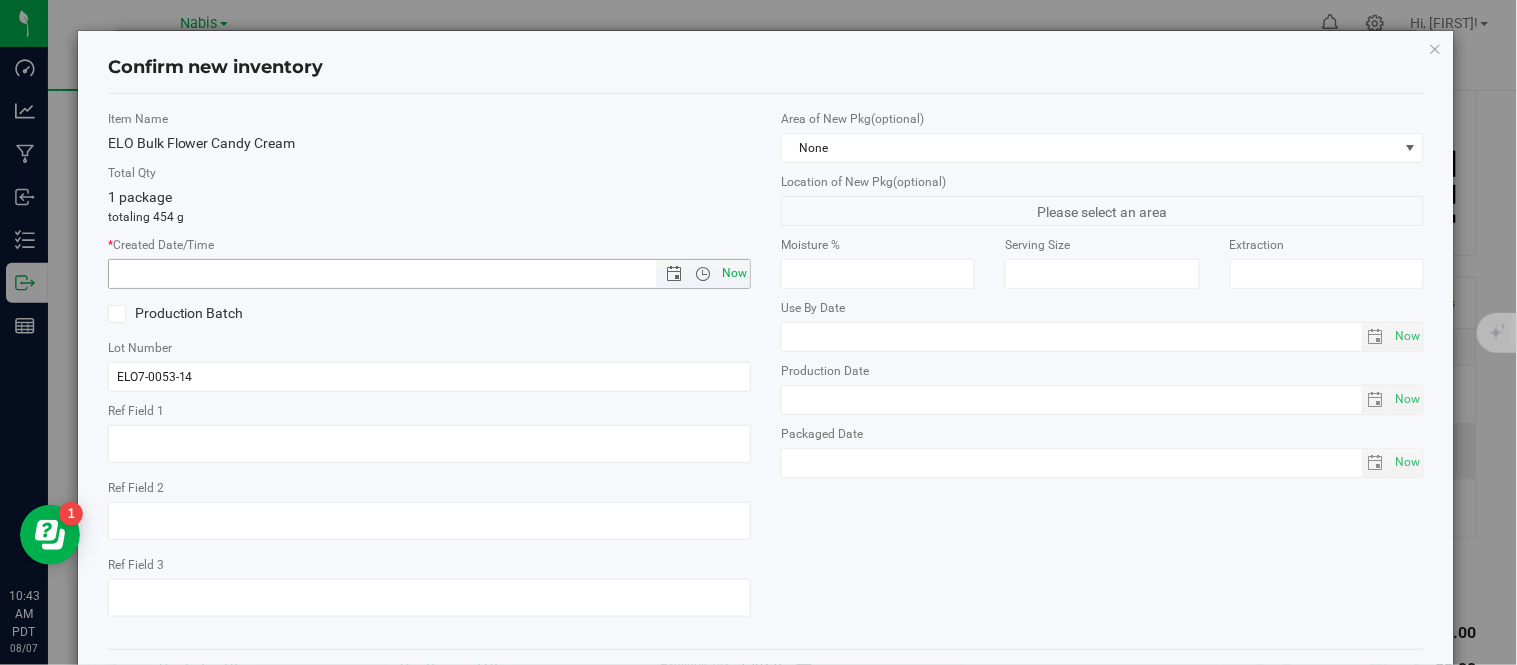 type on "8/7/2025 10:43 AM" 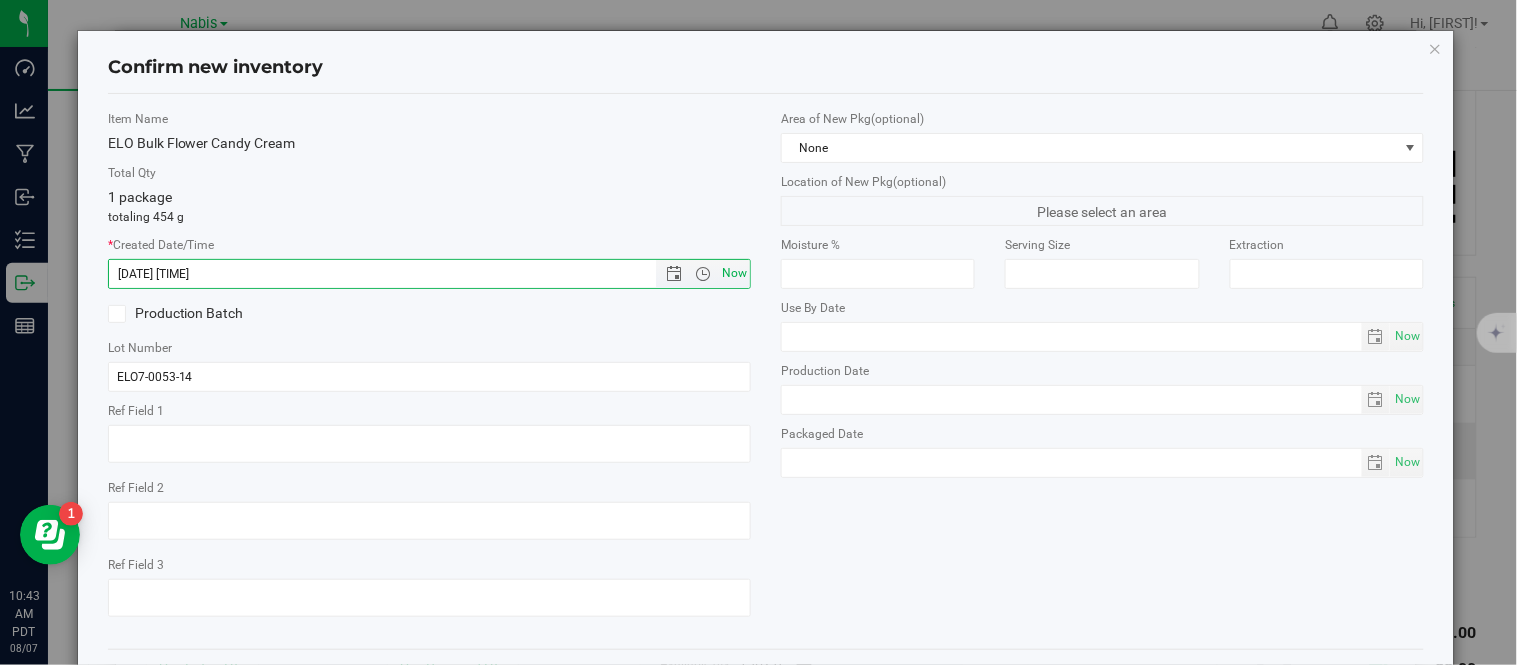 scroll, scrollTop: 86, scrollLeft: 0, axis: vertical 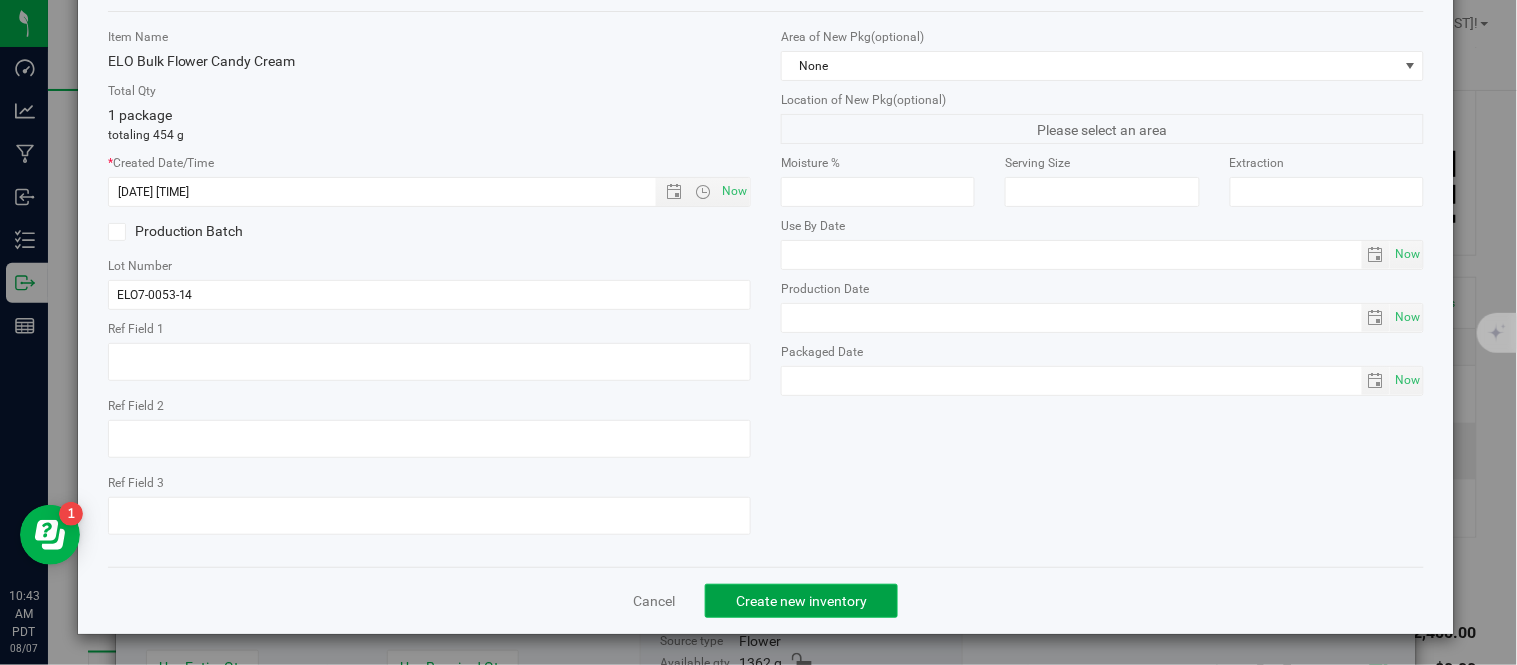 click on "Create new inventory" 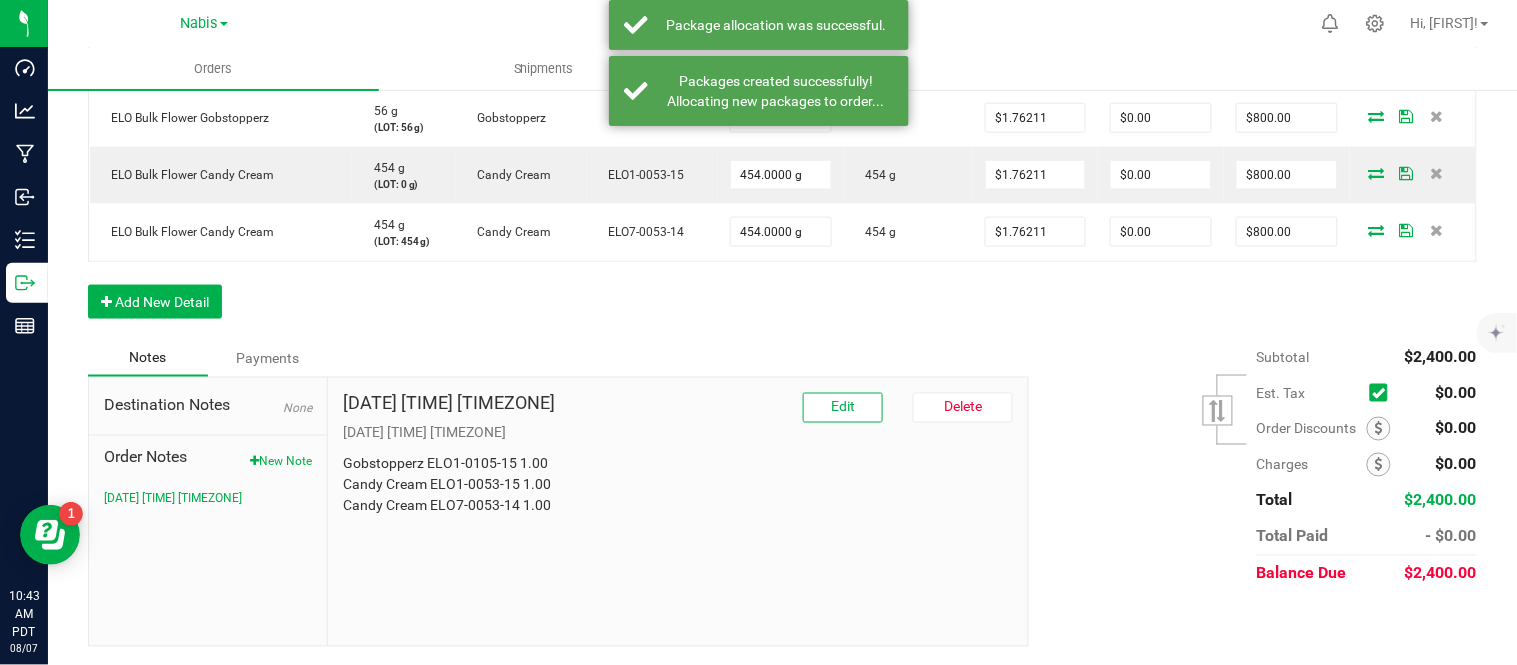 scroll, scrollTop: 0, scrollLeft: 0, axis: both 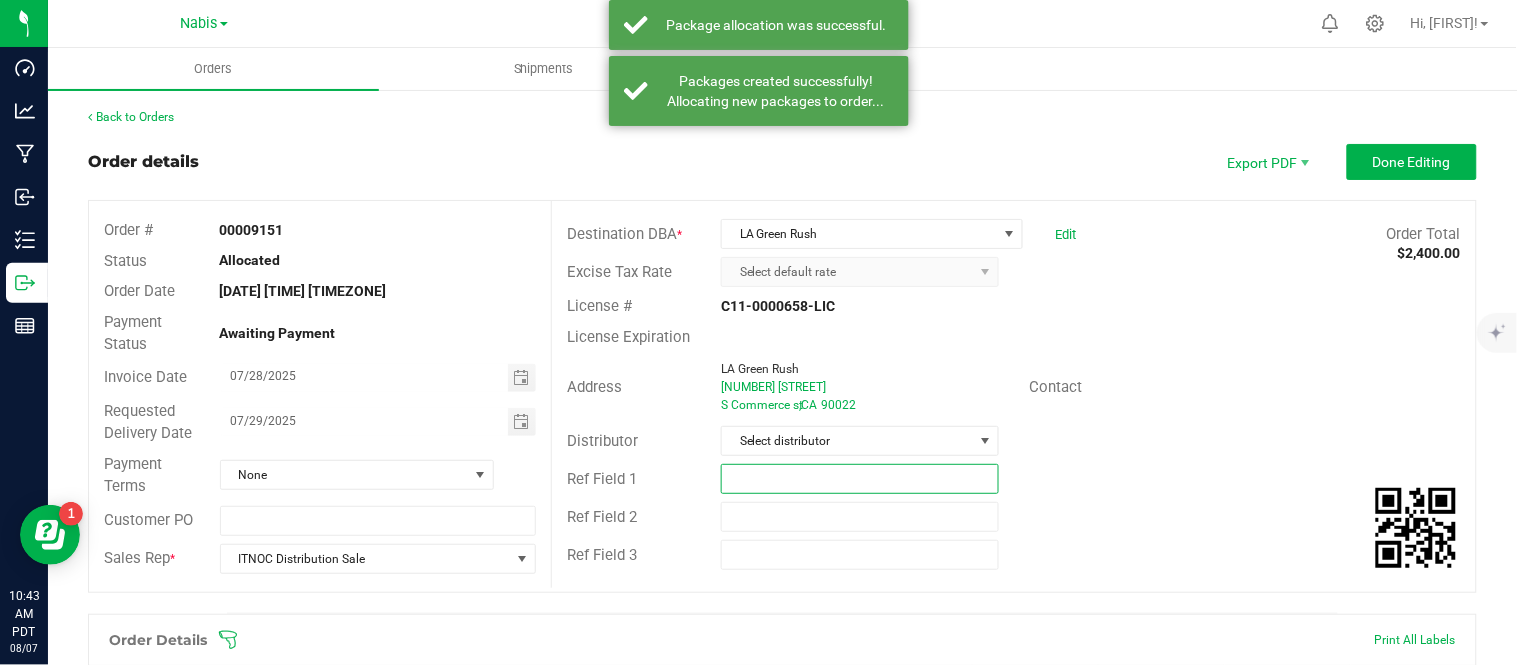 click at bounding box center [860, 479] 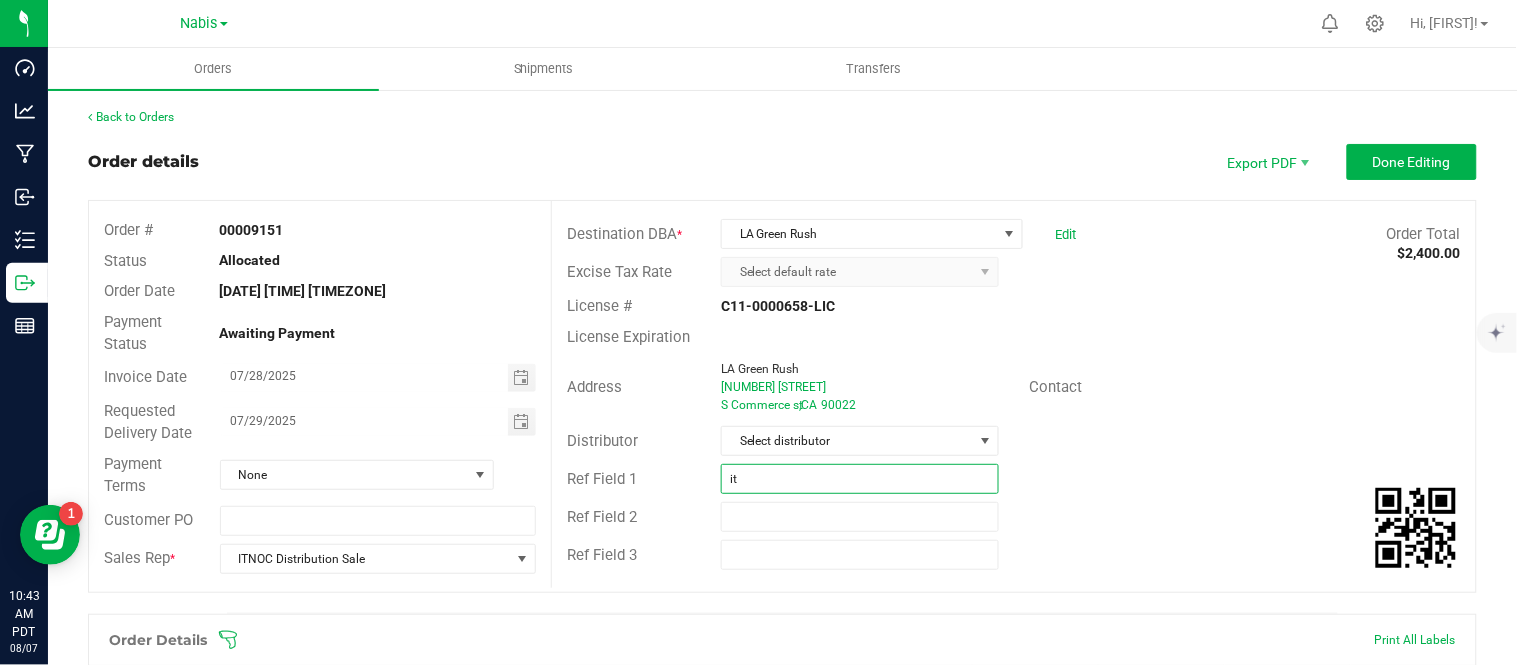 type on "i" 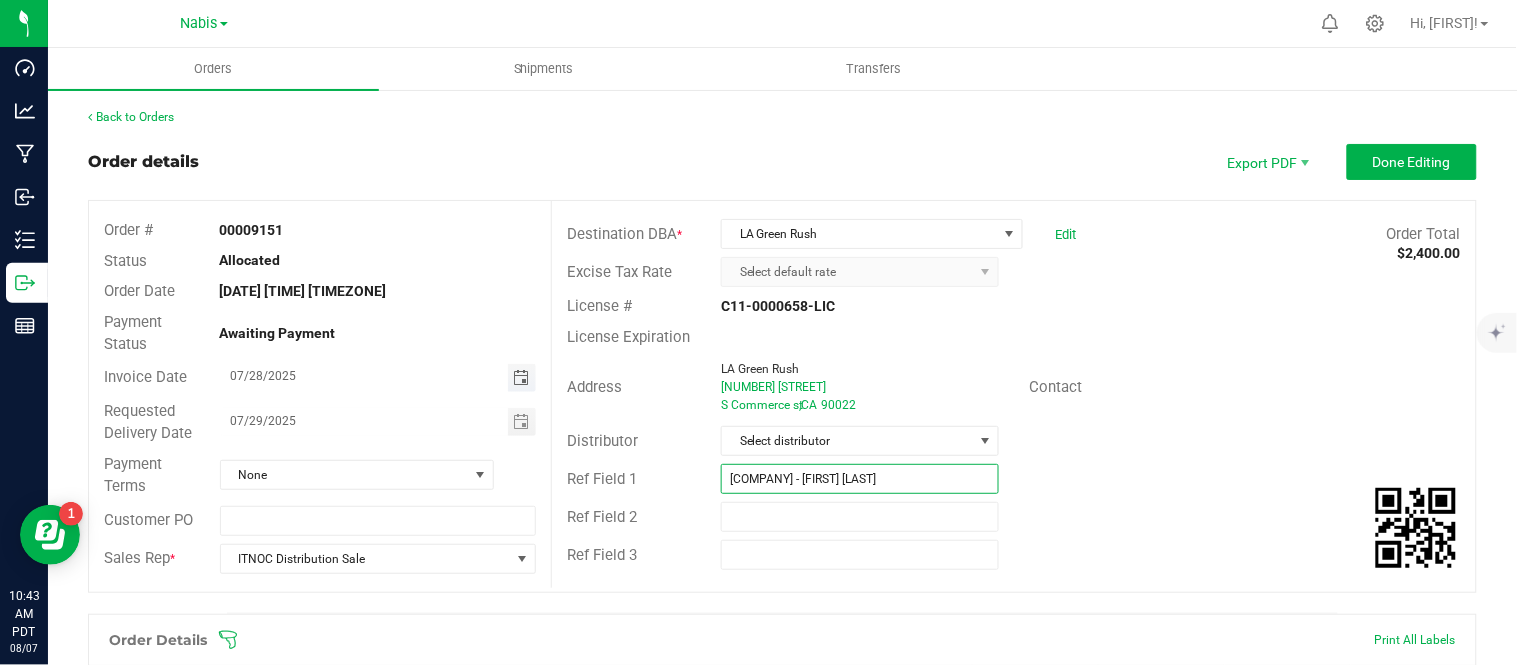 click at bounding box center (521, 378) 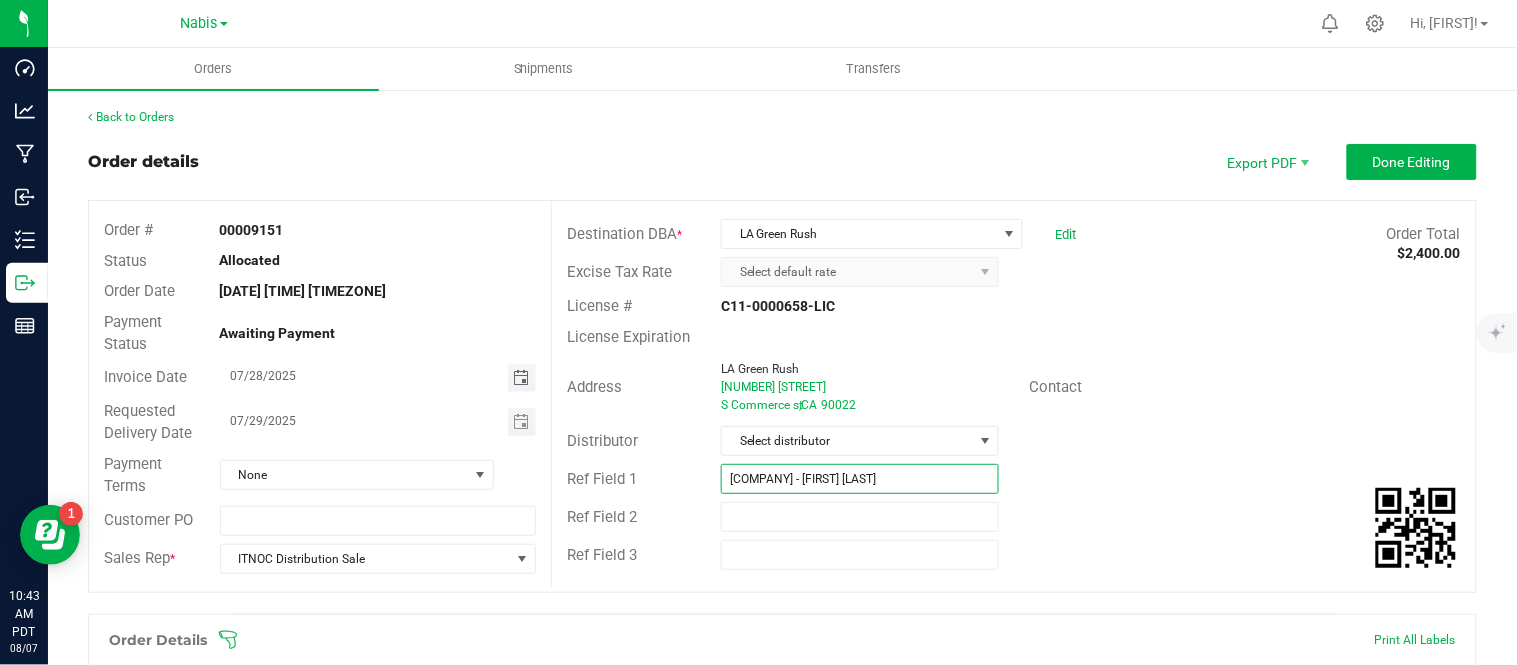 type on "ITNOC (Anto) Bulk" 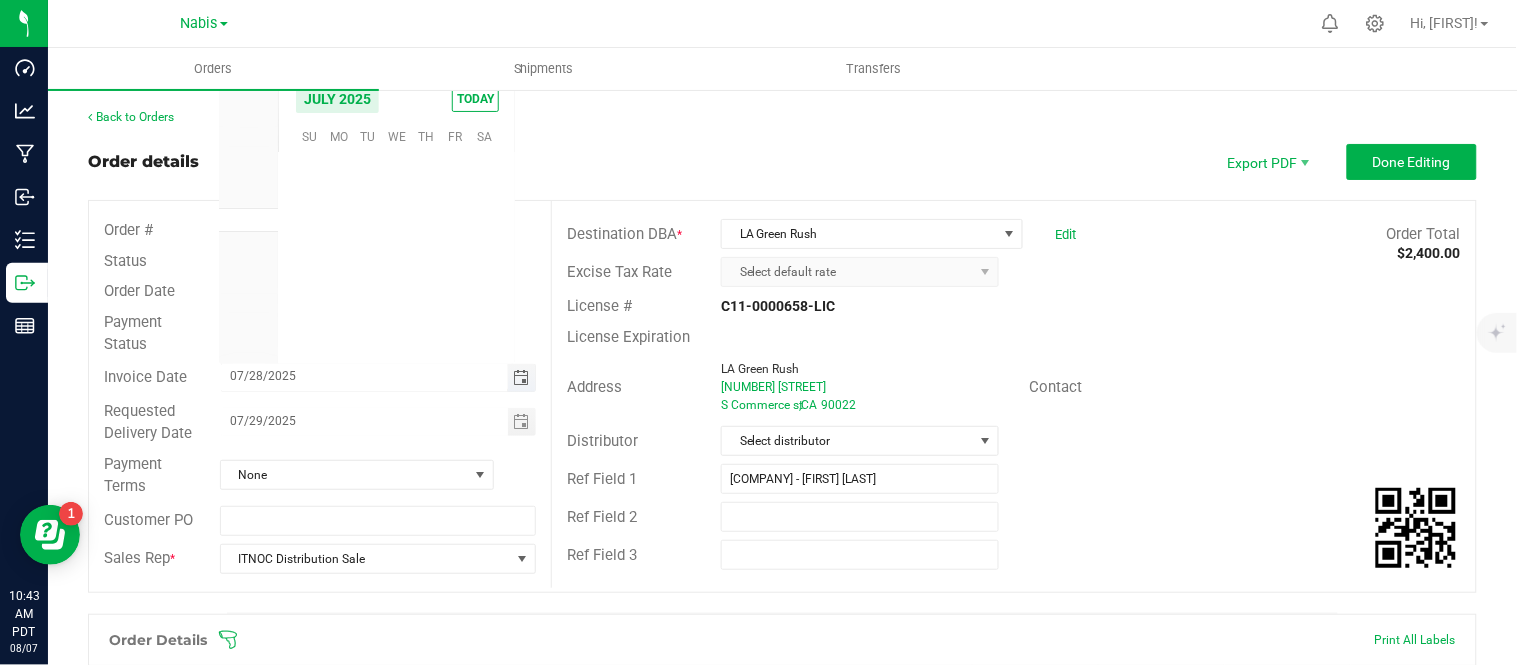 scroll, scrollTop: 36133, scrollLeft: 0, axis: vertical 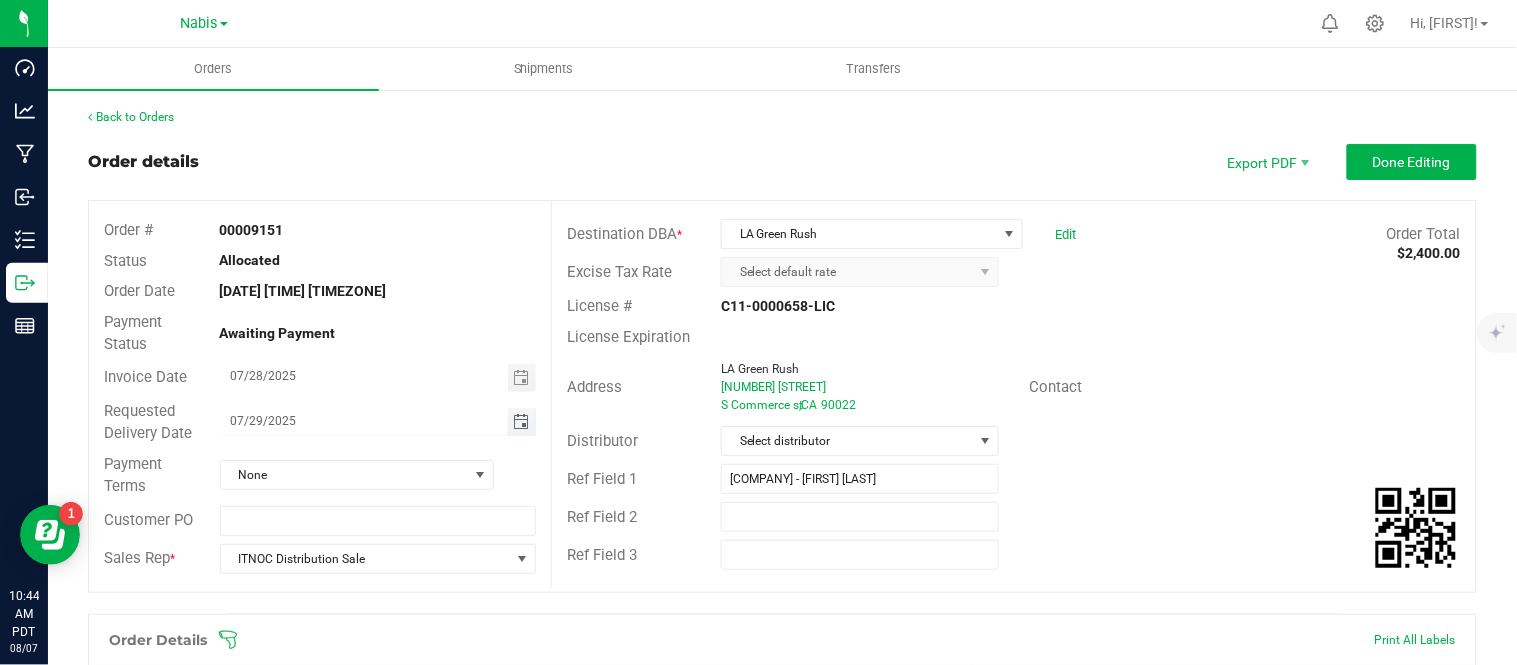 click on "07/29/2025" at bounding box center [364, 420] 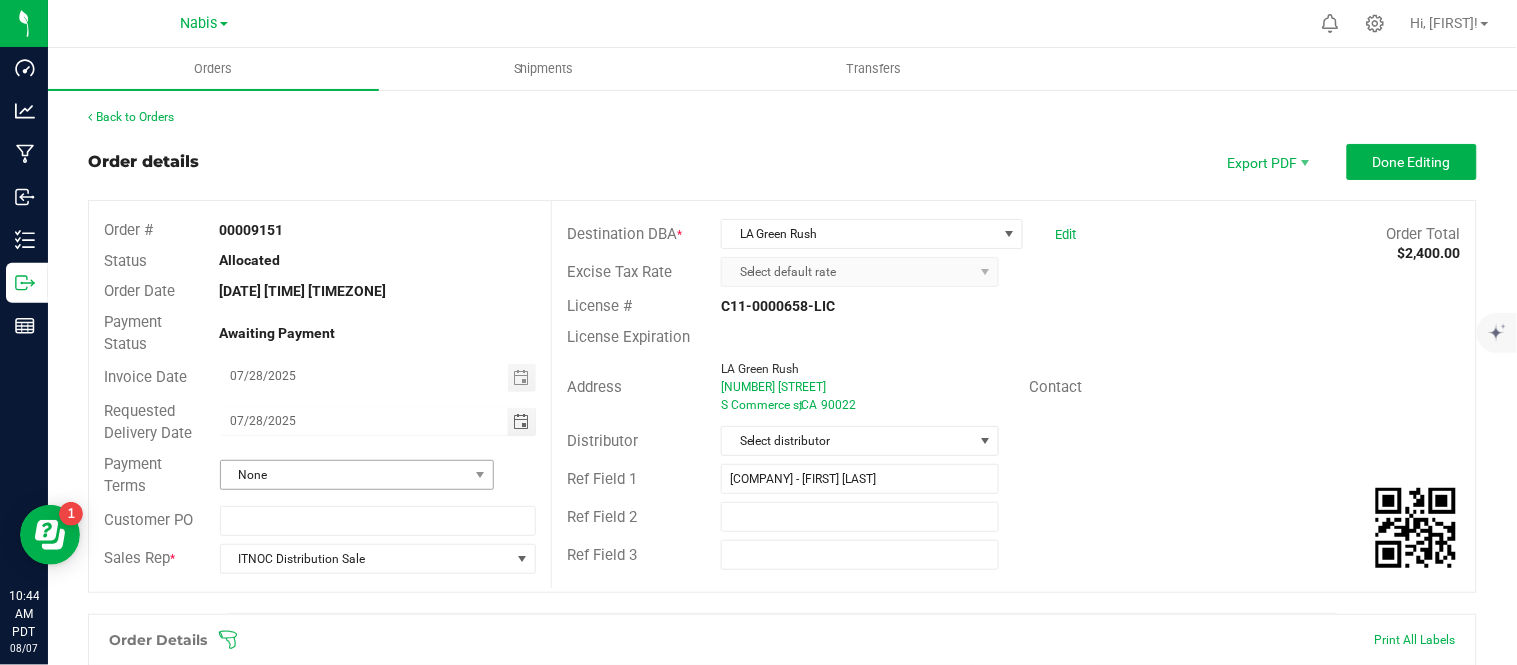type on "07/28/2025" 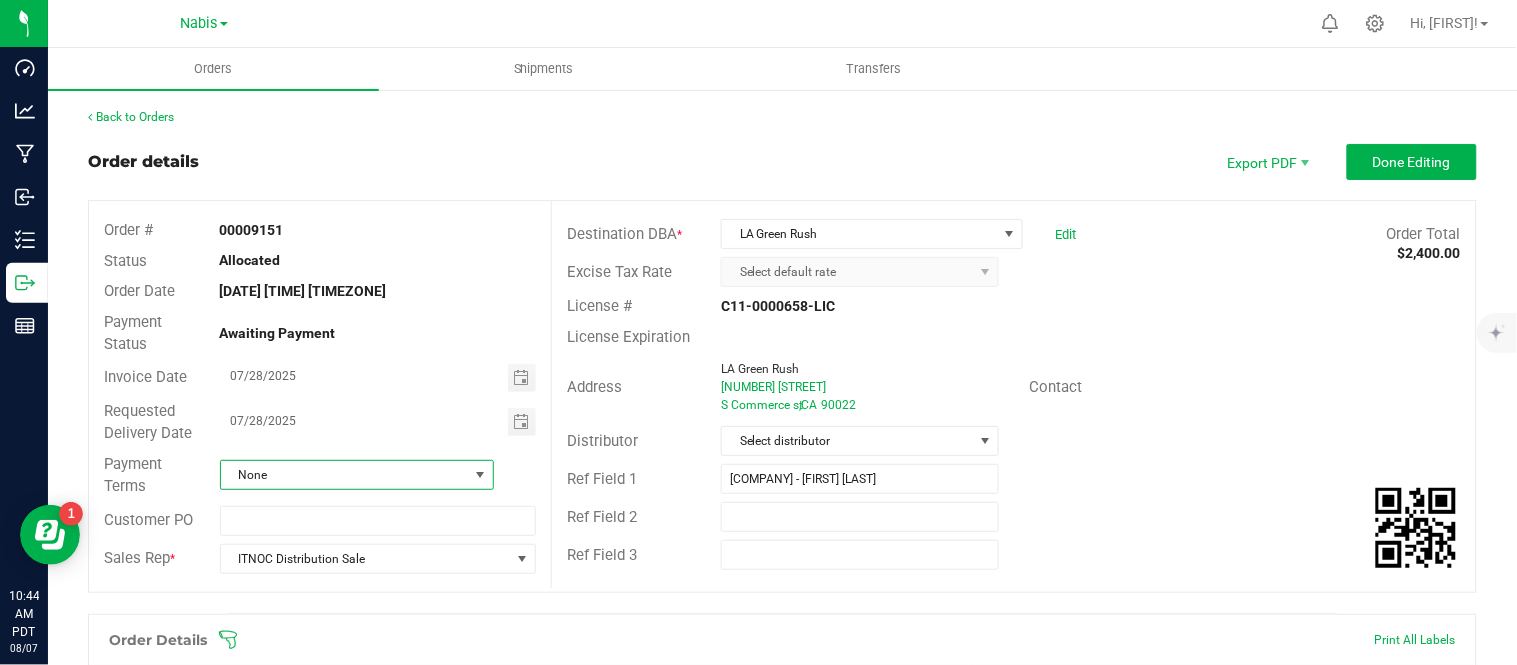 click on "None" at bounding box center (344, 475) 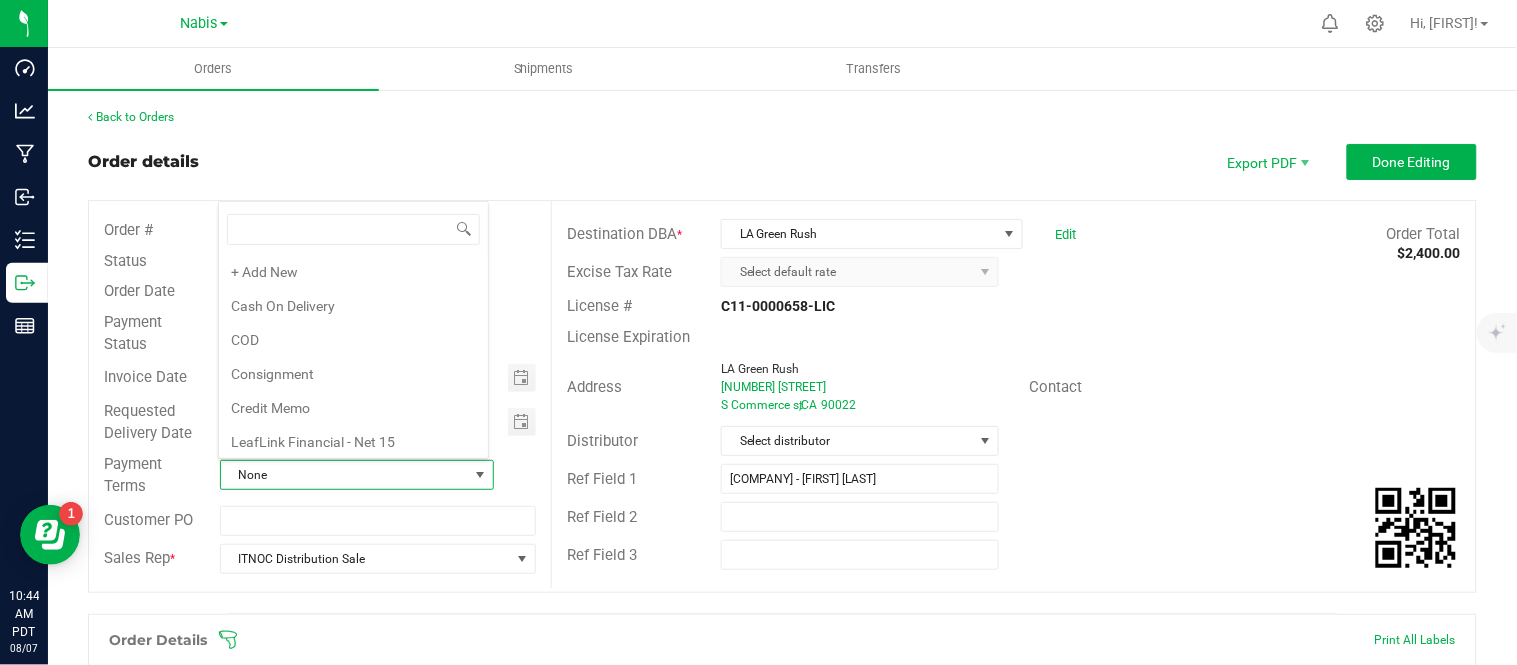 scroll, scrollTop: 346, scrollLeft: 0, axis: vertical 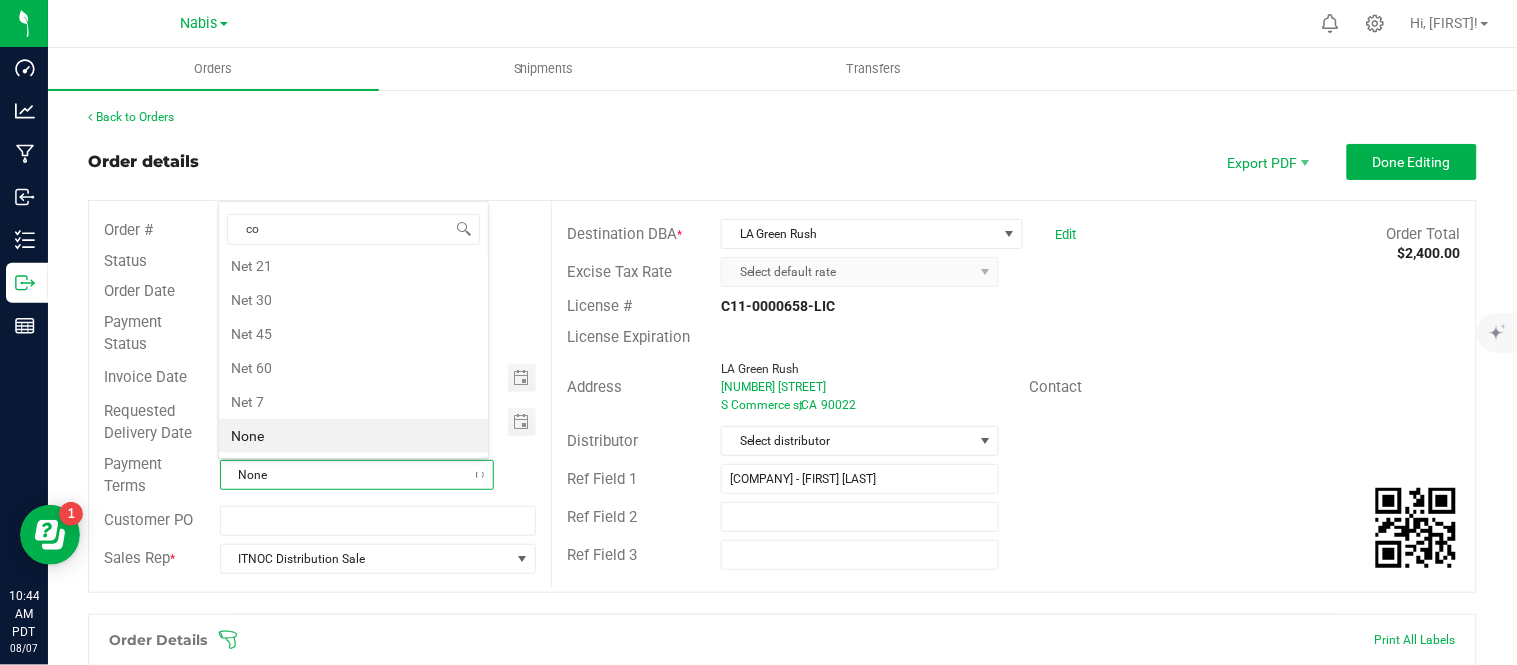 type on "cod" 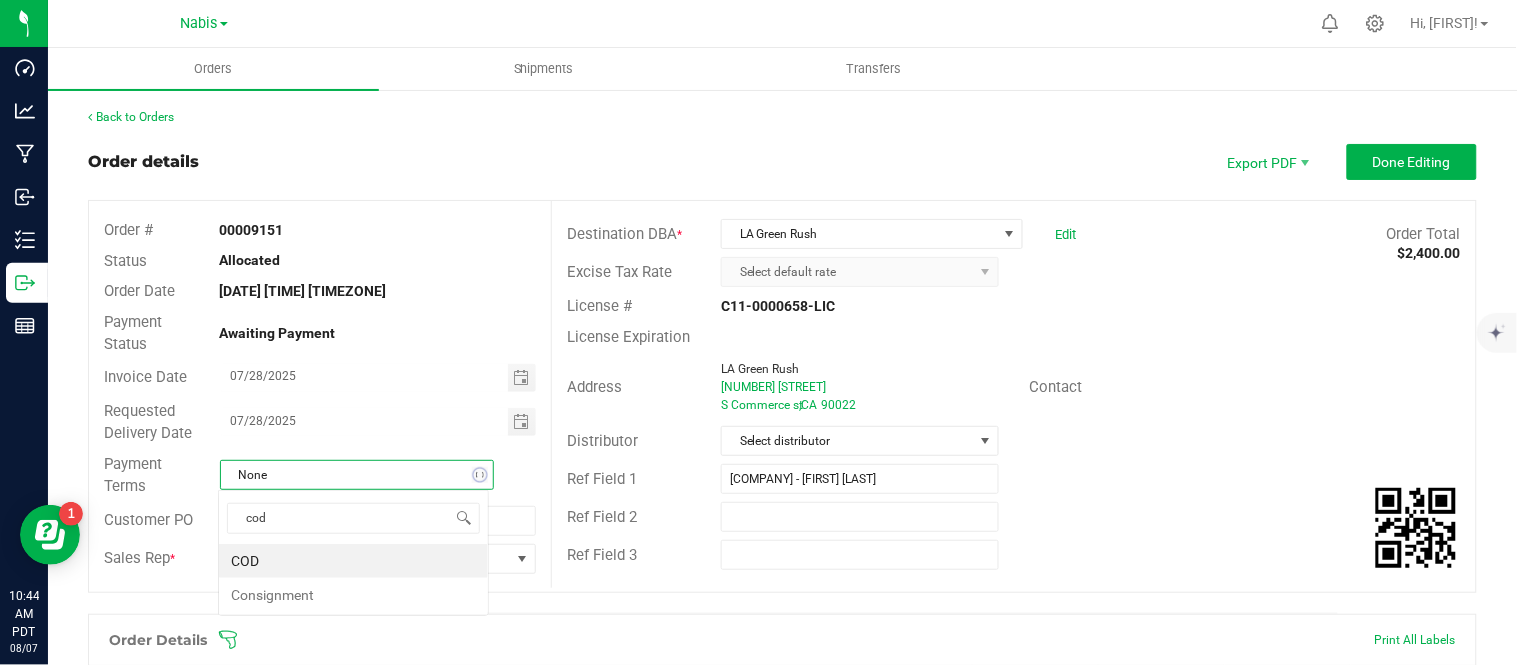 scroll, scrollTop: 0, scrollLeft: 0, axis: both 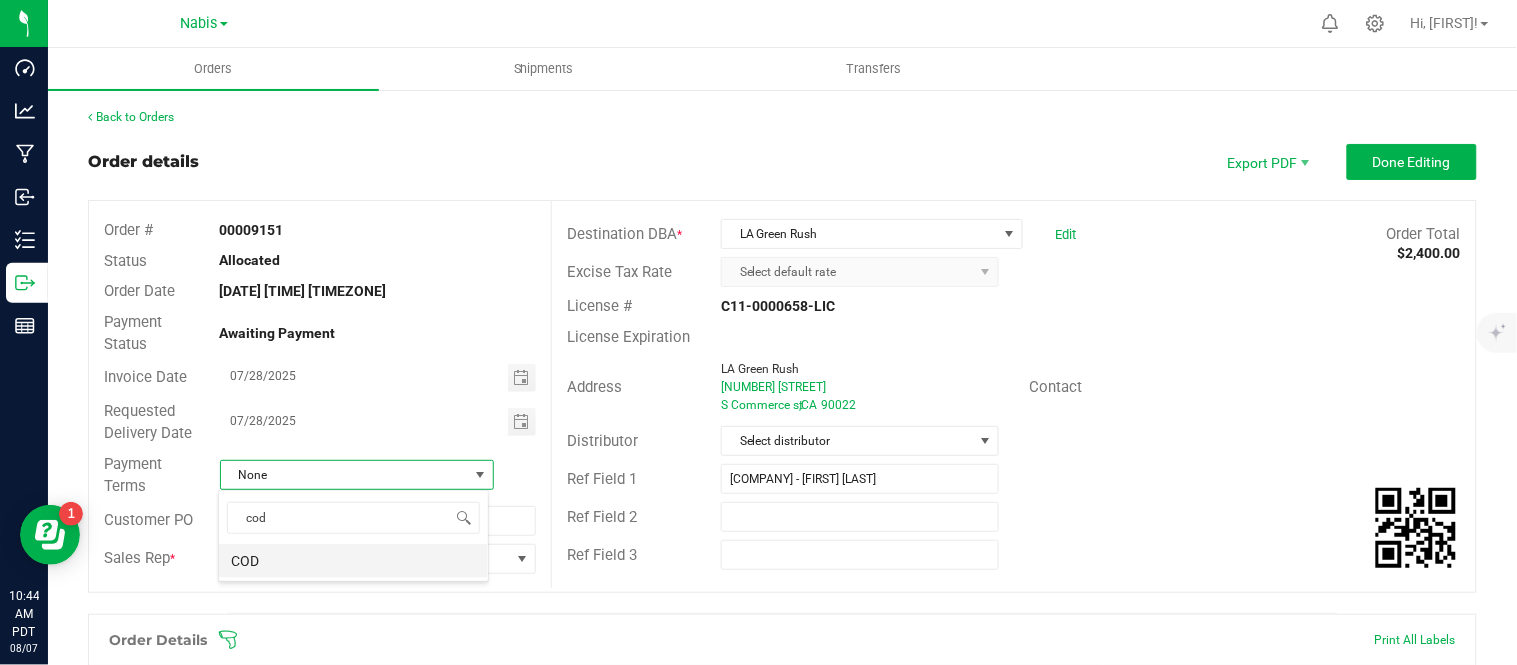 click on "COD" at bounding box center (353, 561) 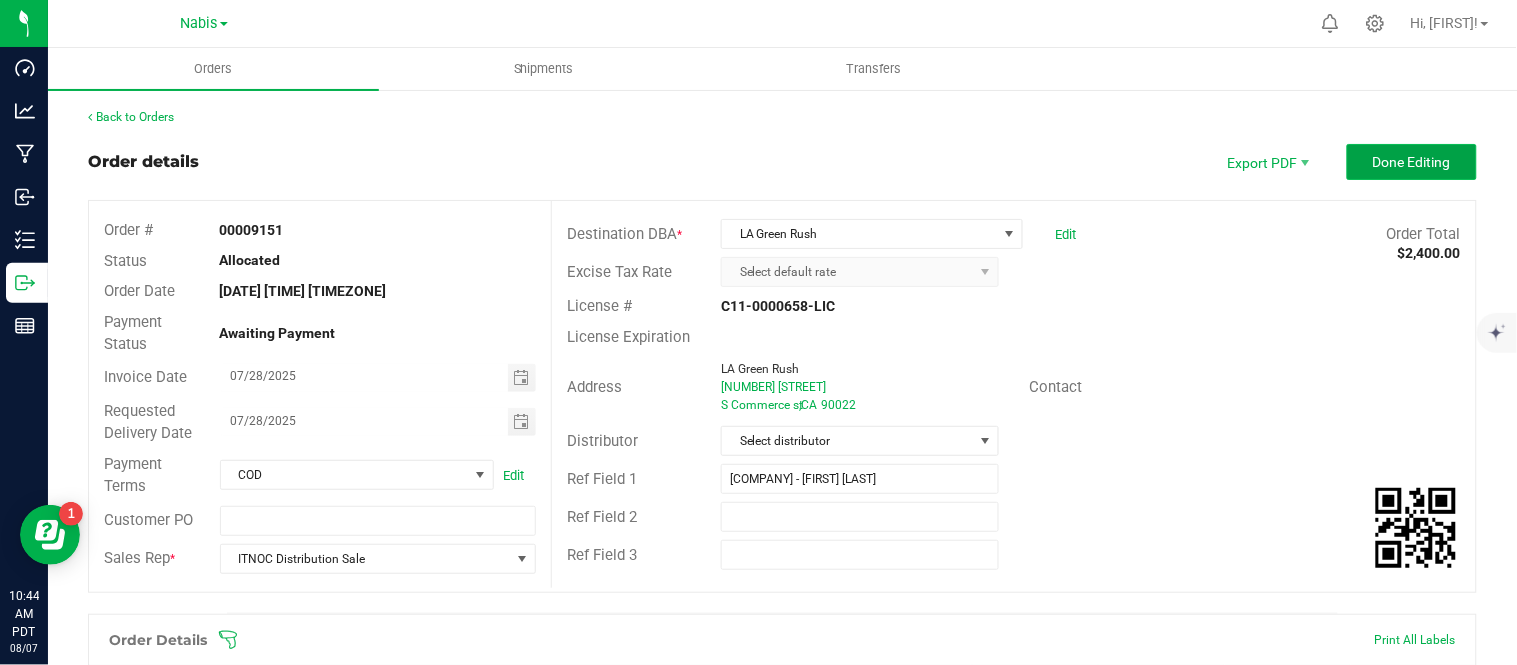 click on "Done Editing" at bounding box center (1412, 162) 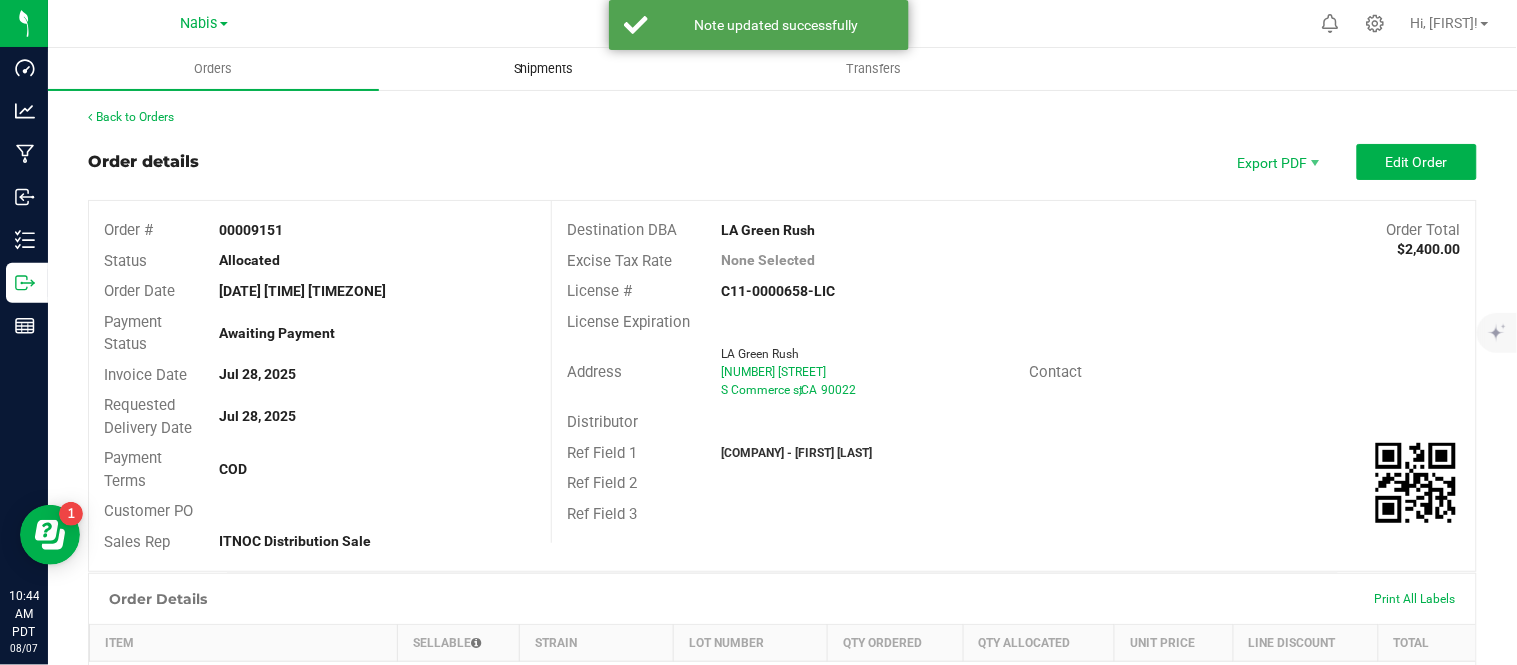 click on "Shipments" at bounding box center [544, 69] 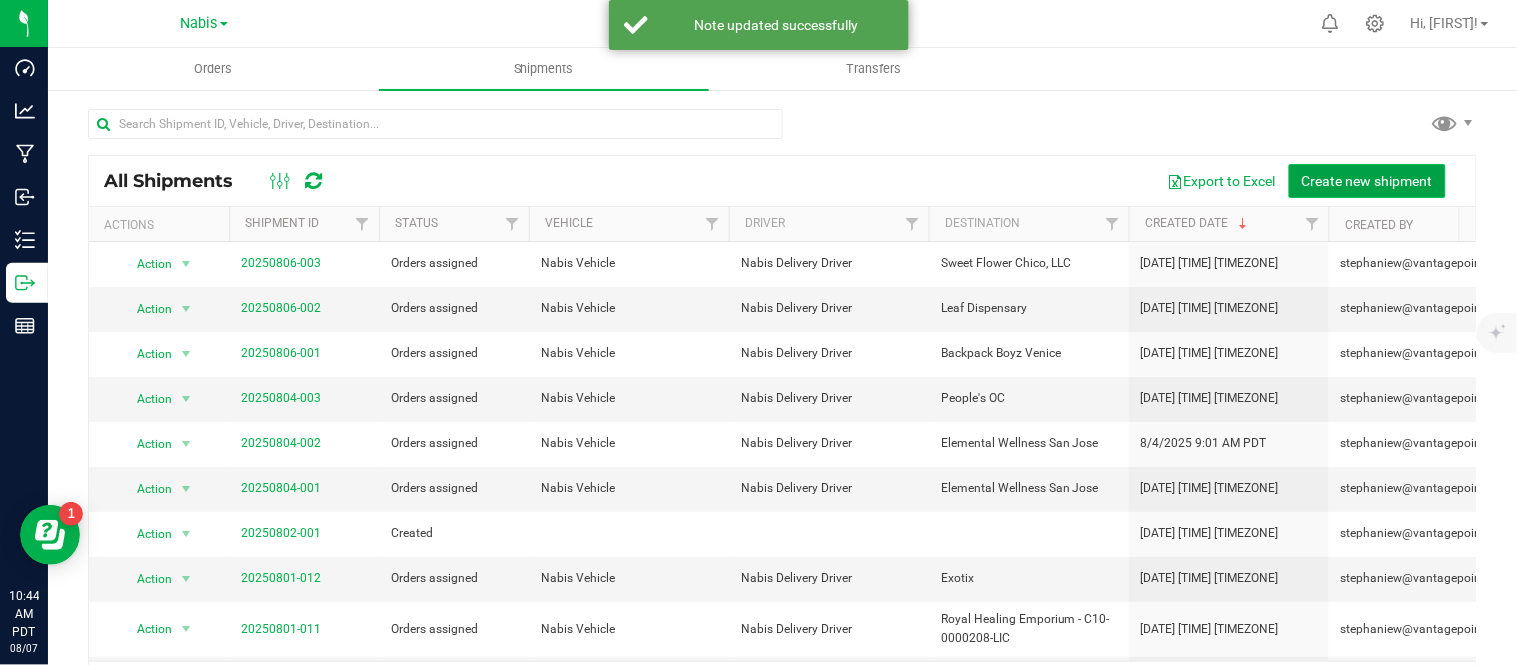 click on "Create new shipment" at bounding box center (1367, 181) 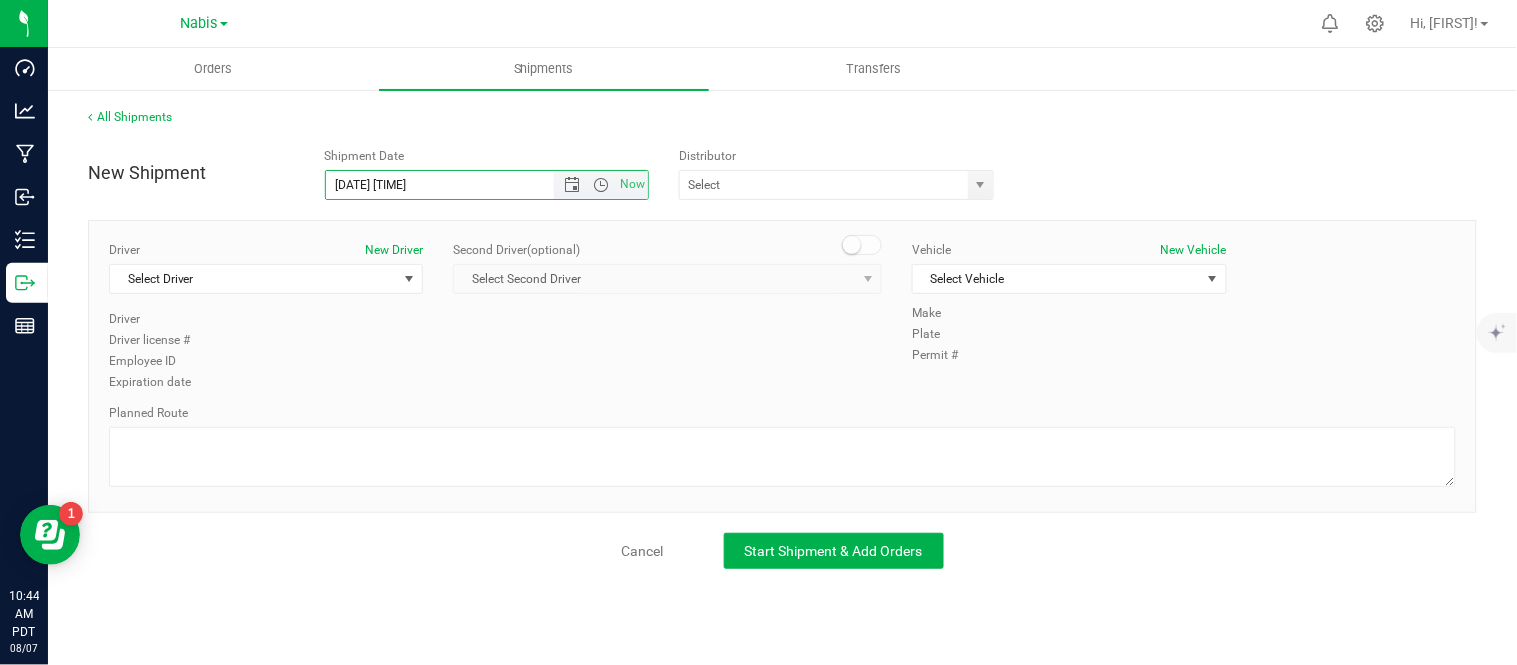 click on "8/7/2025 10:44 AM" at bounding box center [457, 185] 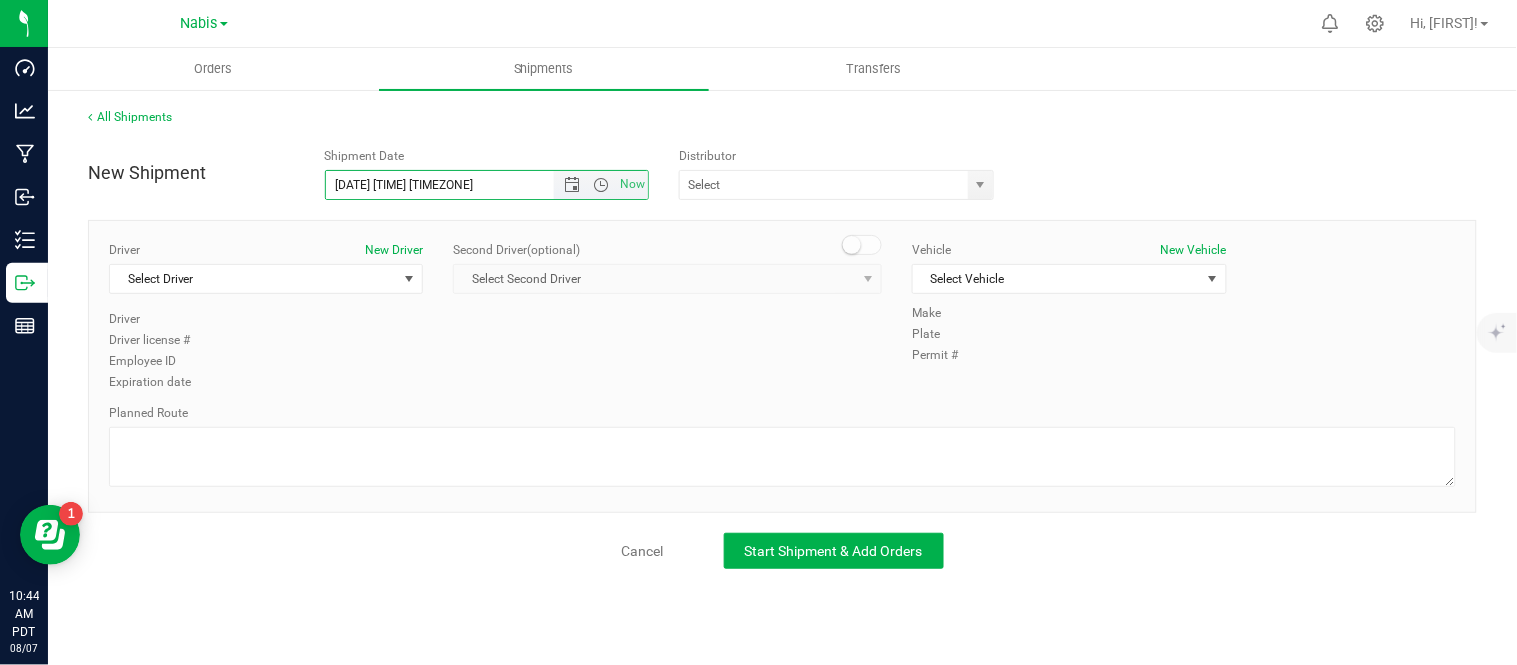 type on "7/28/2025 10:44 AM" 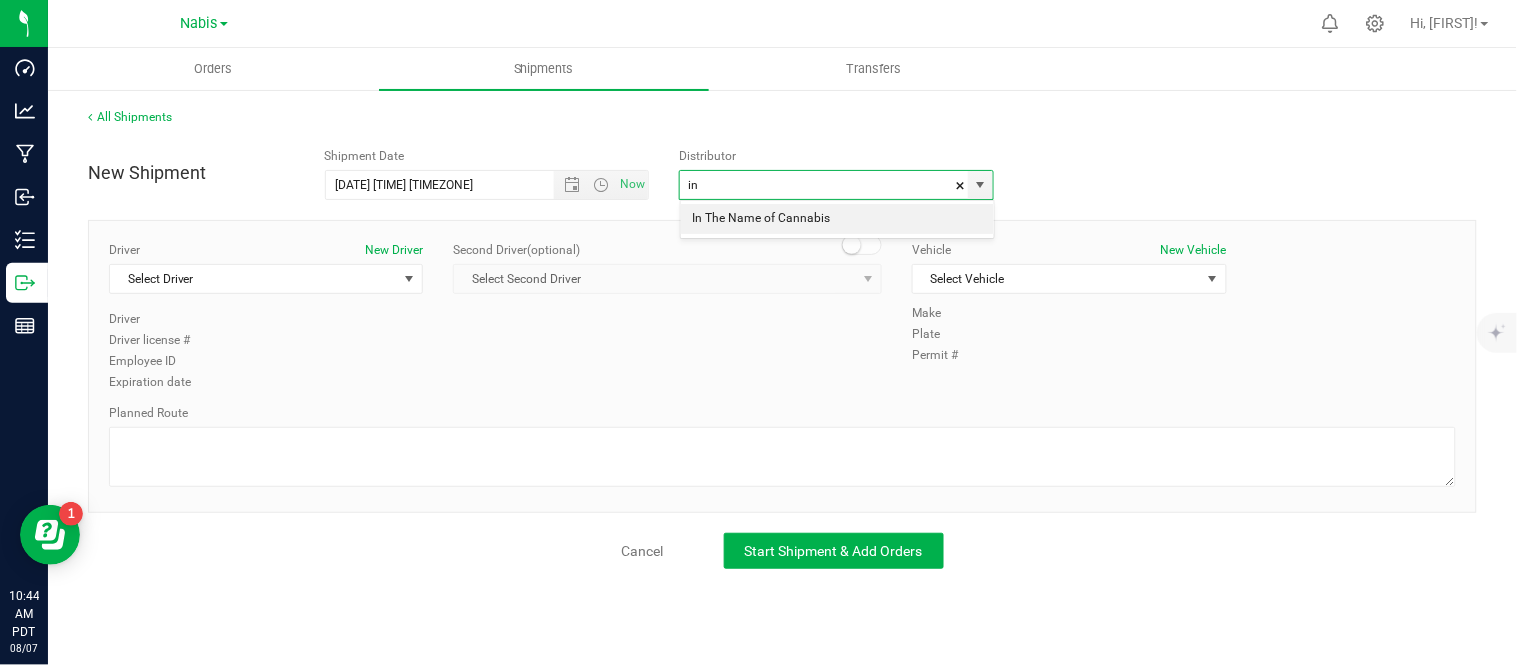 type on "i" 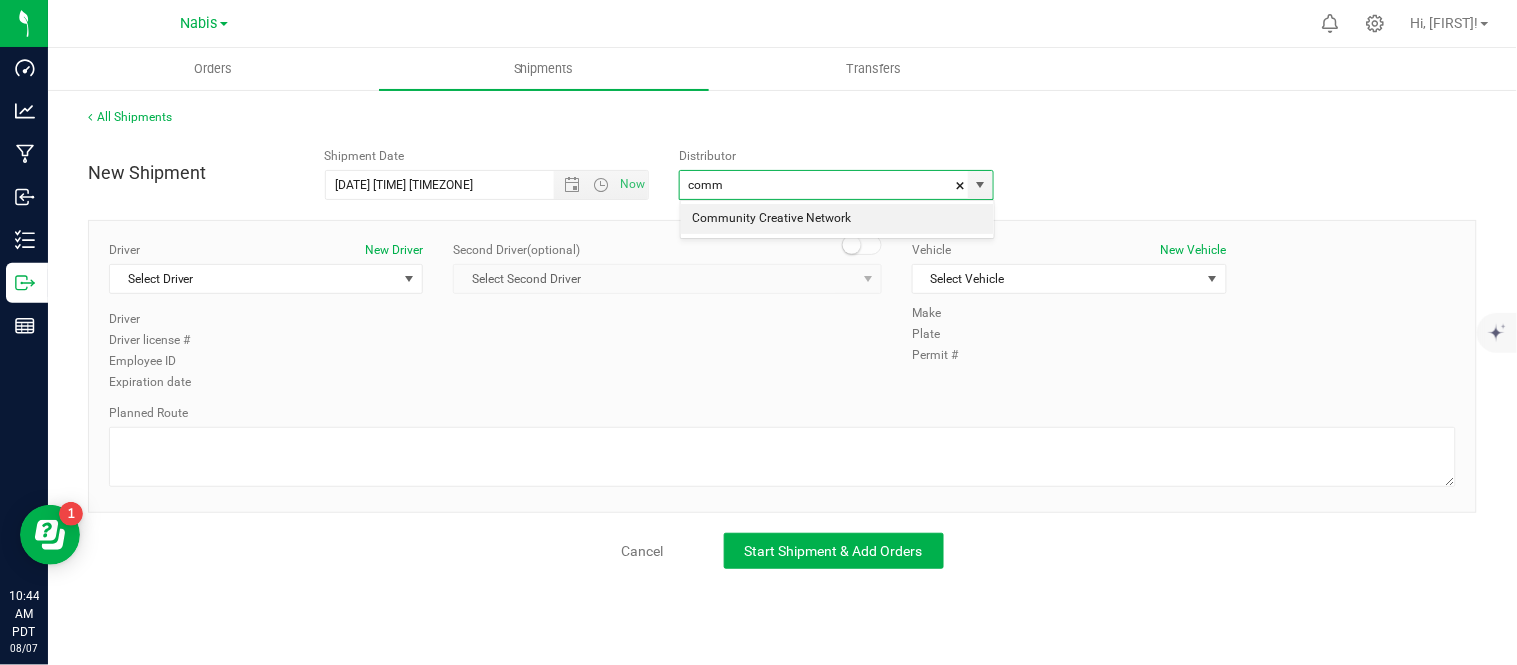 click on "Community Creative Network" at bounding box center [837, 219] 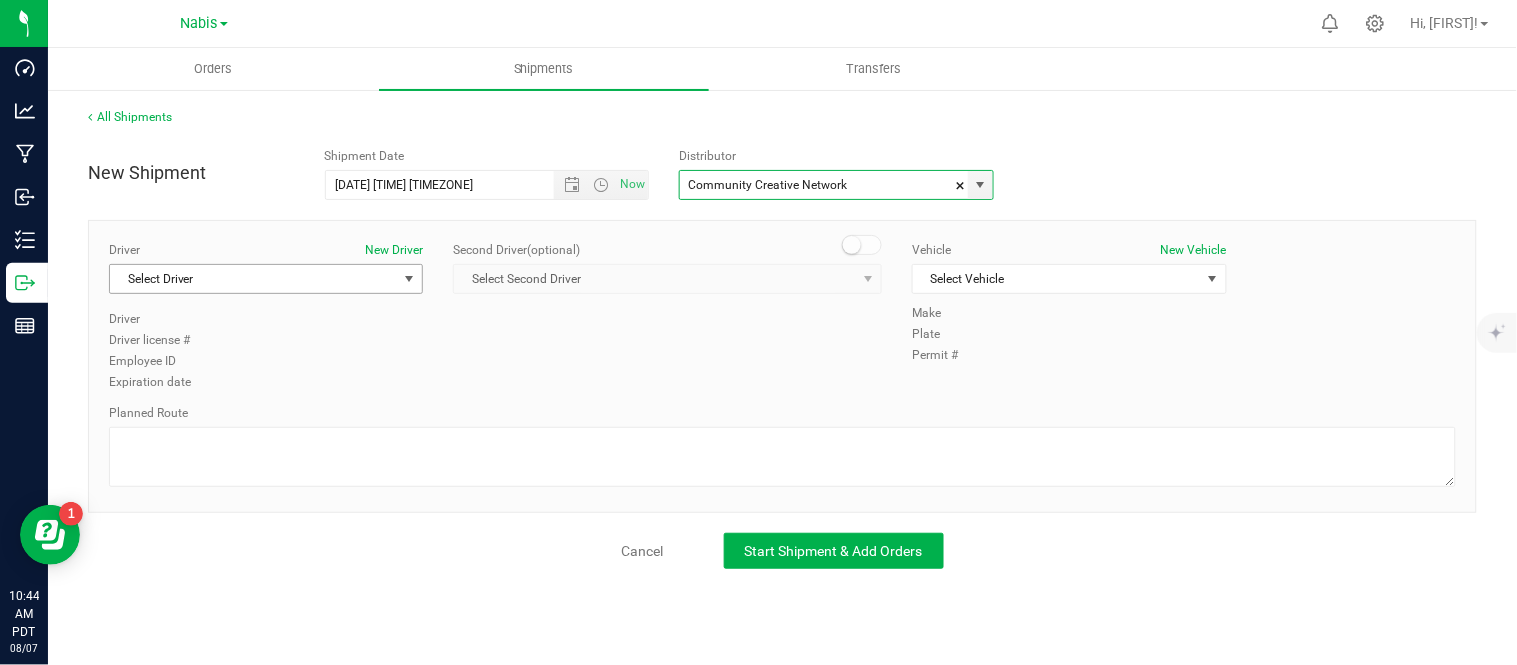 type on "Community Creative Network" 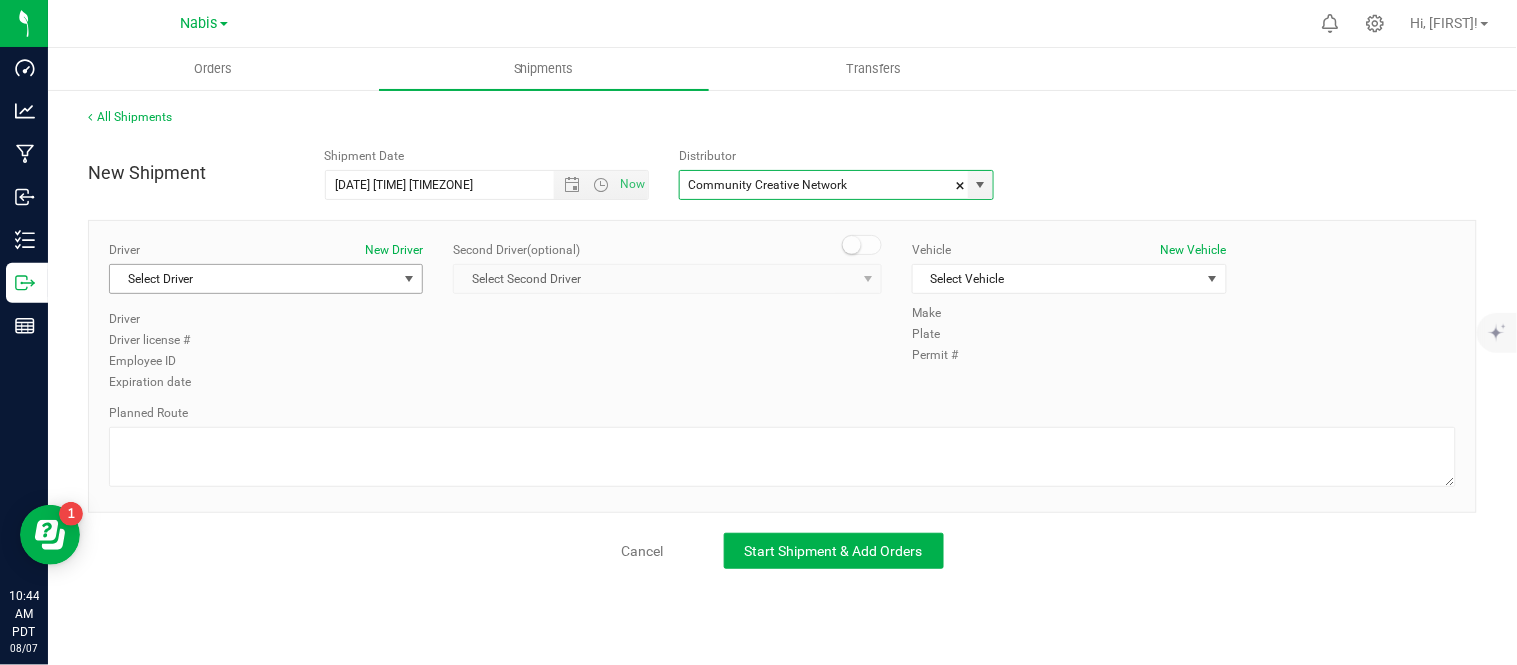 click on "Select Driver" at bounding box center [253, 279] 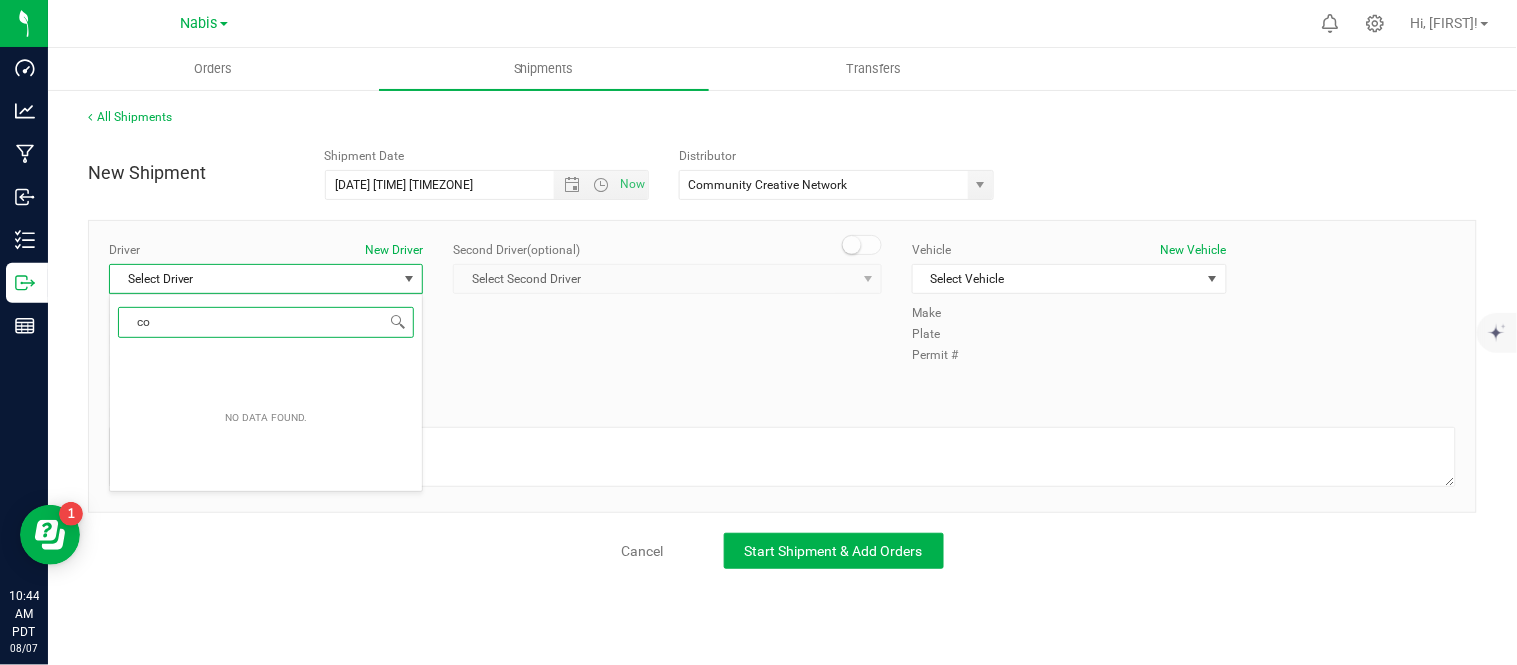 type on "c" 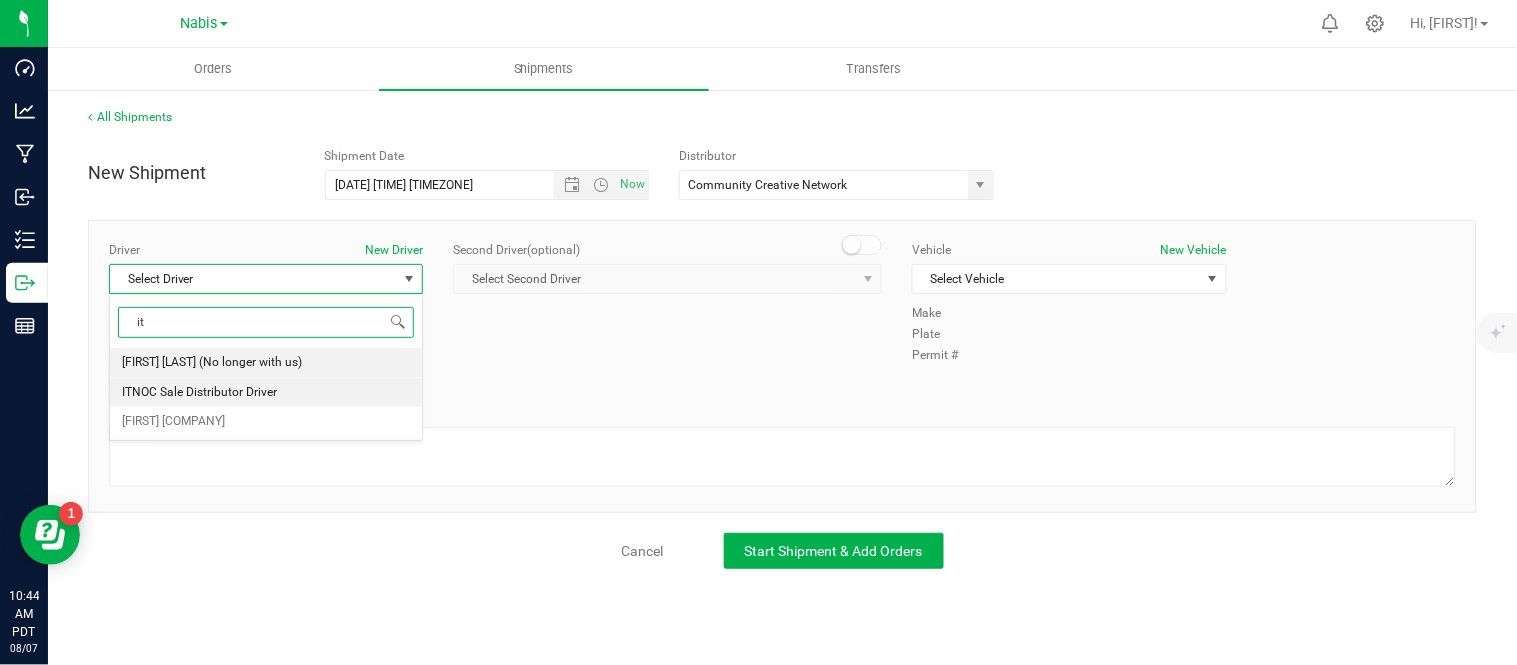 click on "ITNOC Sale Distributor Driver" at bounding box center (199, 393) 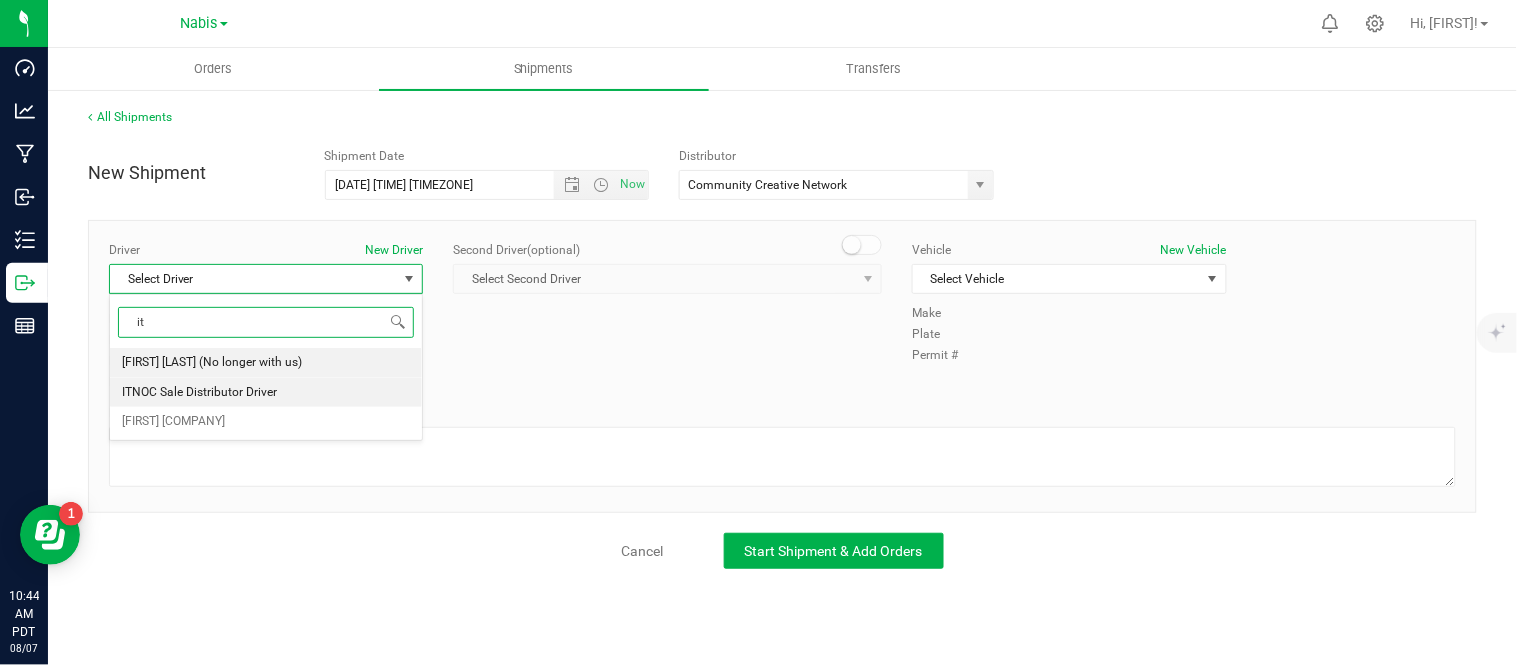 type on "it" 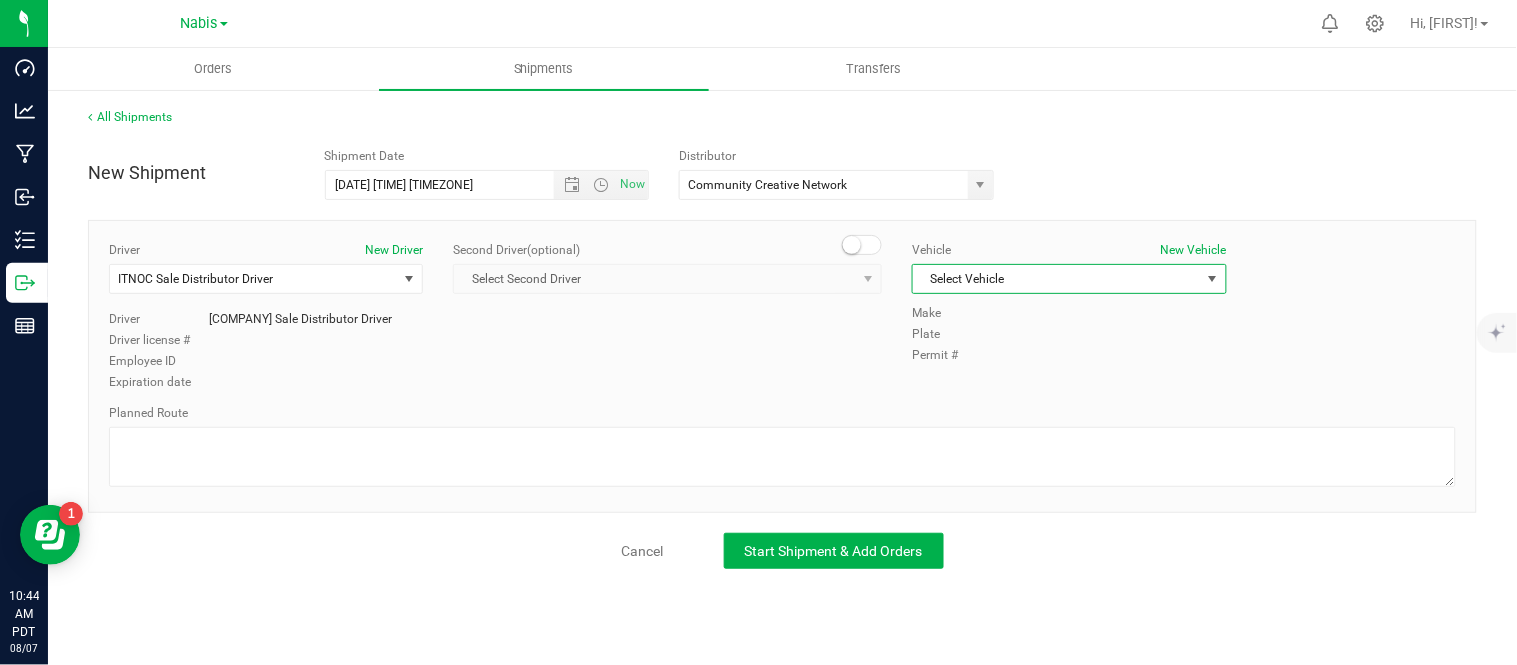 click on "Select Vehicle" at bounding box center (1056, 279) 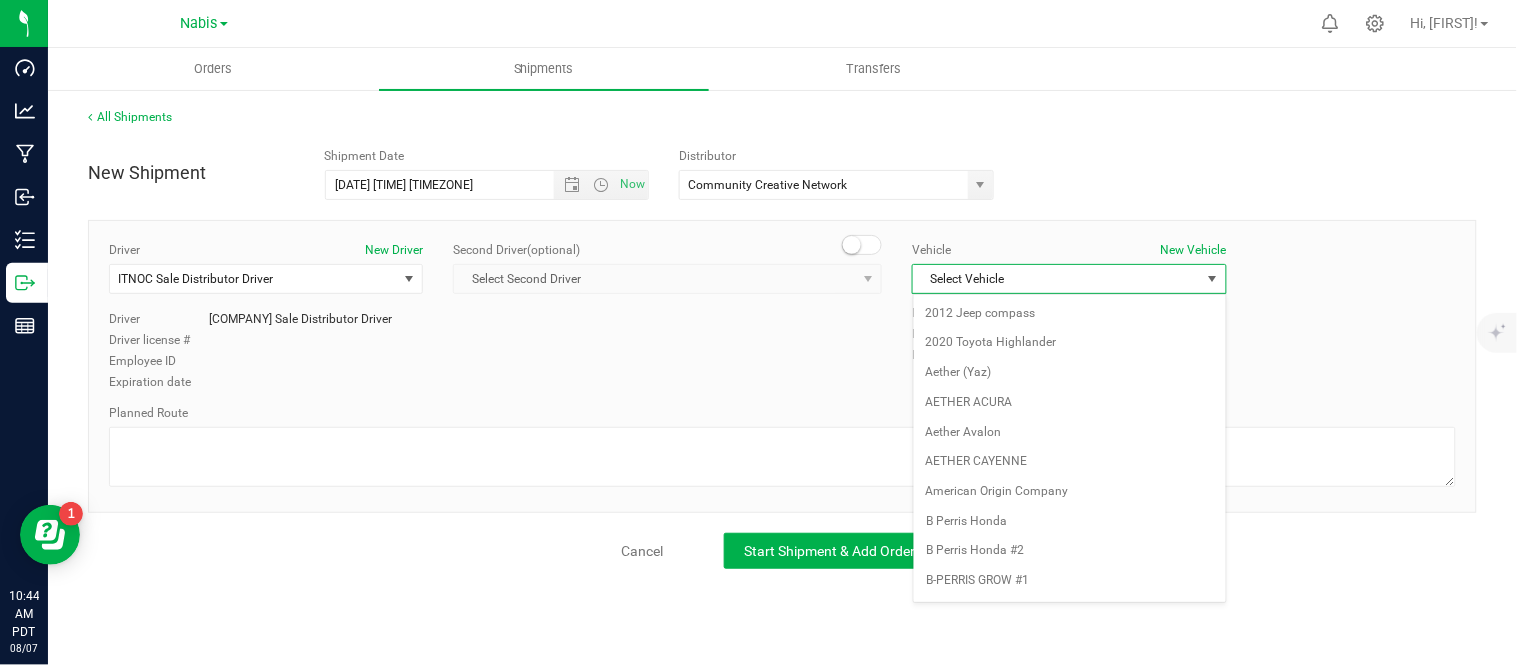 scroll, scrollTop: 1225, scrollLeft: 0, axis: vertical 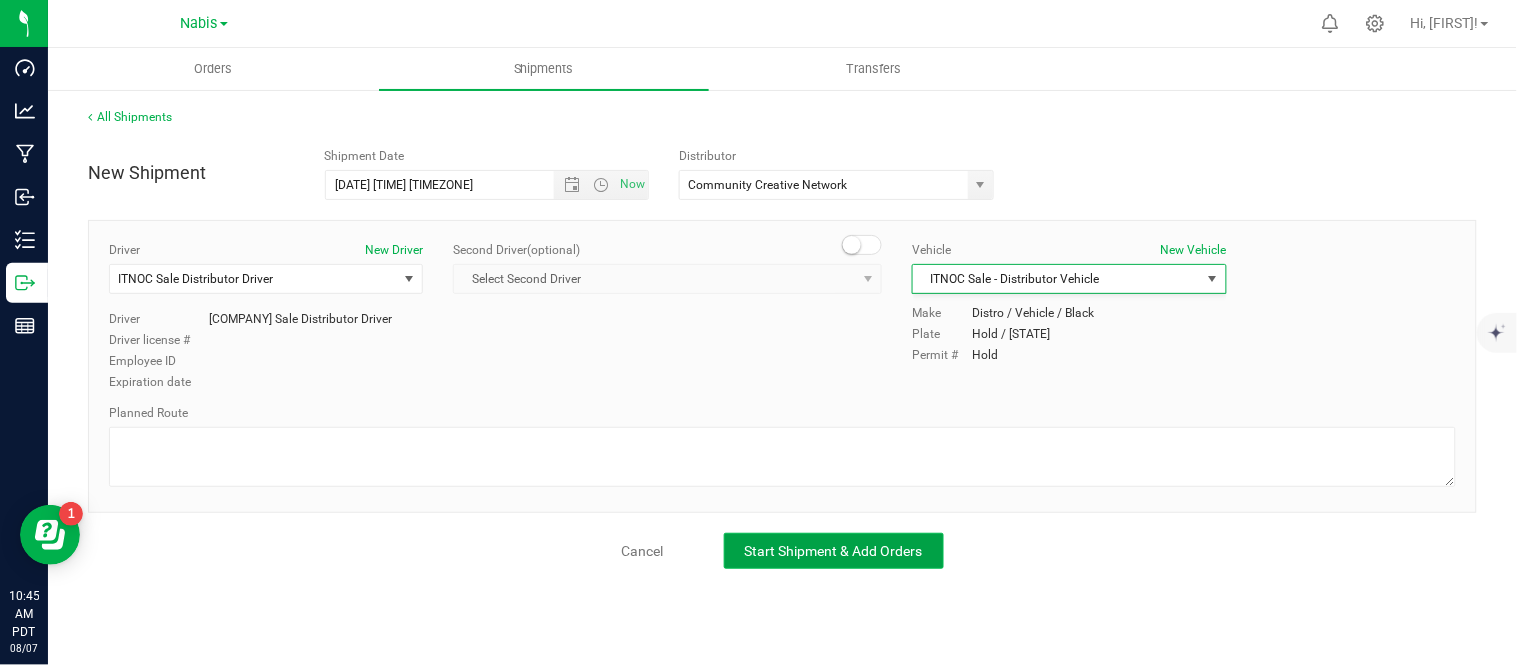 click on "Start Shipment & Add Orders" 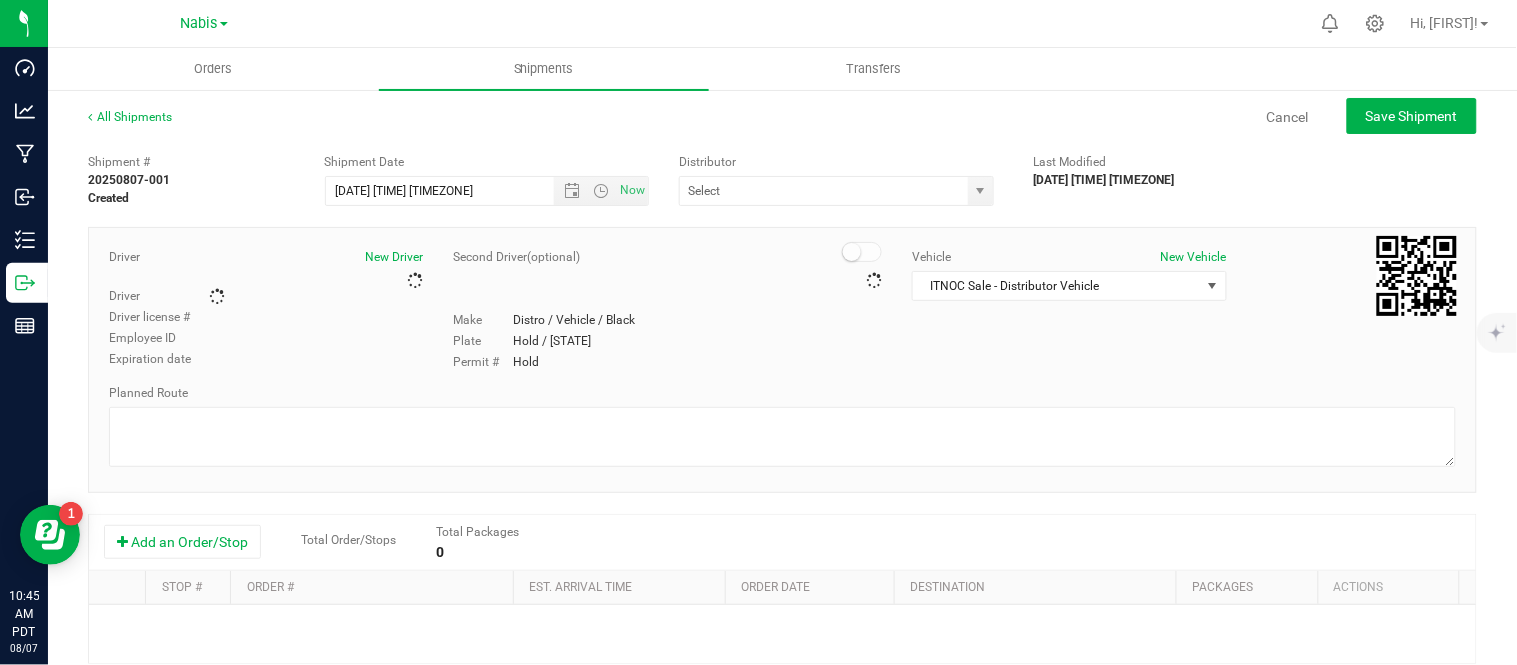 type on "Community Creative Network" 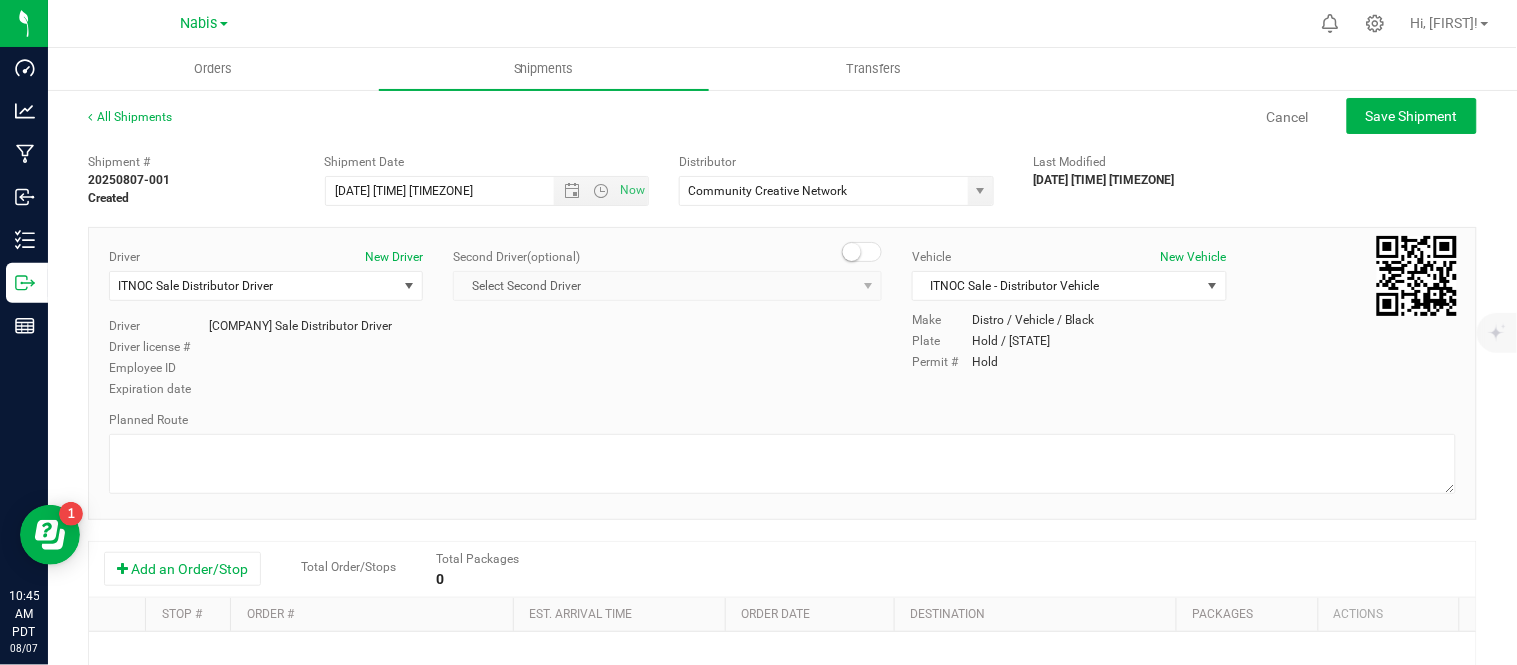 scroll, scrollTop: 306, scrollLeft: 0, axis: vertical 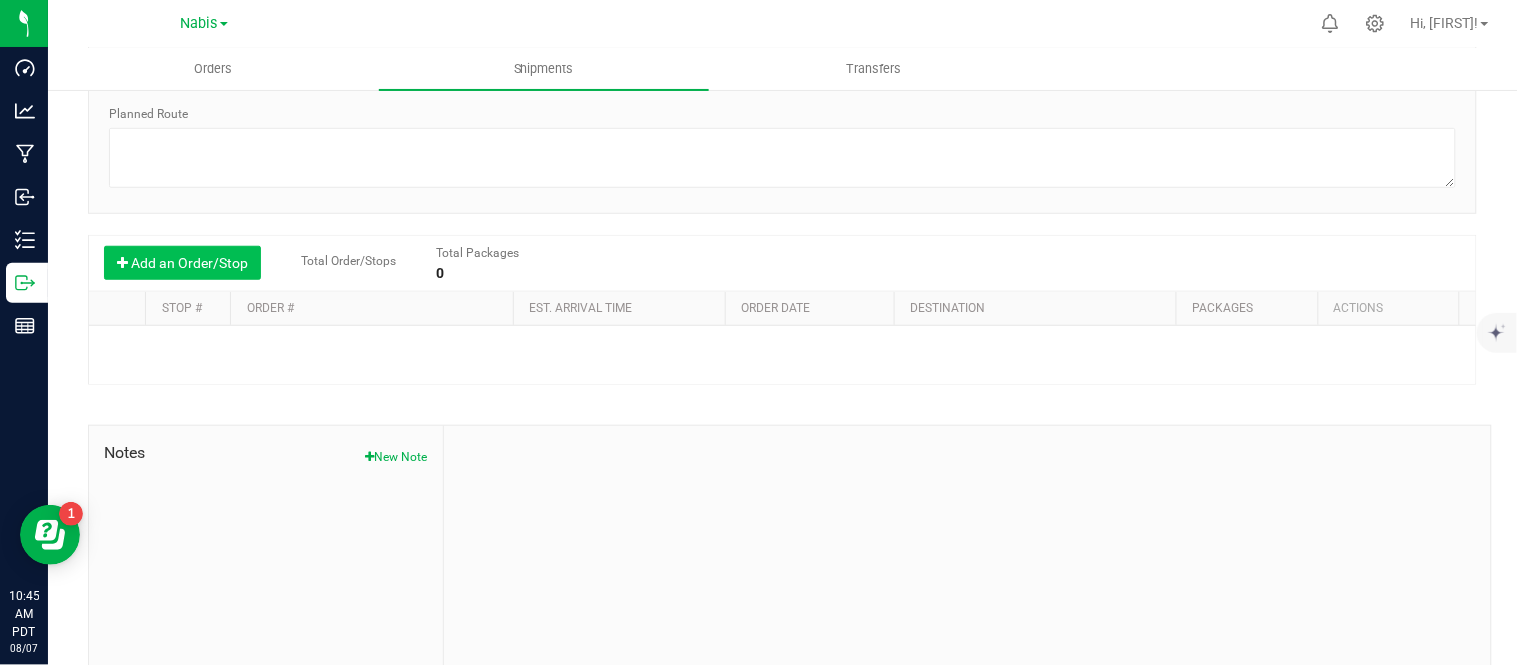 click on "Add an Order/Stop" at bounding box center (182, 263) 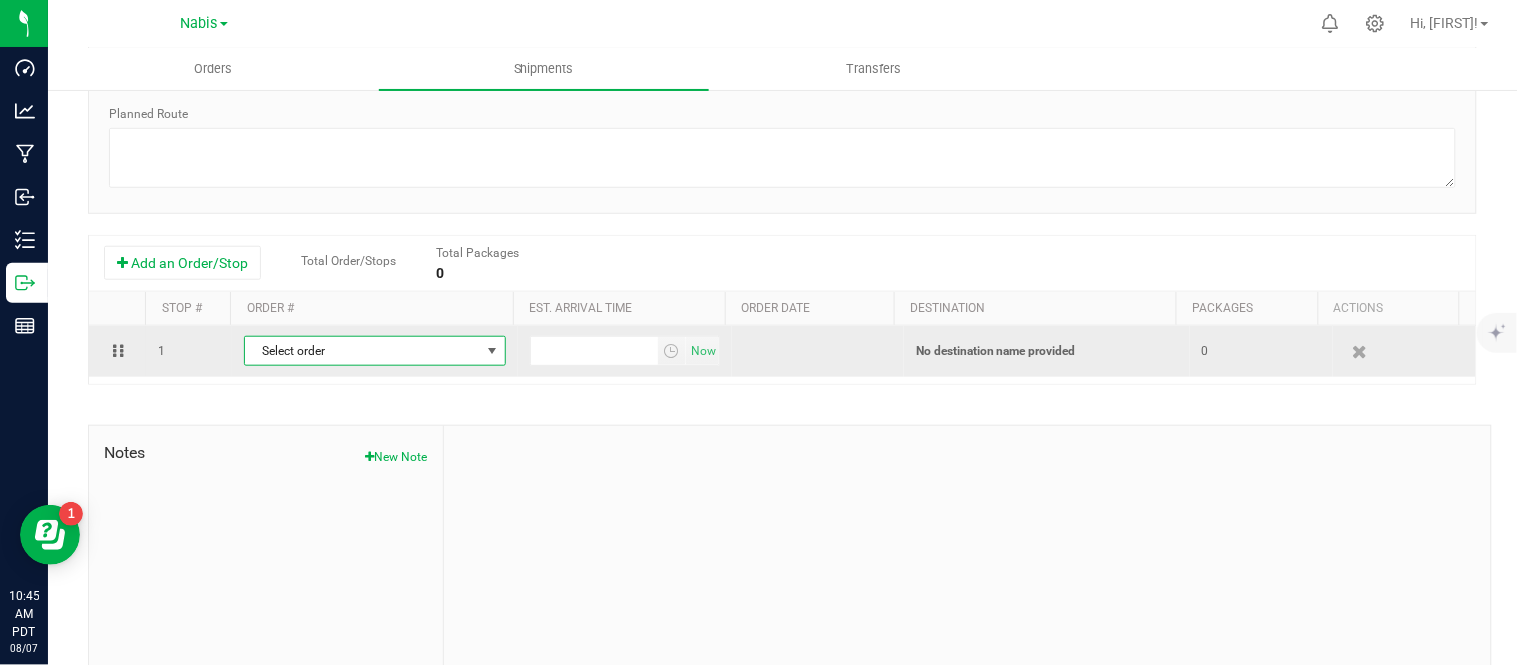click at bounding box center (492, 351) 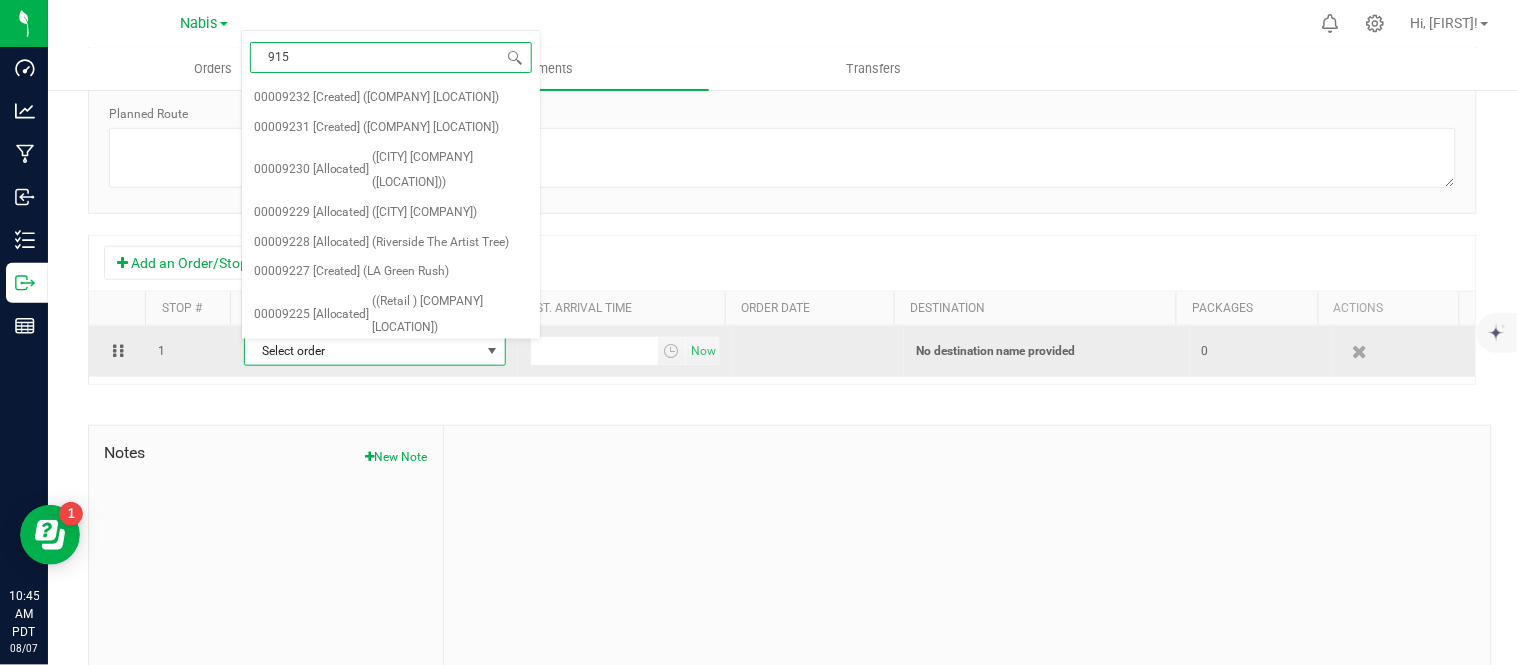 type on "9151" 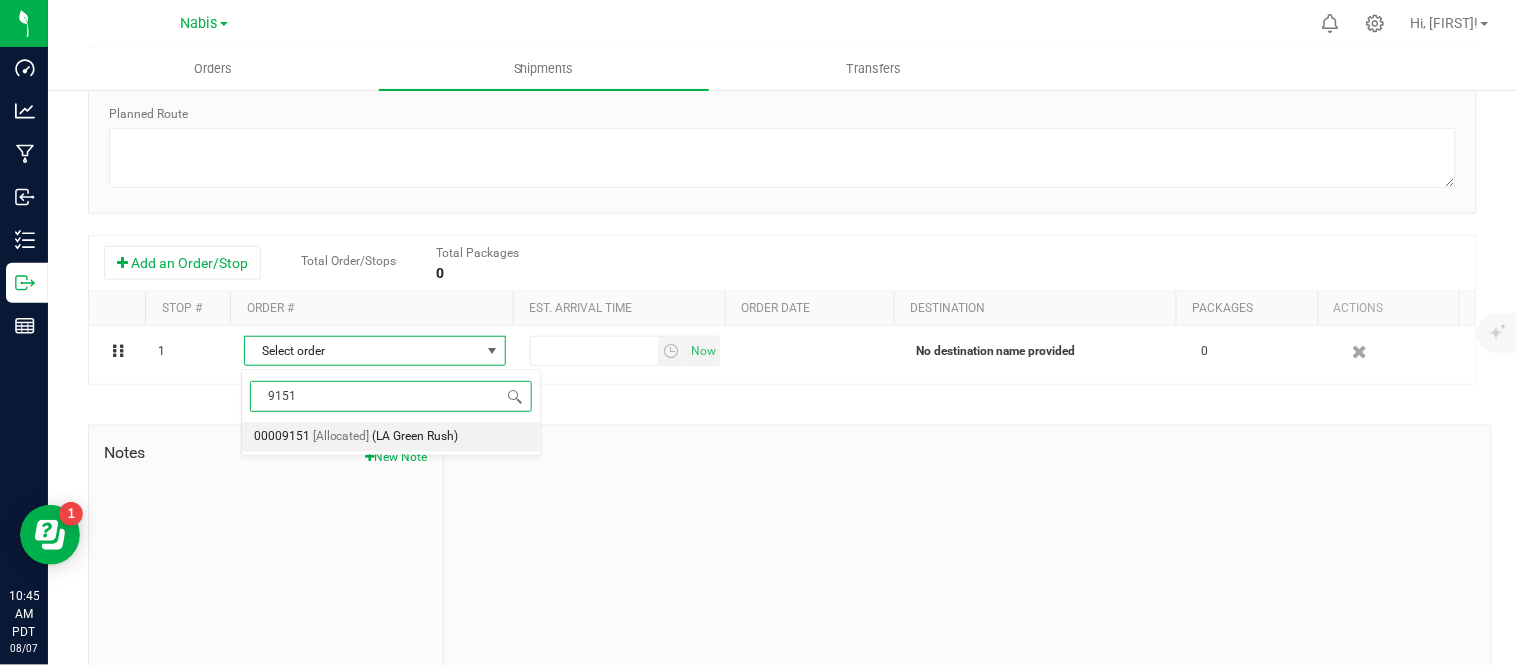 click on "(LA Green Rush)" at bounding box center [416, 437] 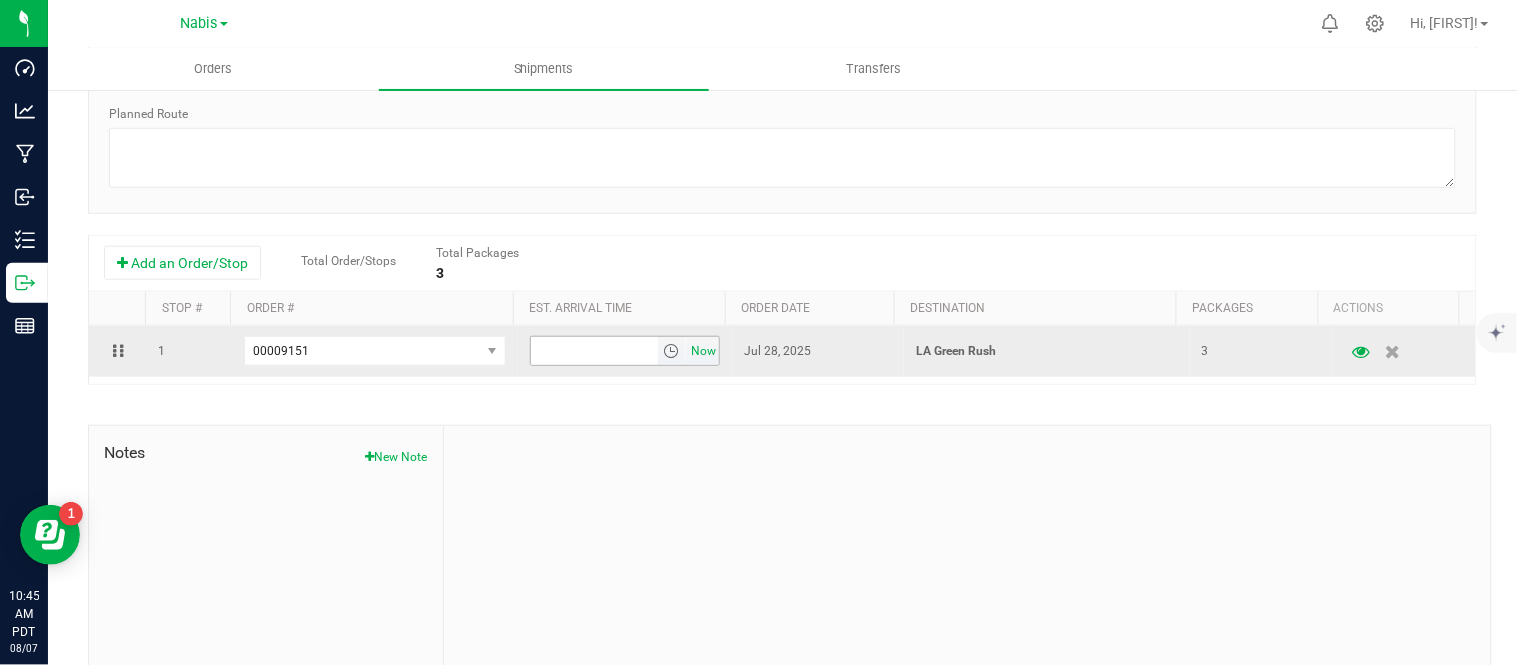 click on "Now" at bounding box center [704, 351] 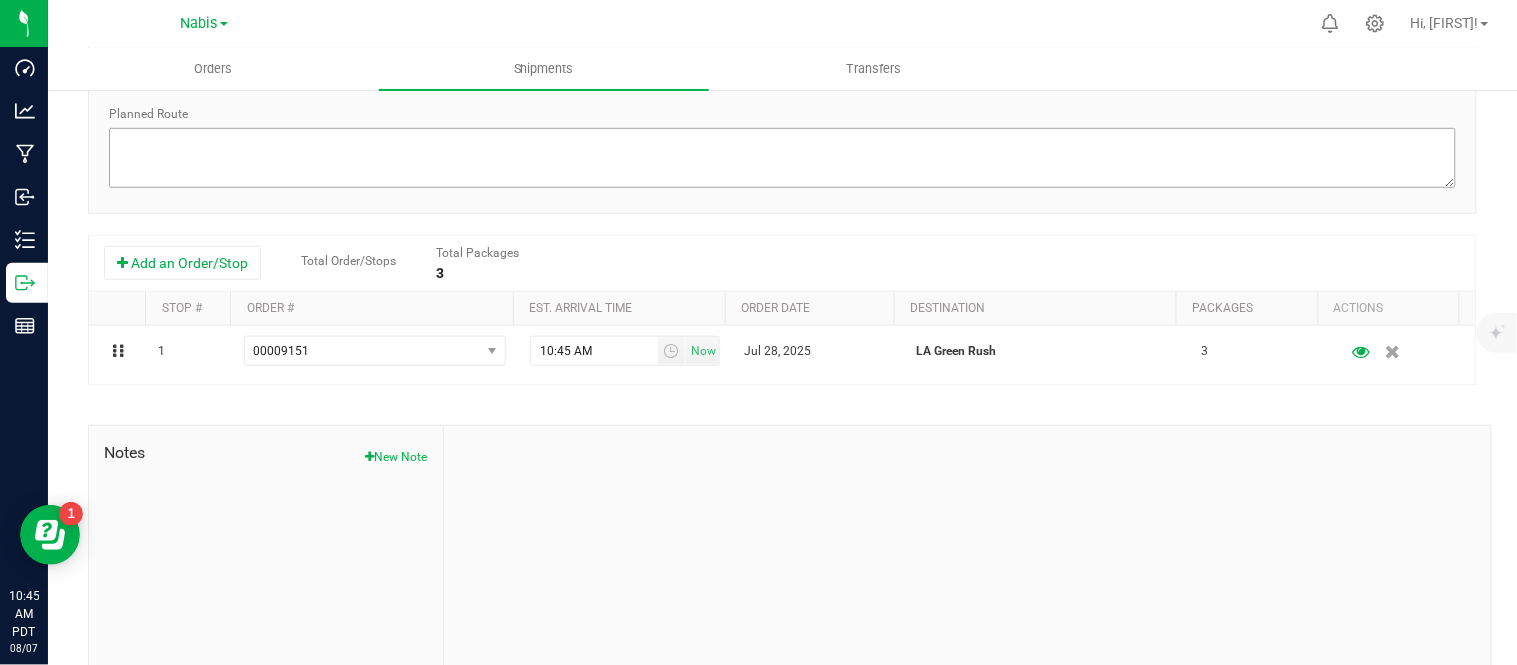 scroll, scrollTop: 0, scrollLeft: 0, axis: both 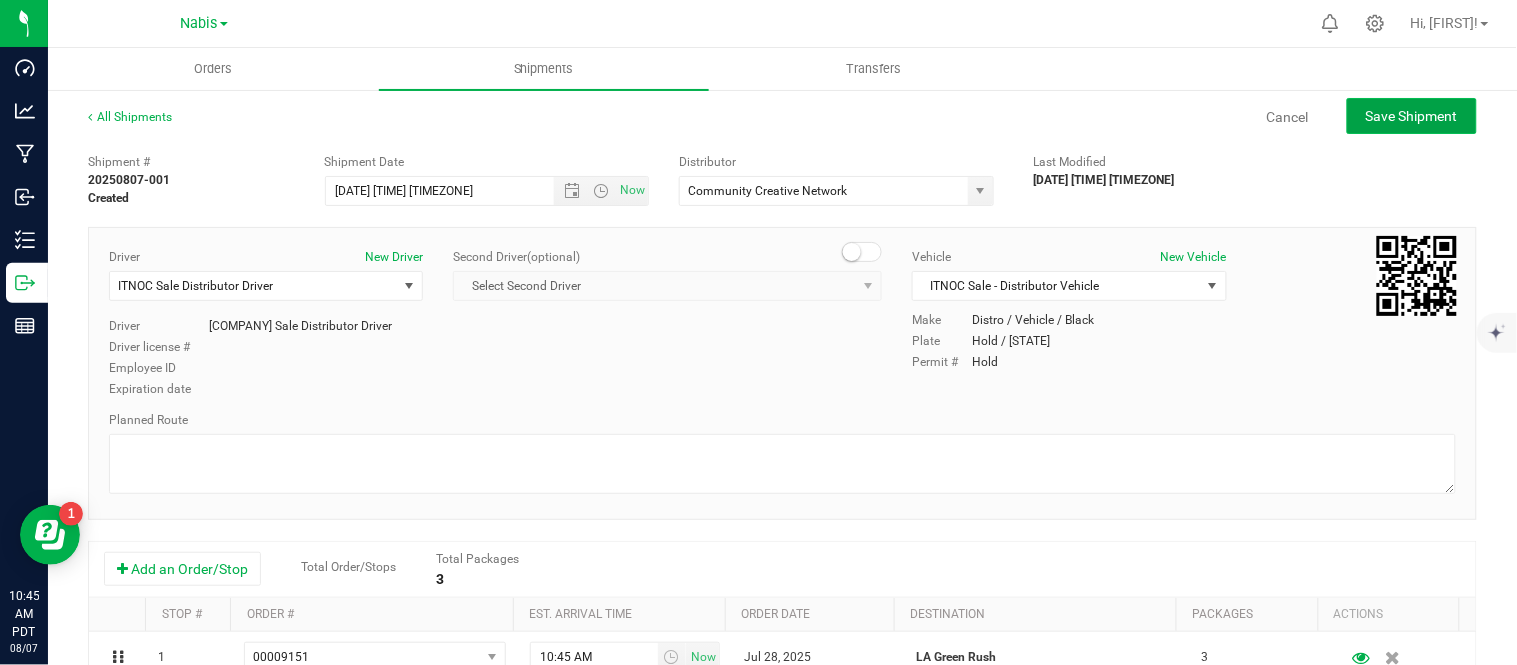 click on "Save Shipment" 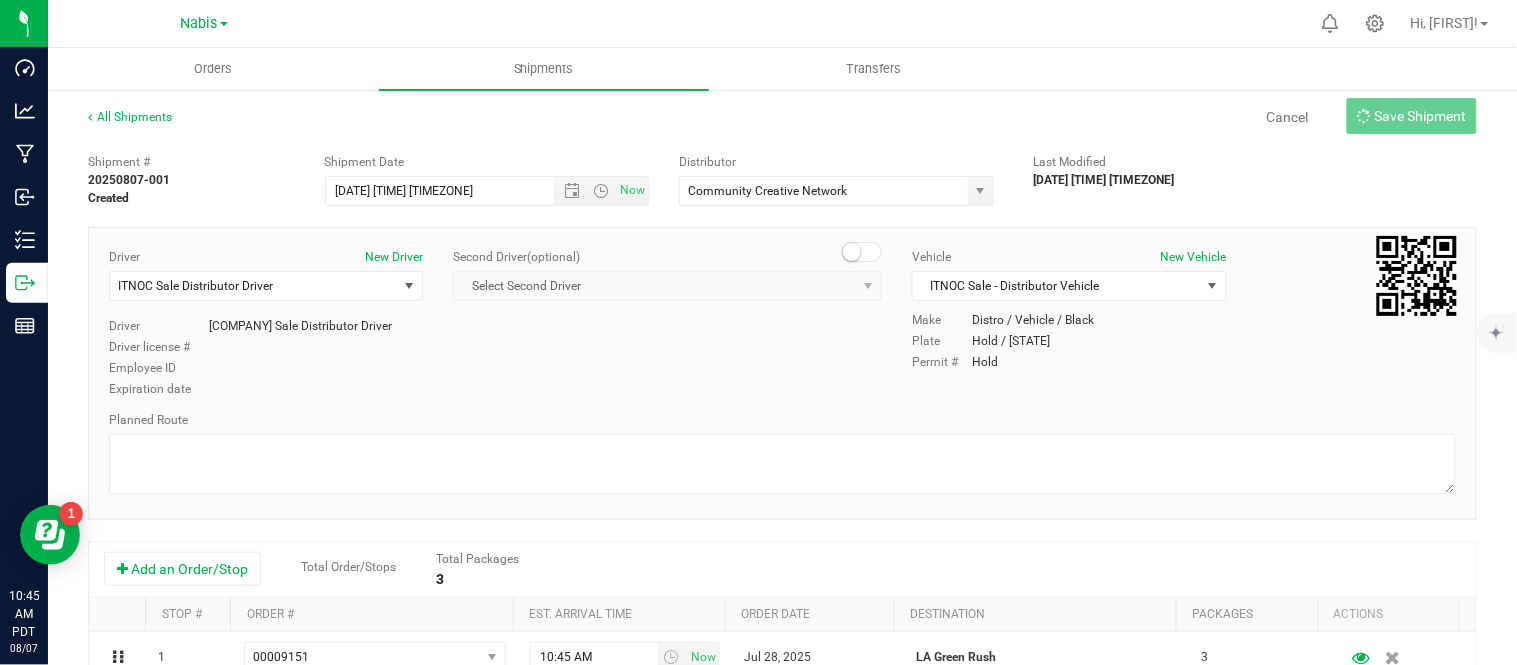 type on "7/28/2025 5:44 PM" 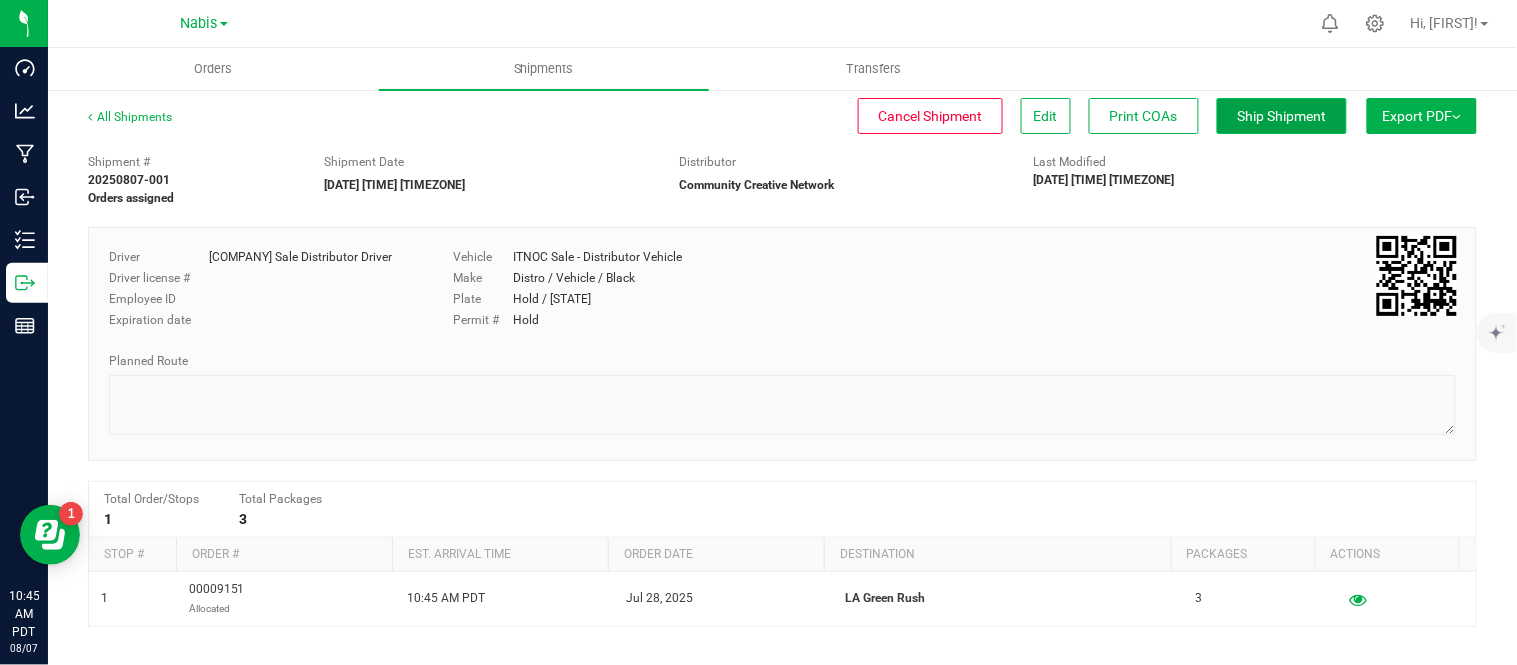 click on "Ship Shipment" at bounding box center (1282, 116) 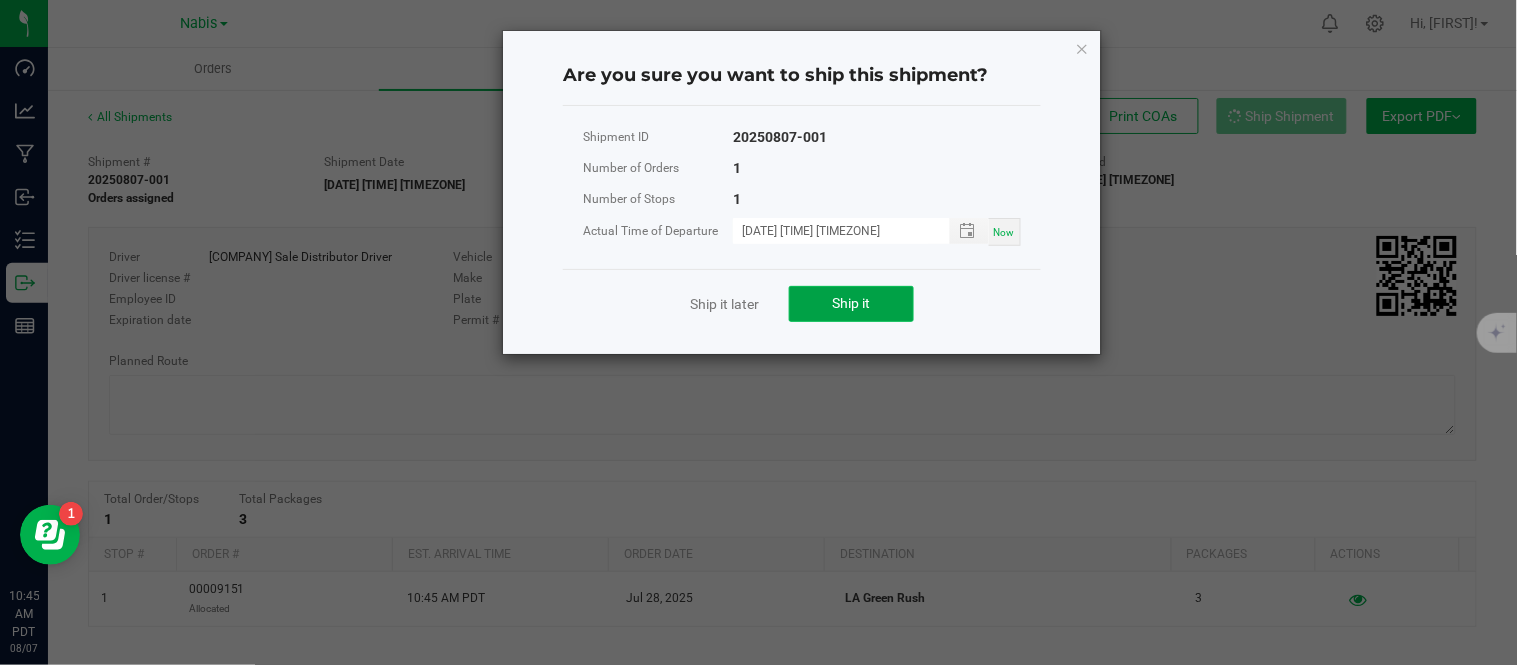 click on "Ship it" 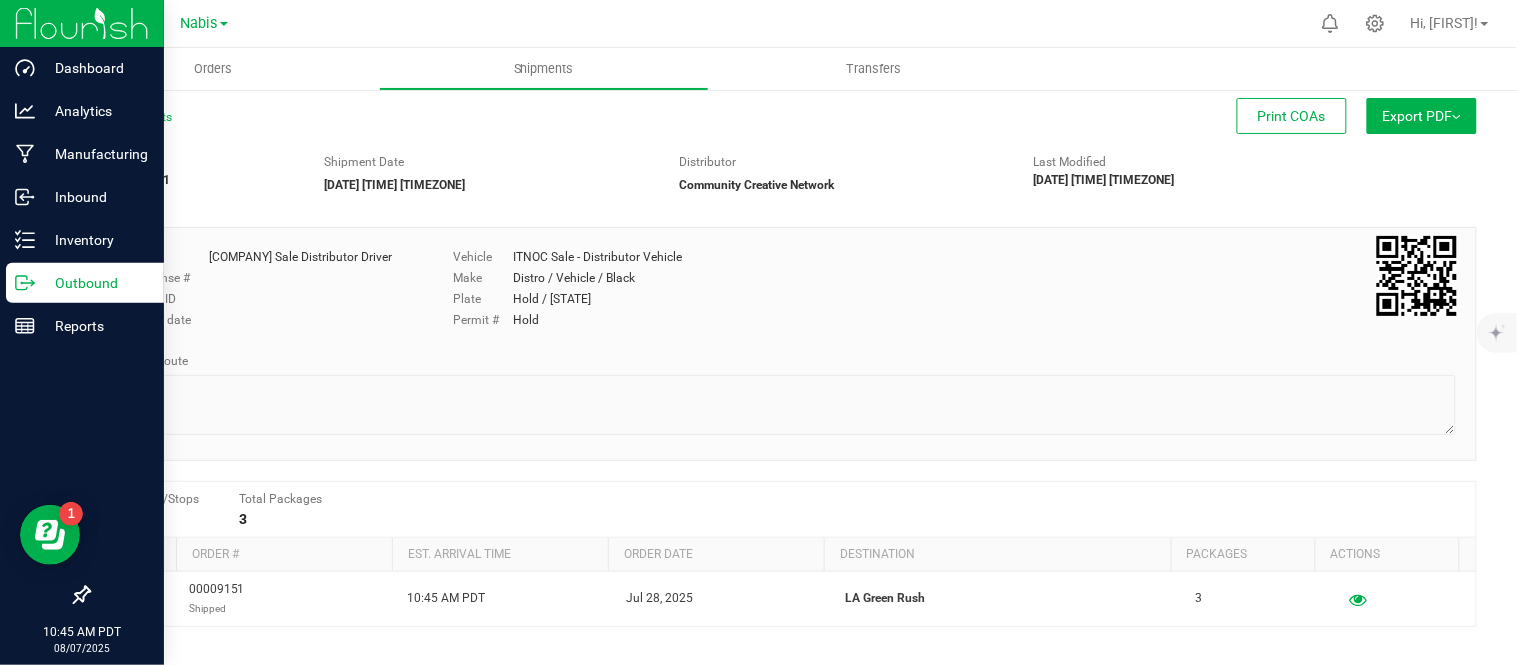 click on "Outbound" at bounding box center [85, 283] 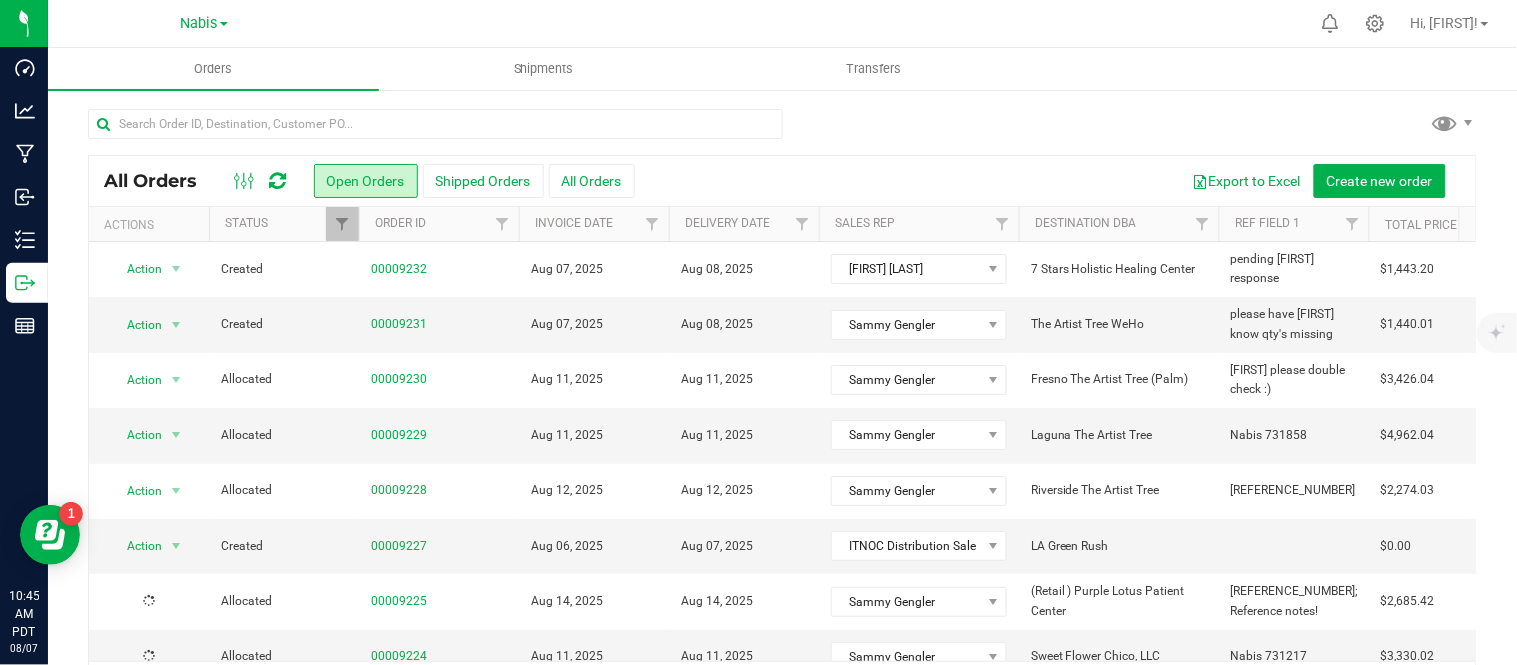 click at bounding box center [374, 683] 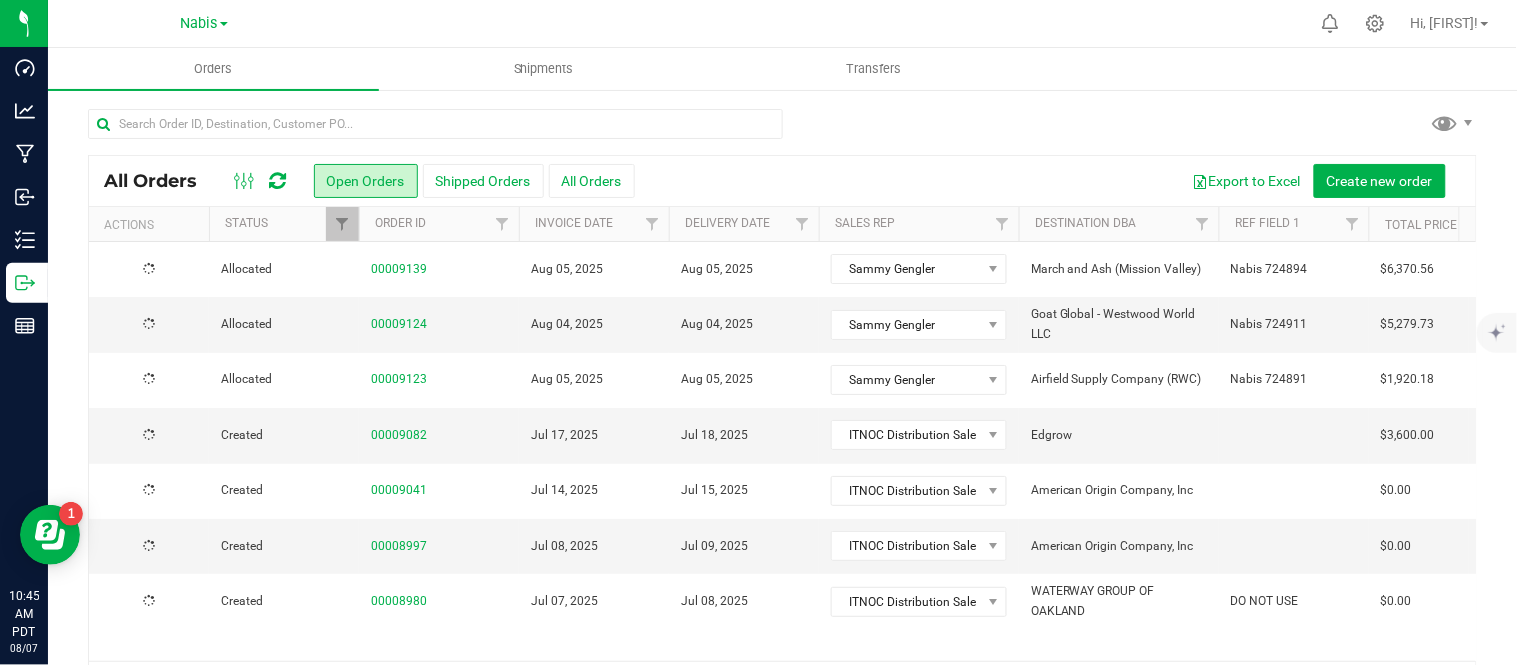 scroll, scrollTop: 65, scrollLeft: 0, axis: vertical 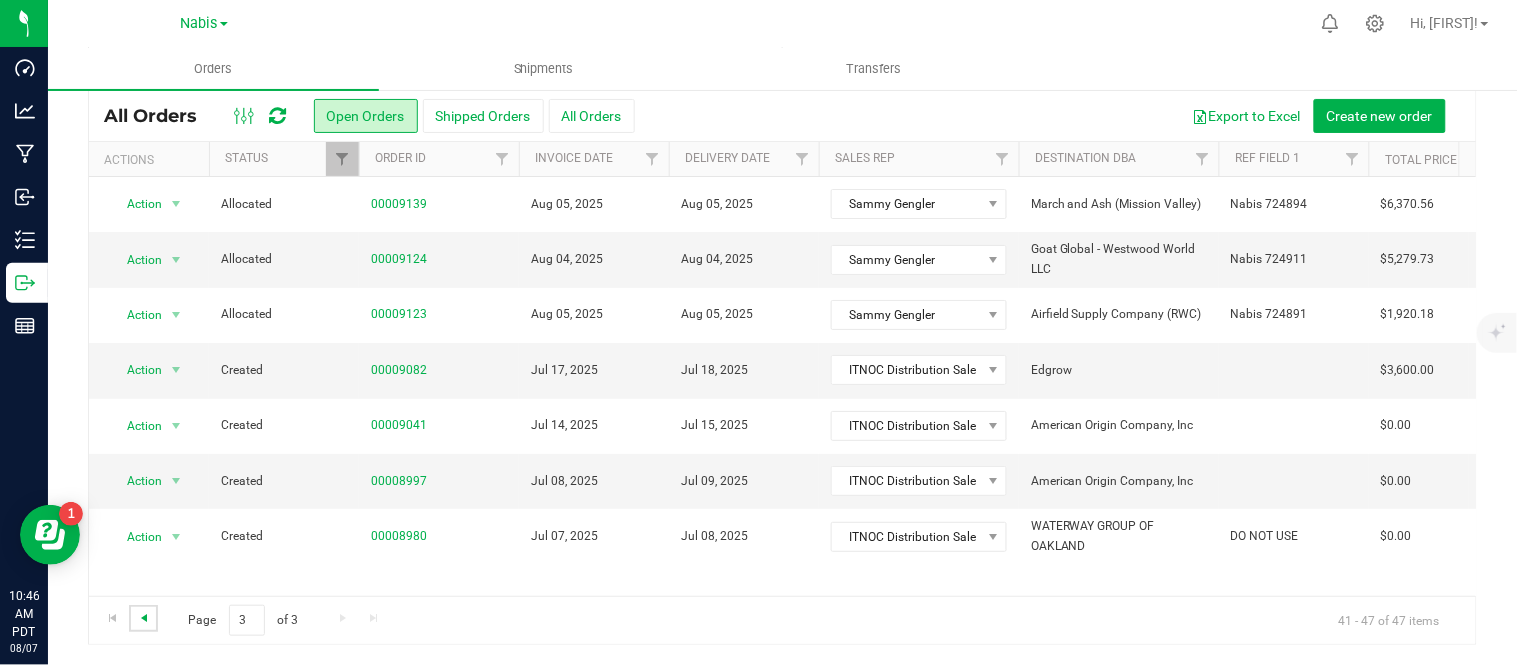 click at bounding box center [144, 618] 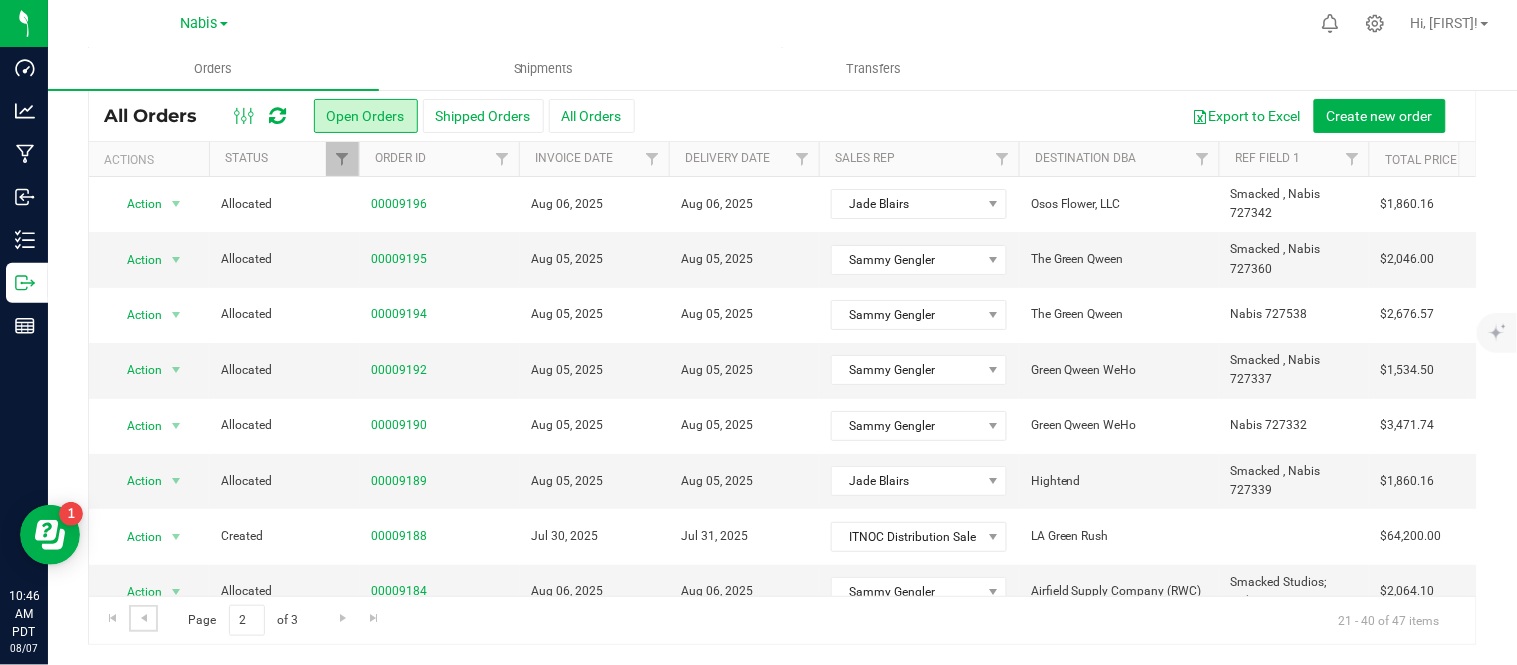 scroll, scrollTop: 705, scrollLeft: 0, axis: vertical 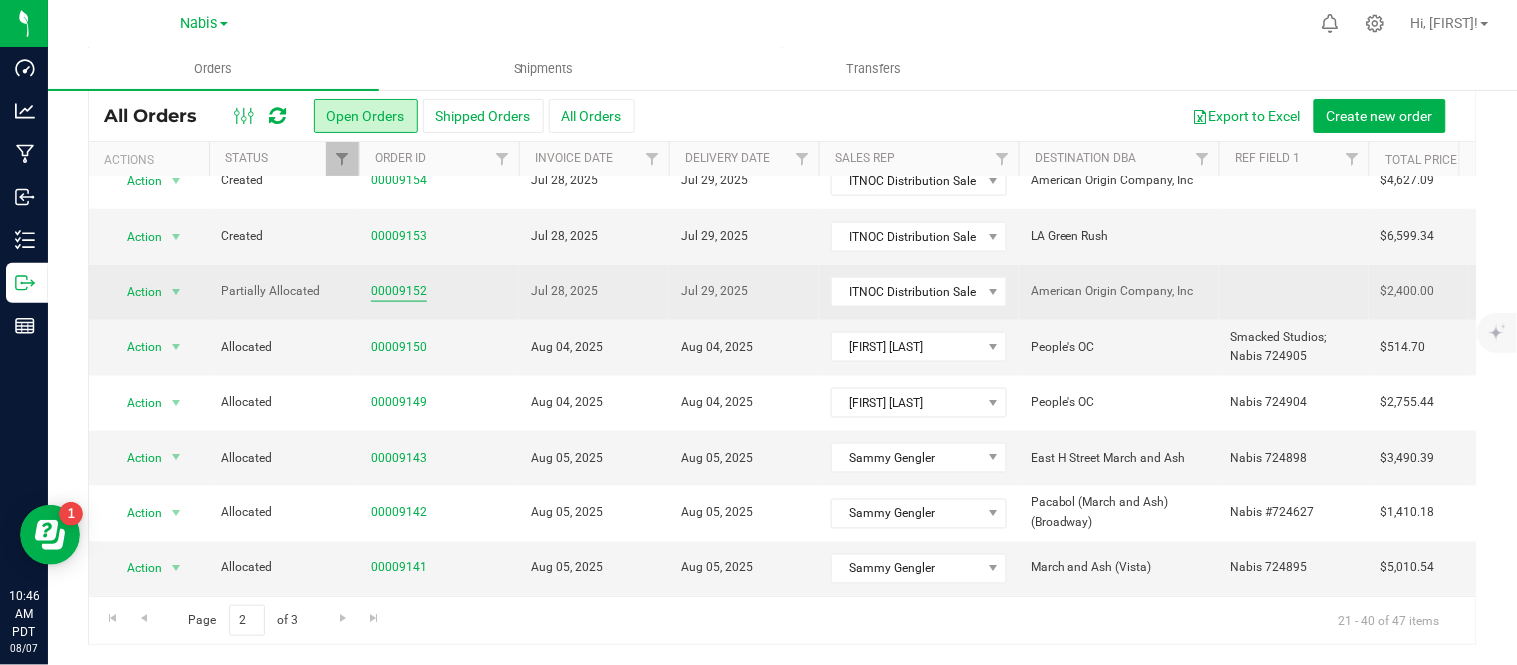click on "00009152" at bounding box center (399, 291) 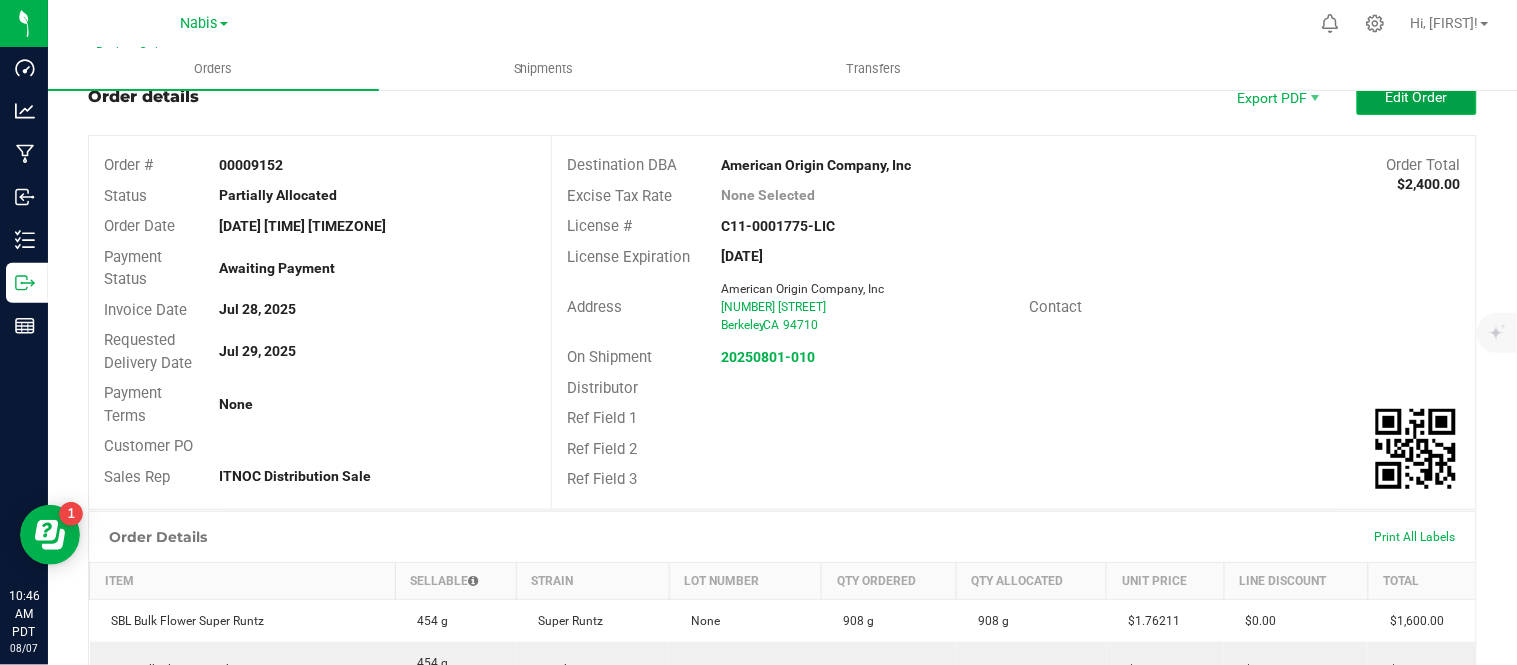click on "Edit Order" at bounding box center (1417, 97) 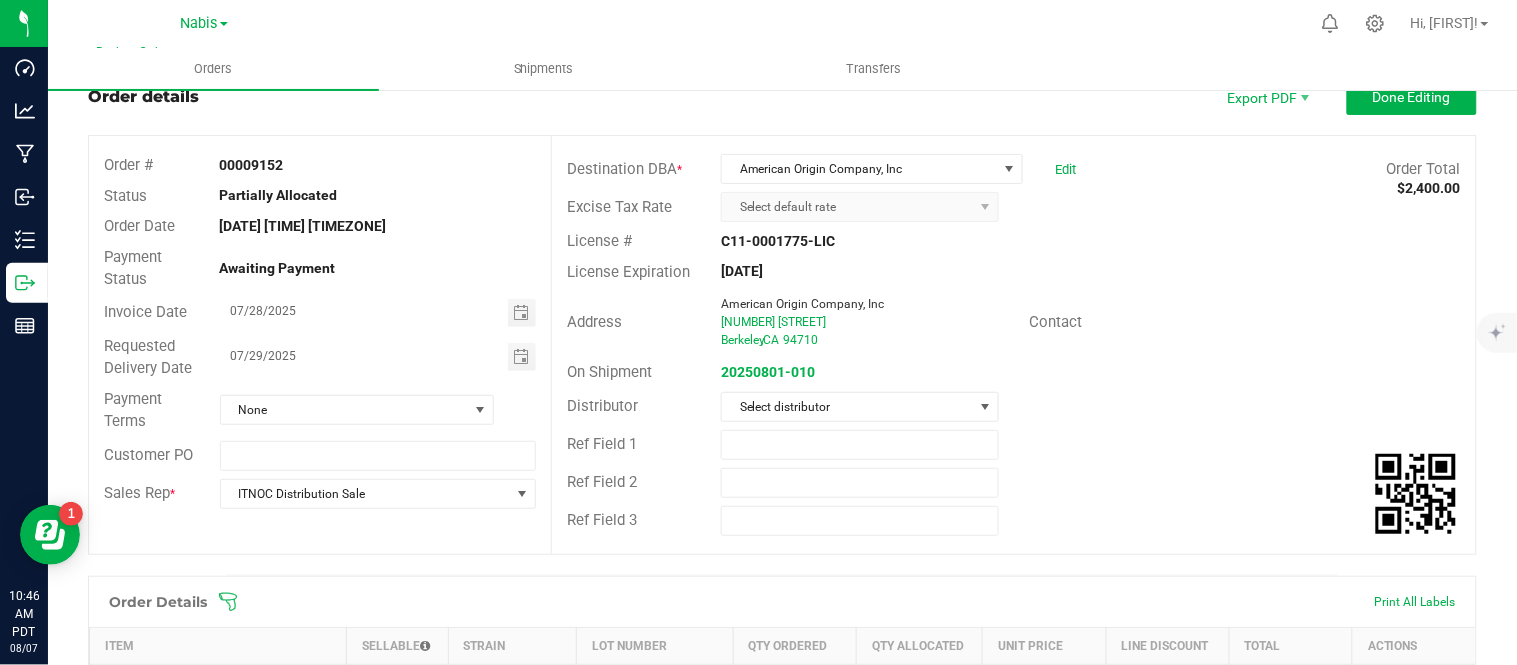 scroll, scrollTop: 371, scrollLeft: 0, axis: vertical 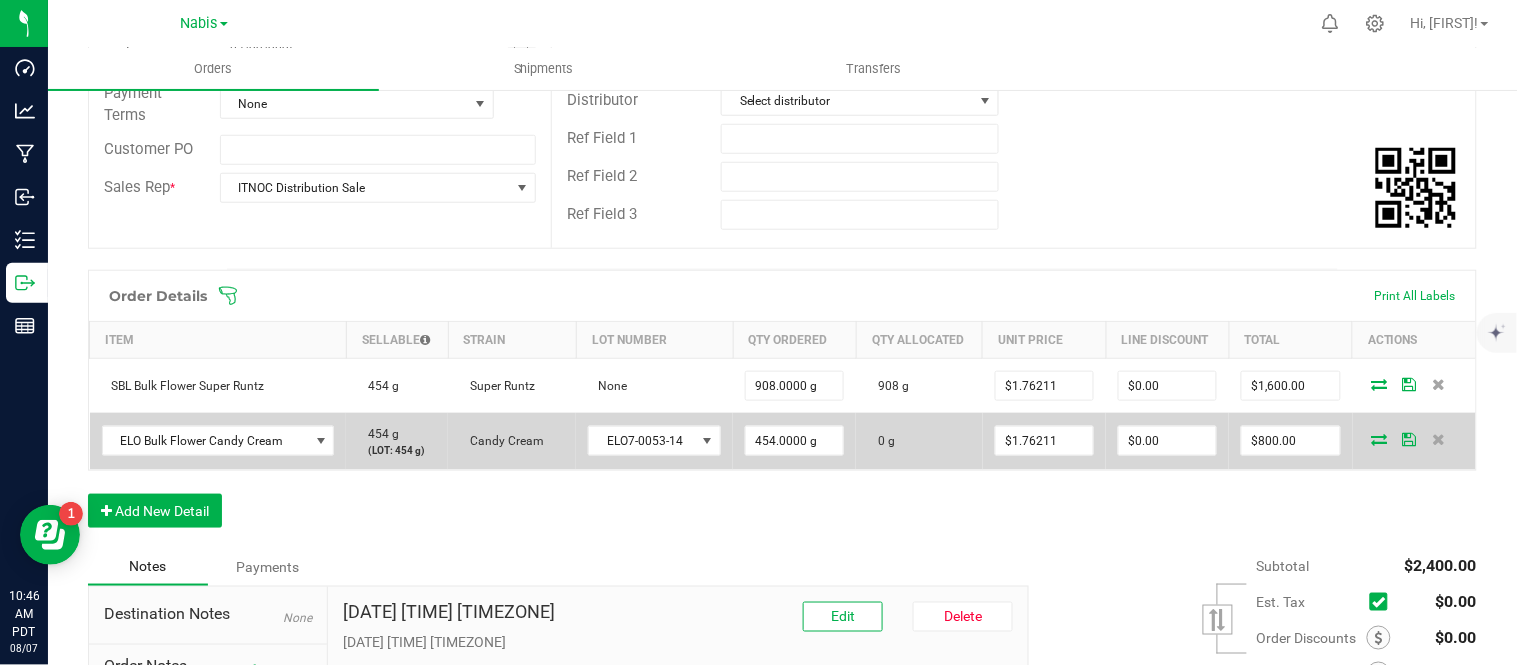 click at bounding box center [1380, 439] 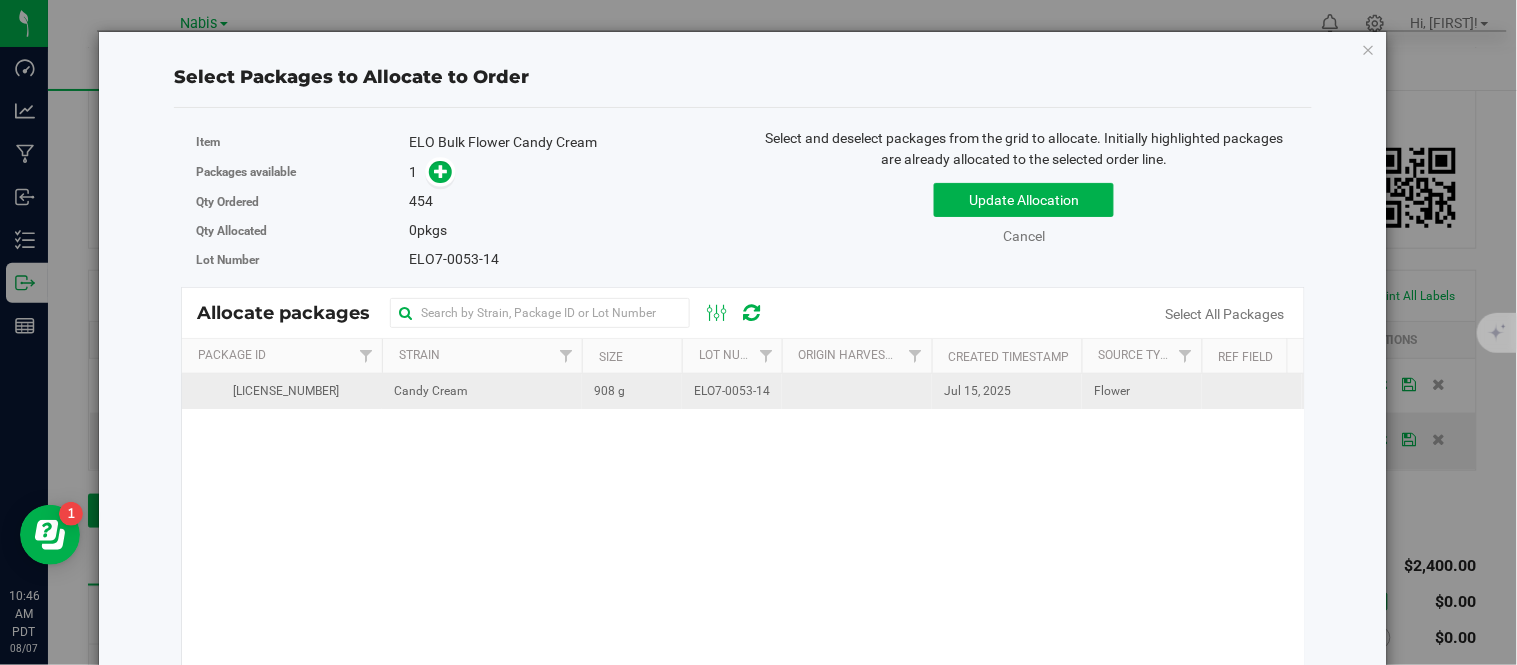 click on "ELO7-0053-14" at bounding box center [732, 391] 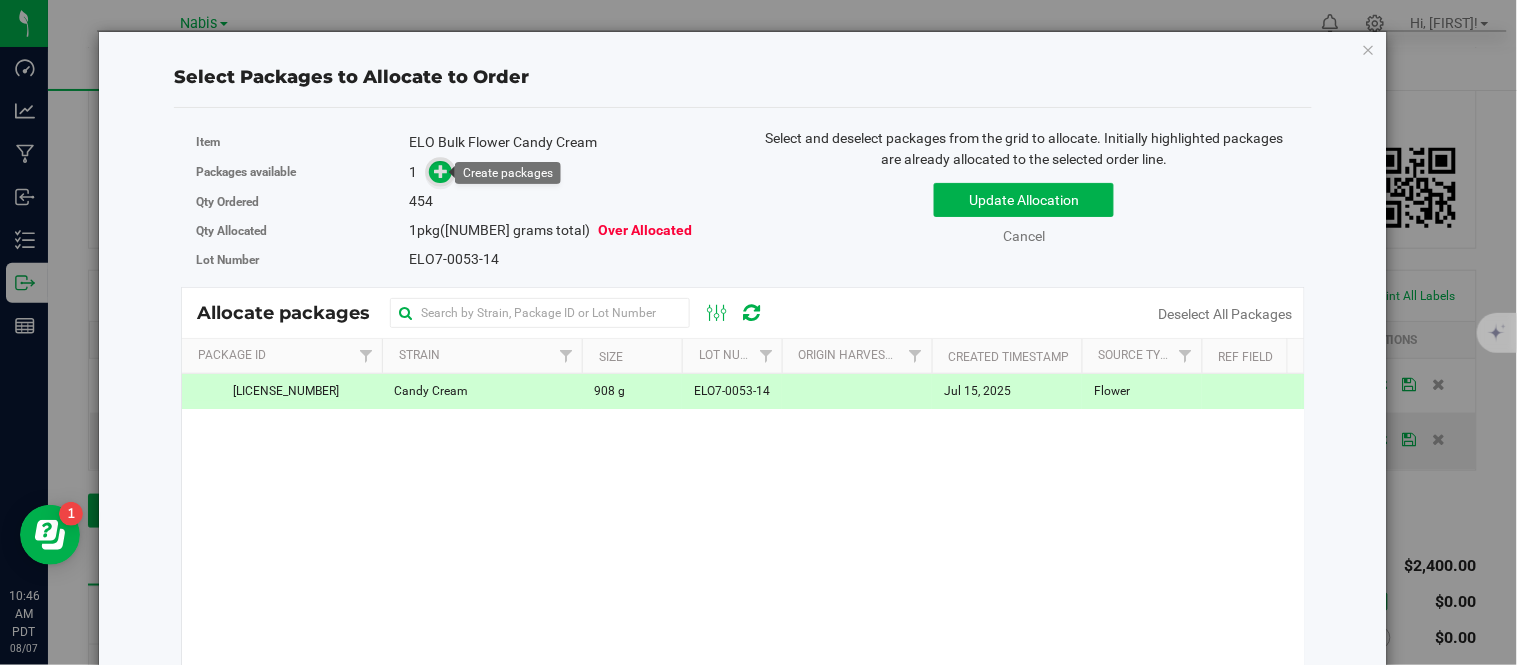 click at bounding box center (442, 171) 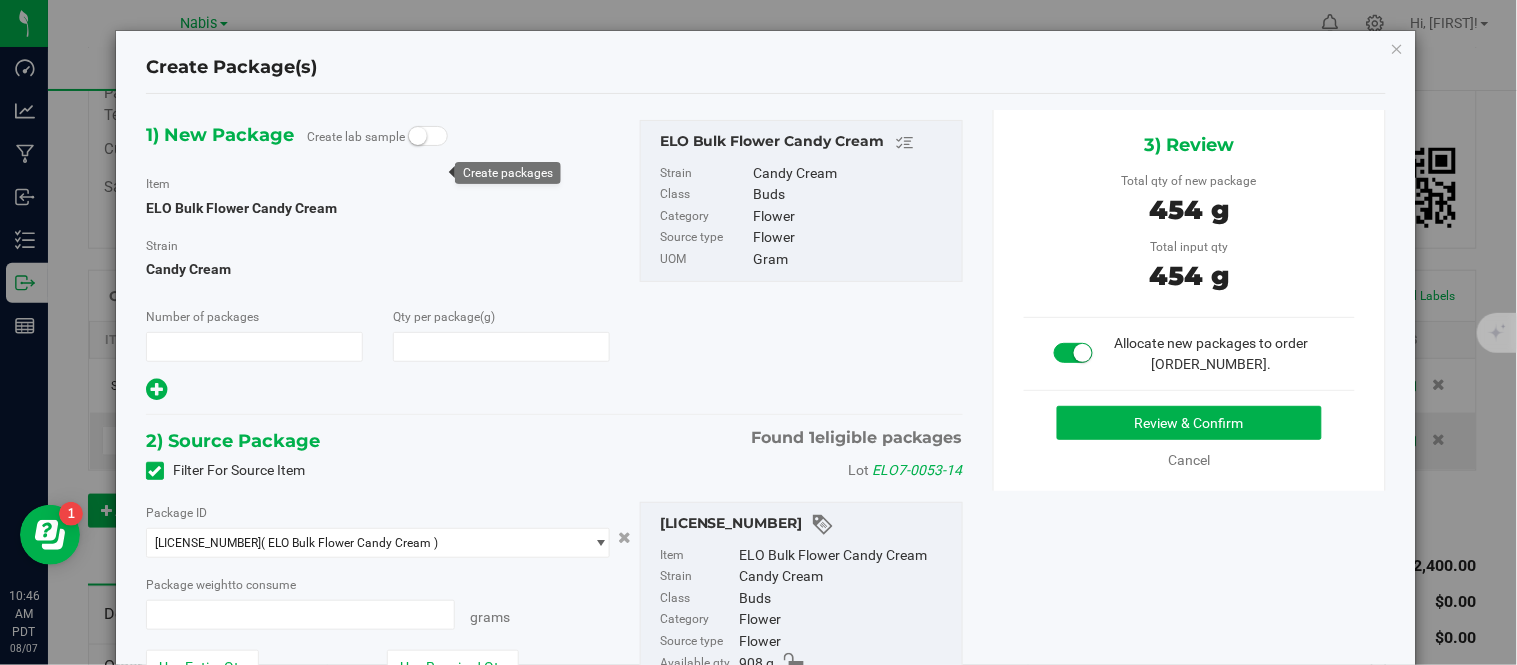 type on "1" 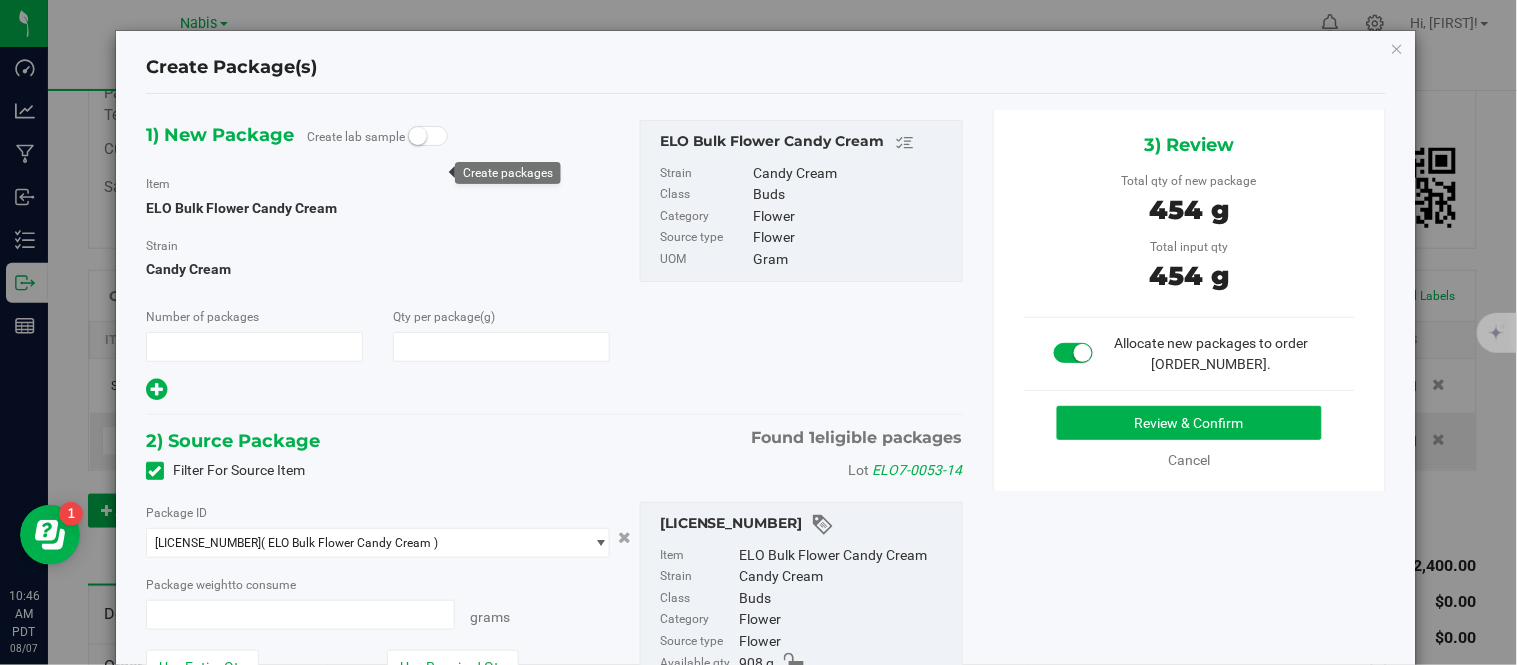 type on "454.0000" 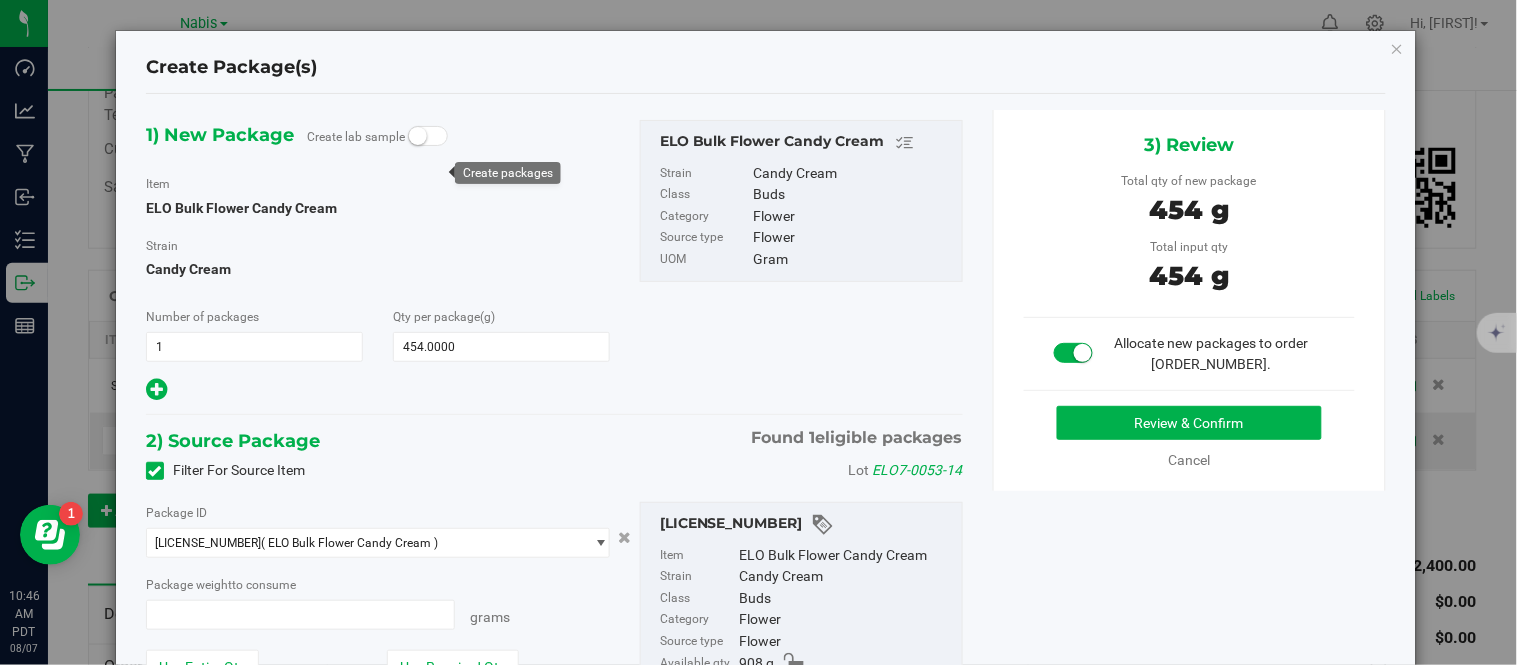 type on "454.0000 g" 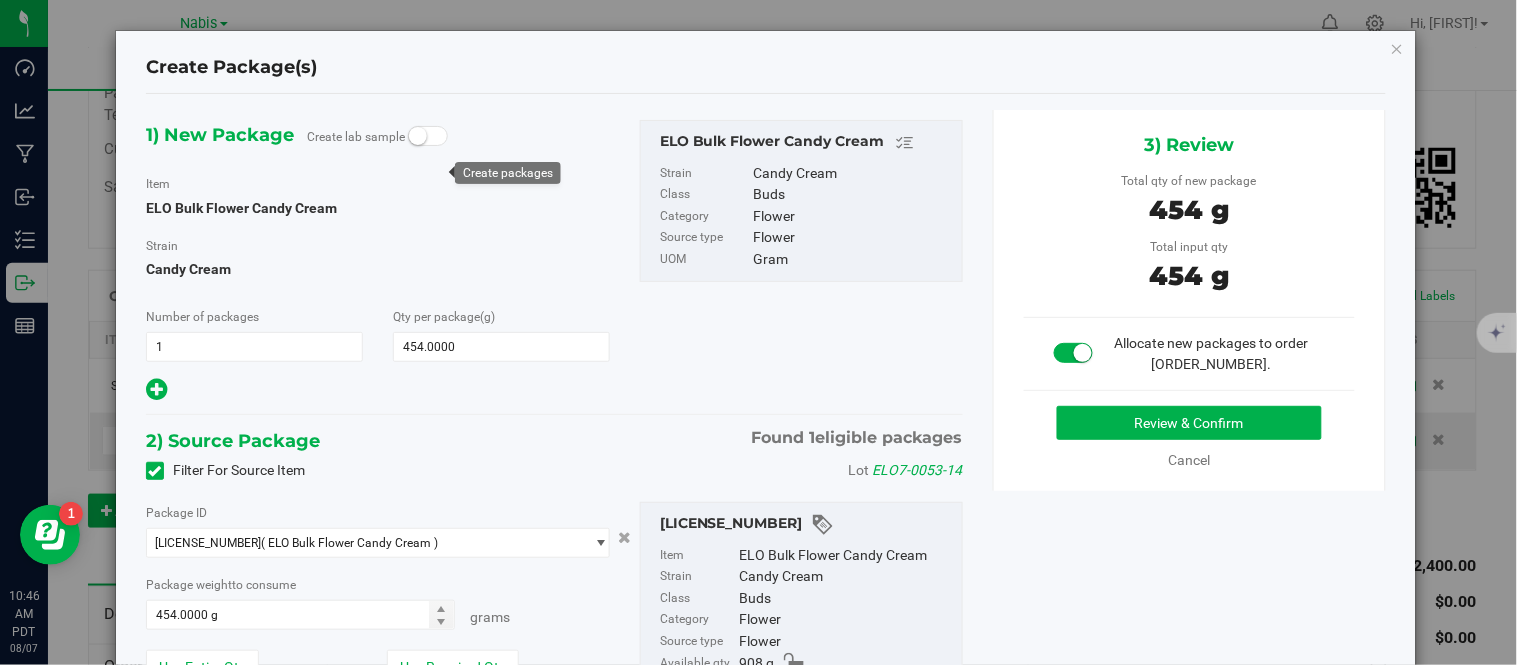 type 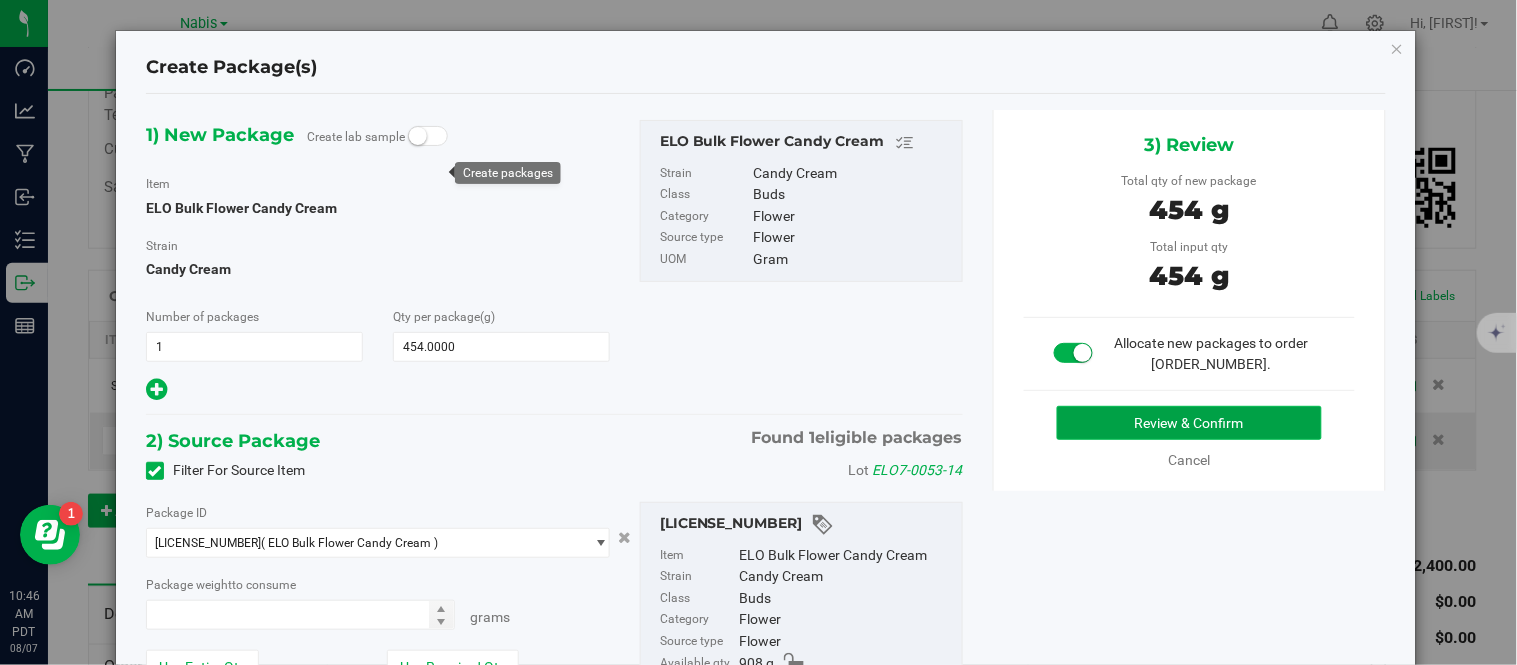 click on "Review & Confirm" at bounding box center [1189, 423] 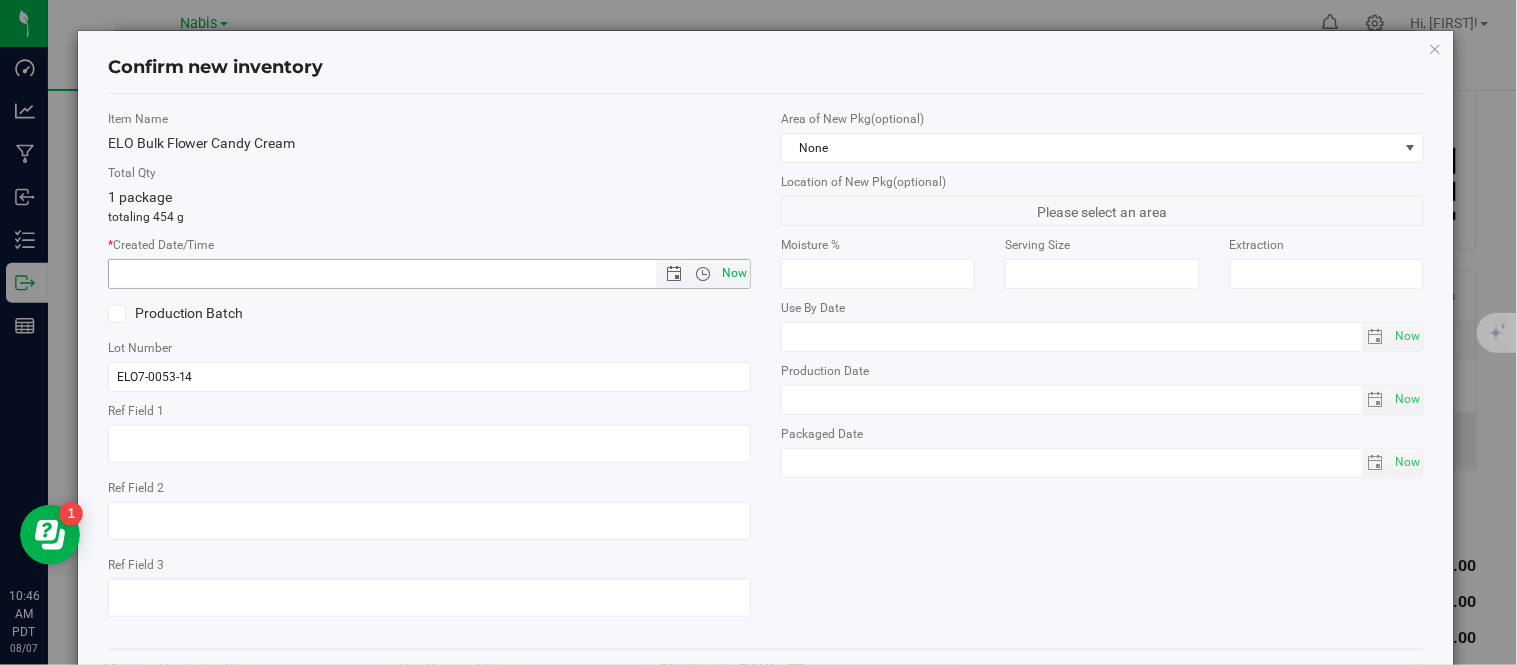 click on "Now" at bounding box center [735, 273] 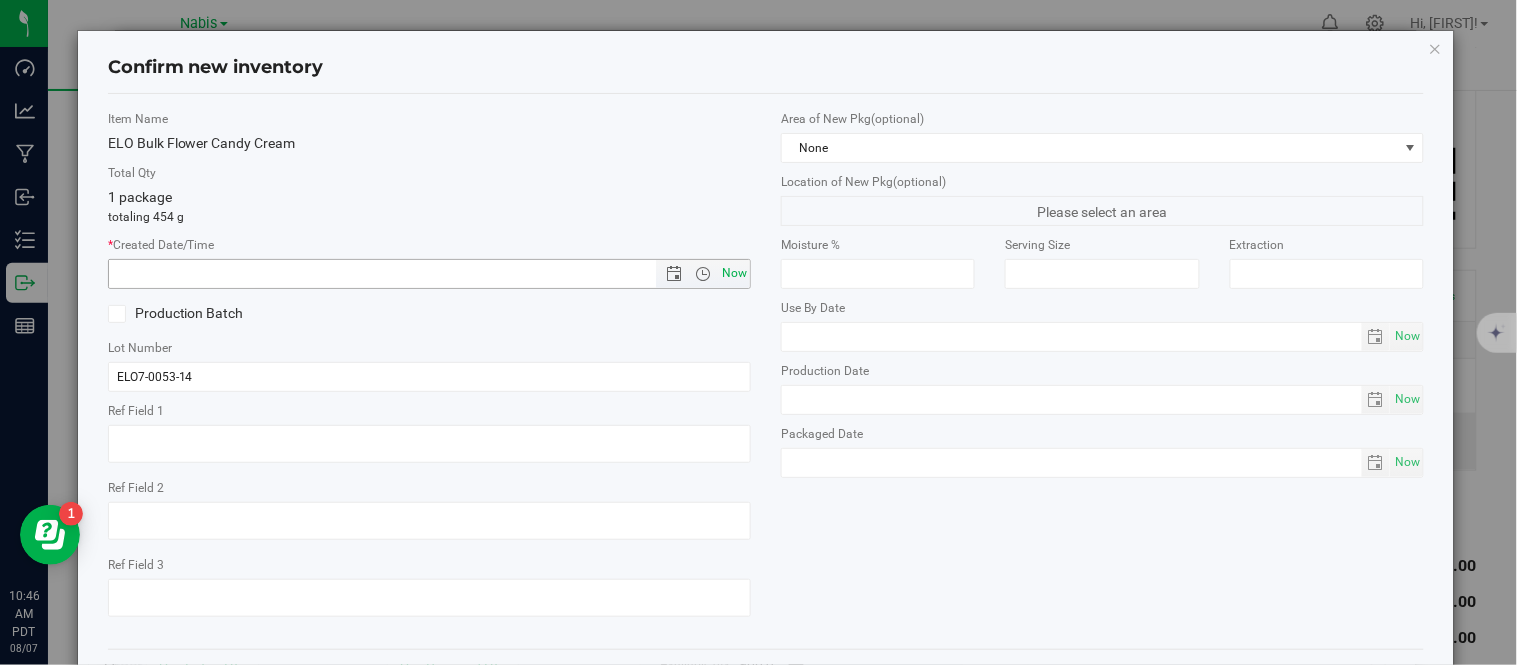 type on "8/7/2025 10:46 AM" 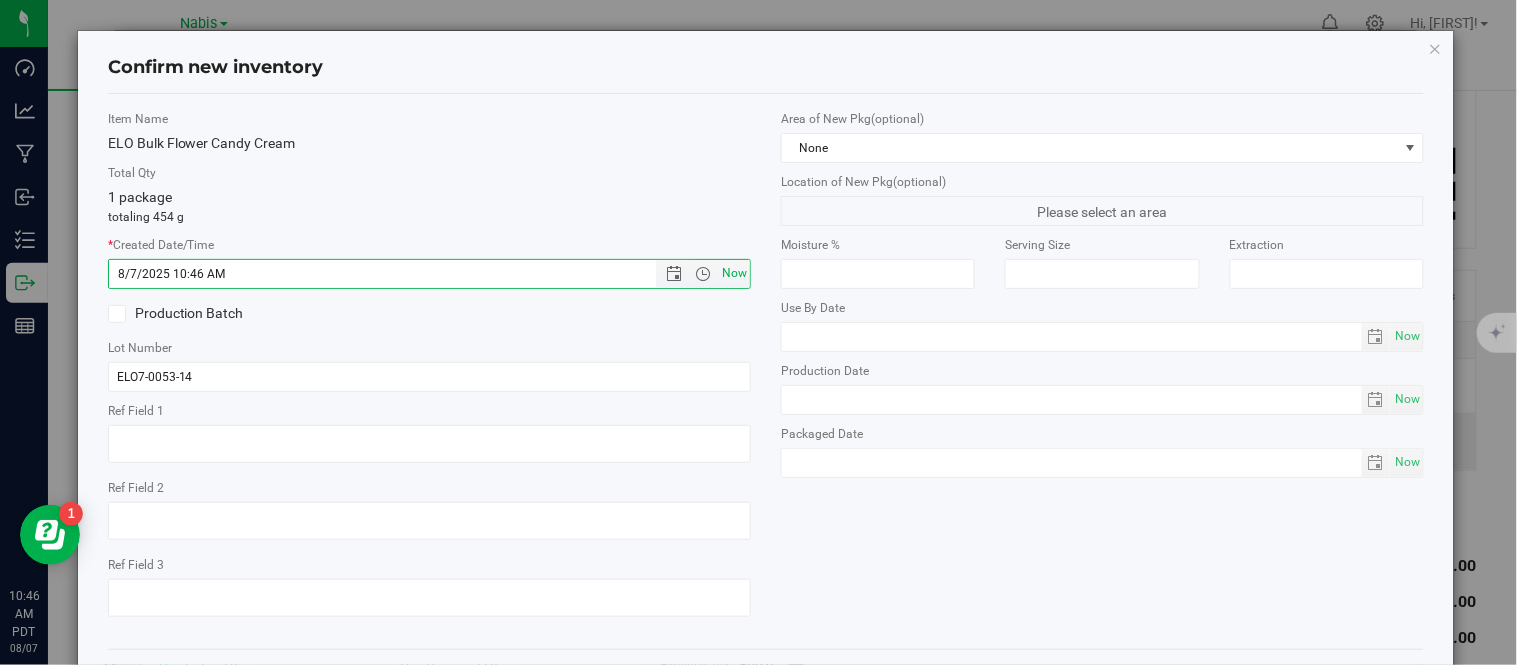 scroll, scrollTop: 86, scrollLeft: 0, axis: vertical 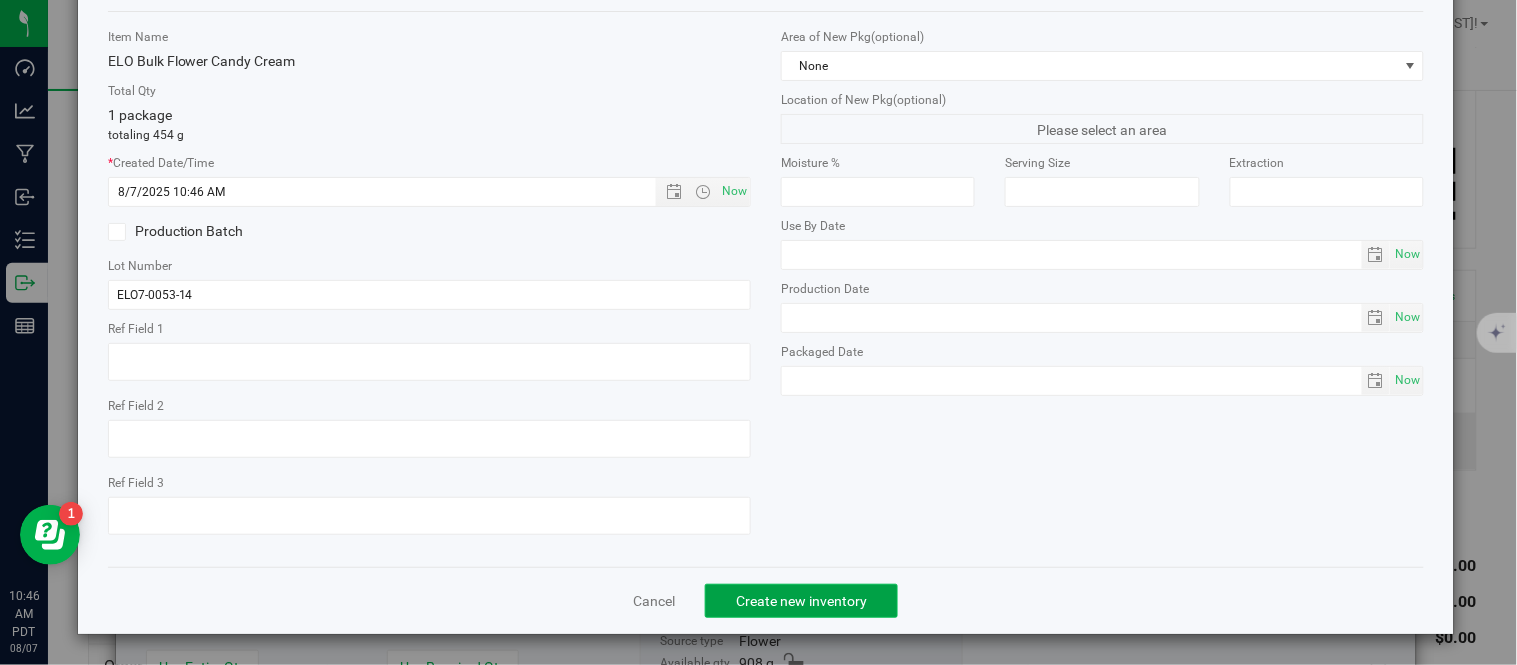 click on "Create new inventory" 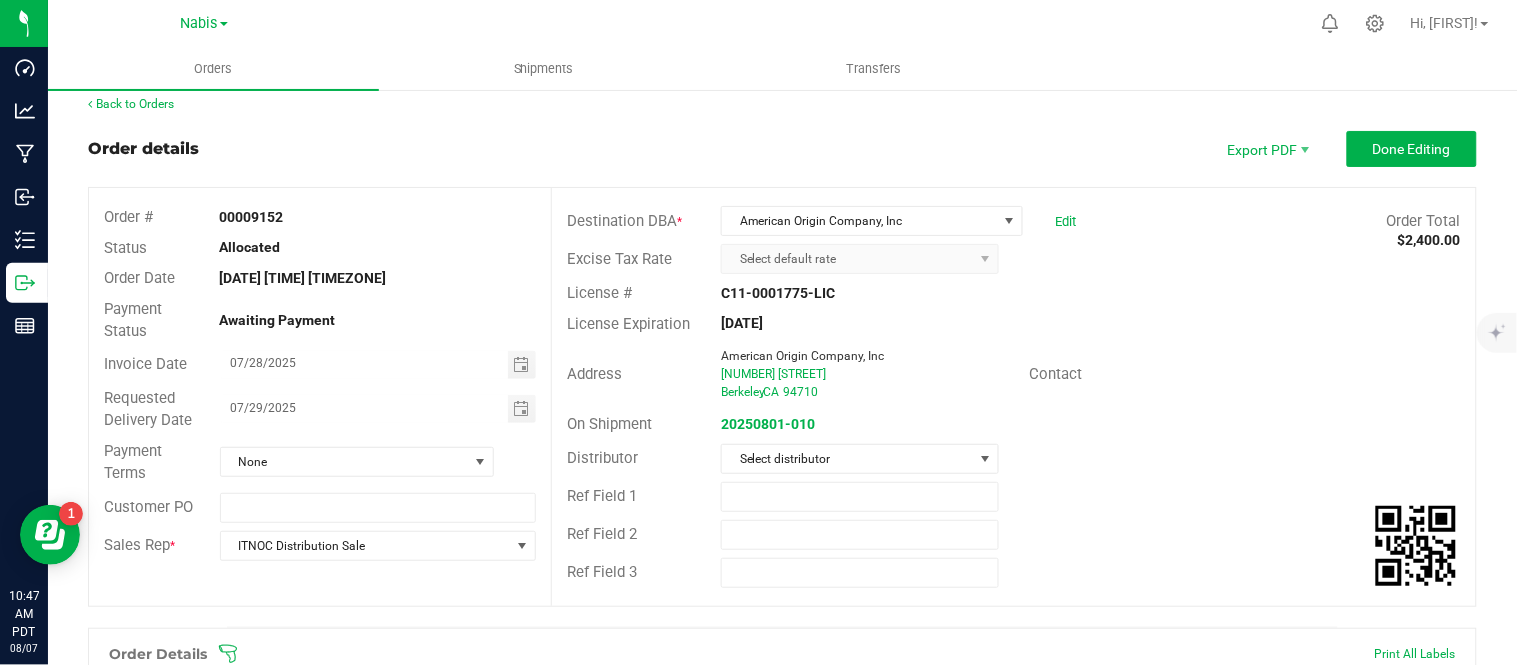 scroll, scrollTop: 12, scrollLeft: 0, axis: vertical 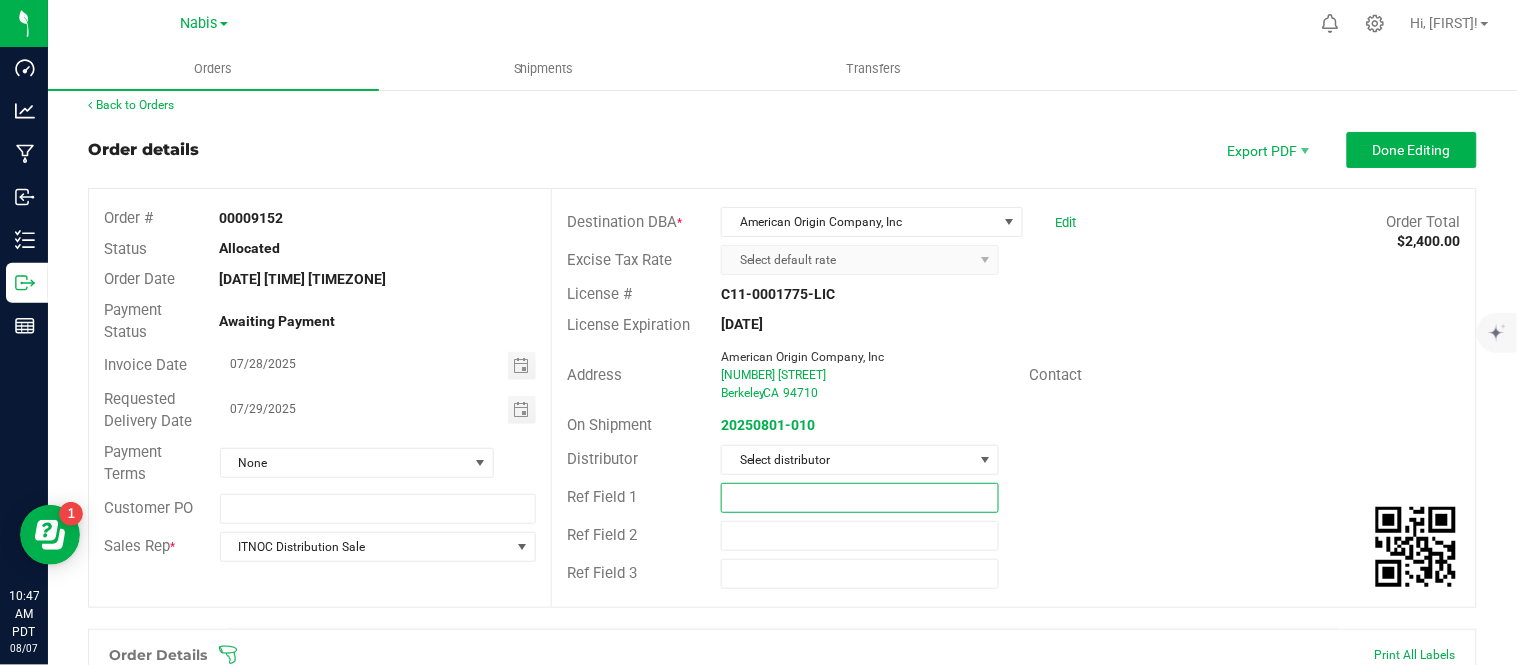 click at bounding box center (860, 498) 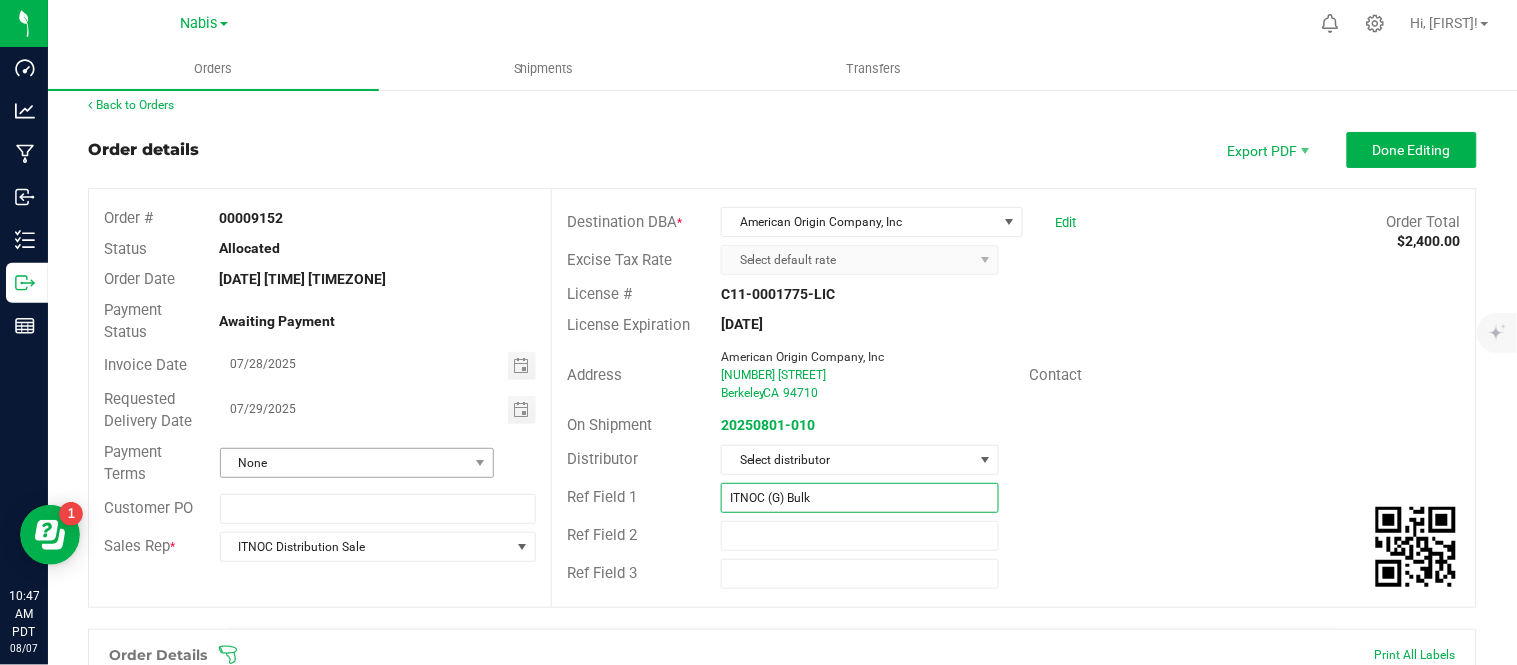 type on "ITNOC (G) Bulk" 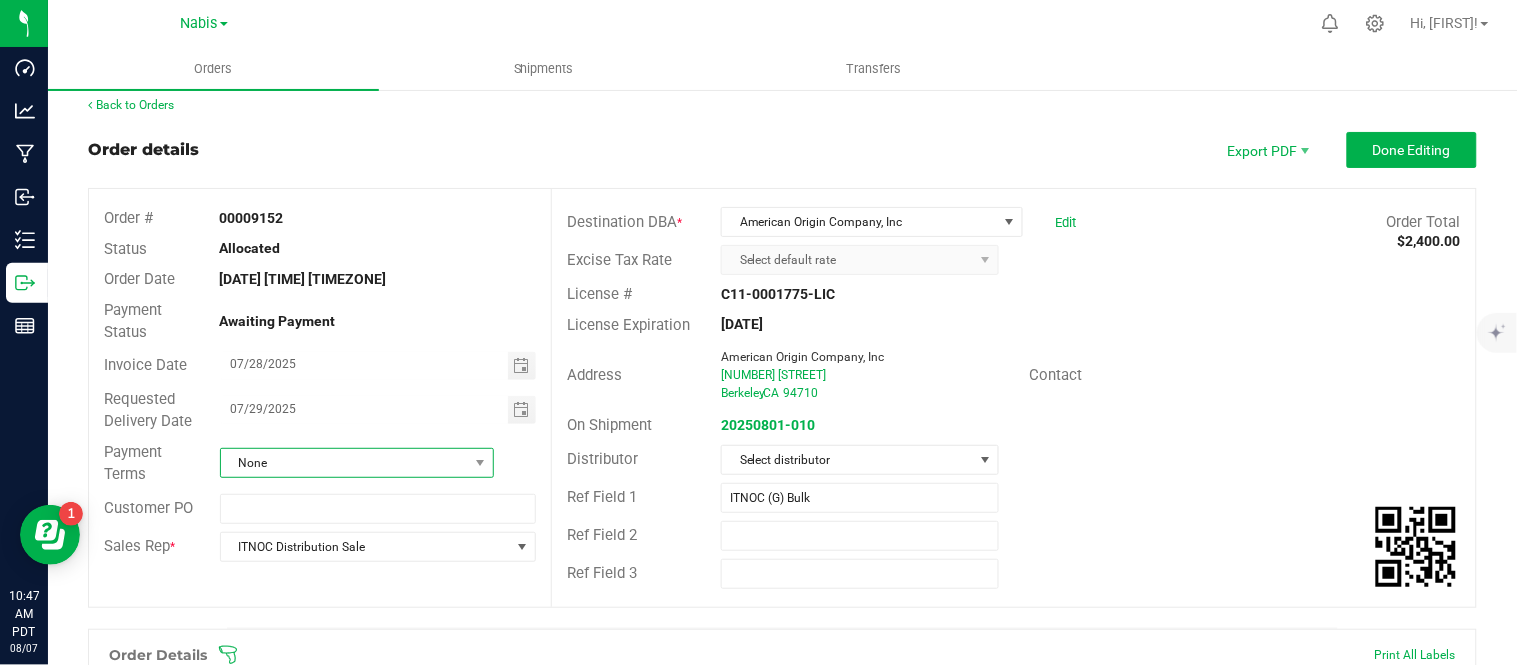 click on "None" at bounding box center [344, 463] 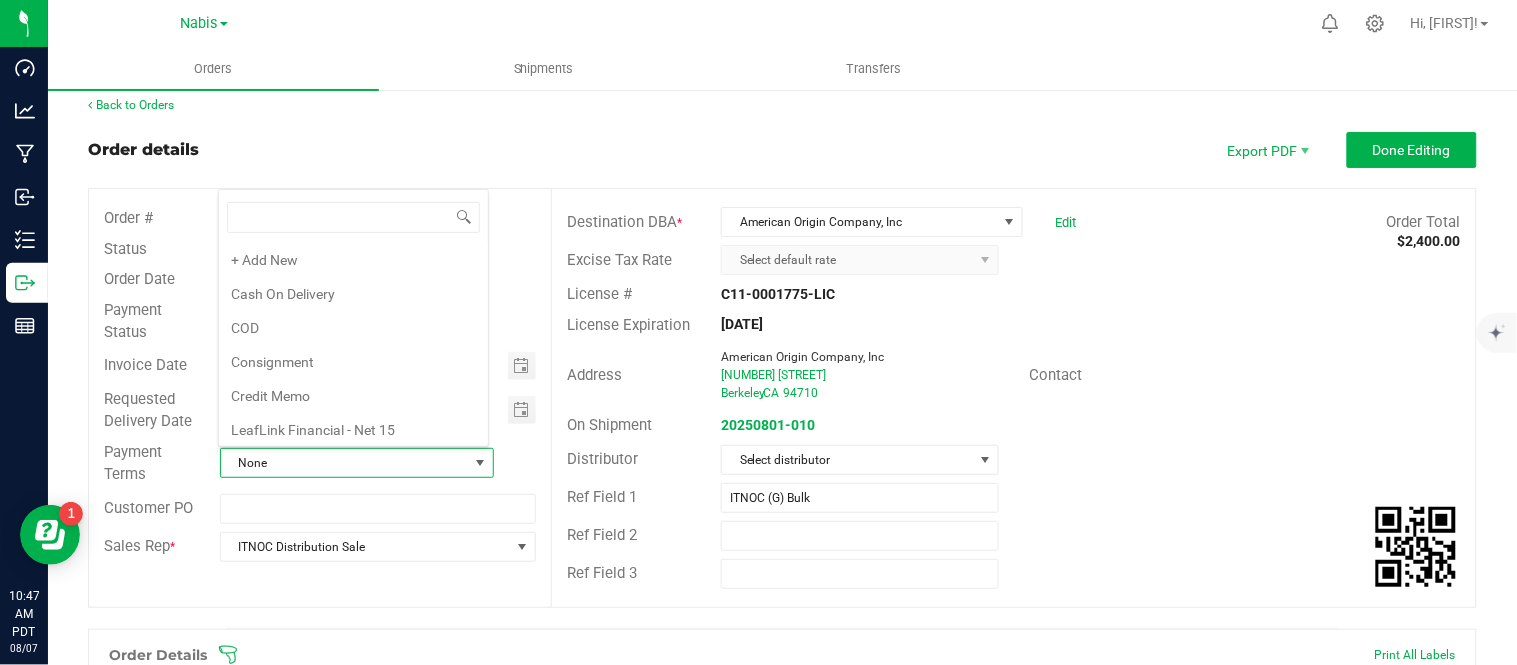 scroll, scrollTop: 346, scrollLeft: 0, axis: vertical 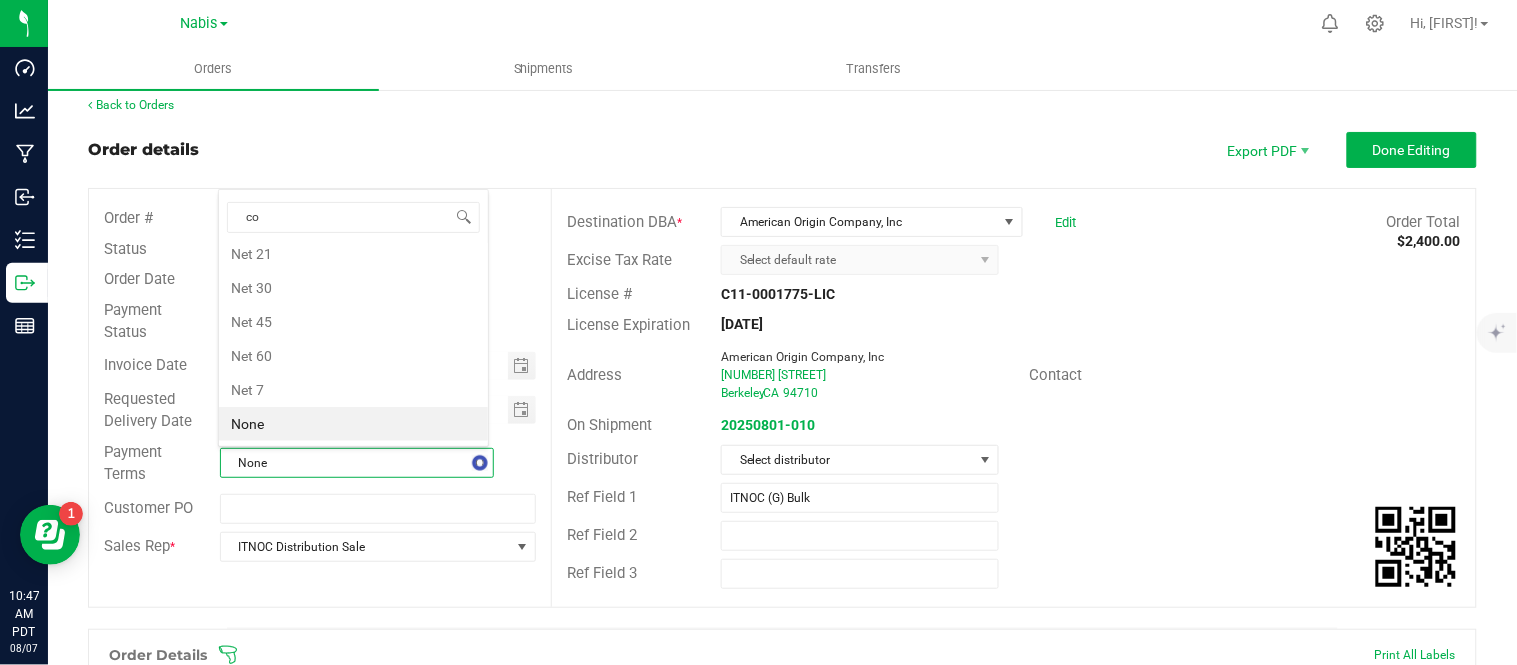 type on "cod" 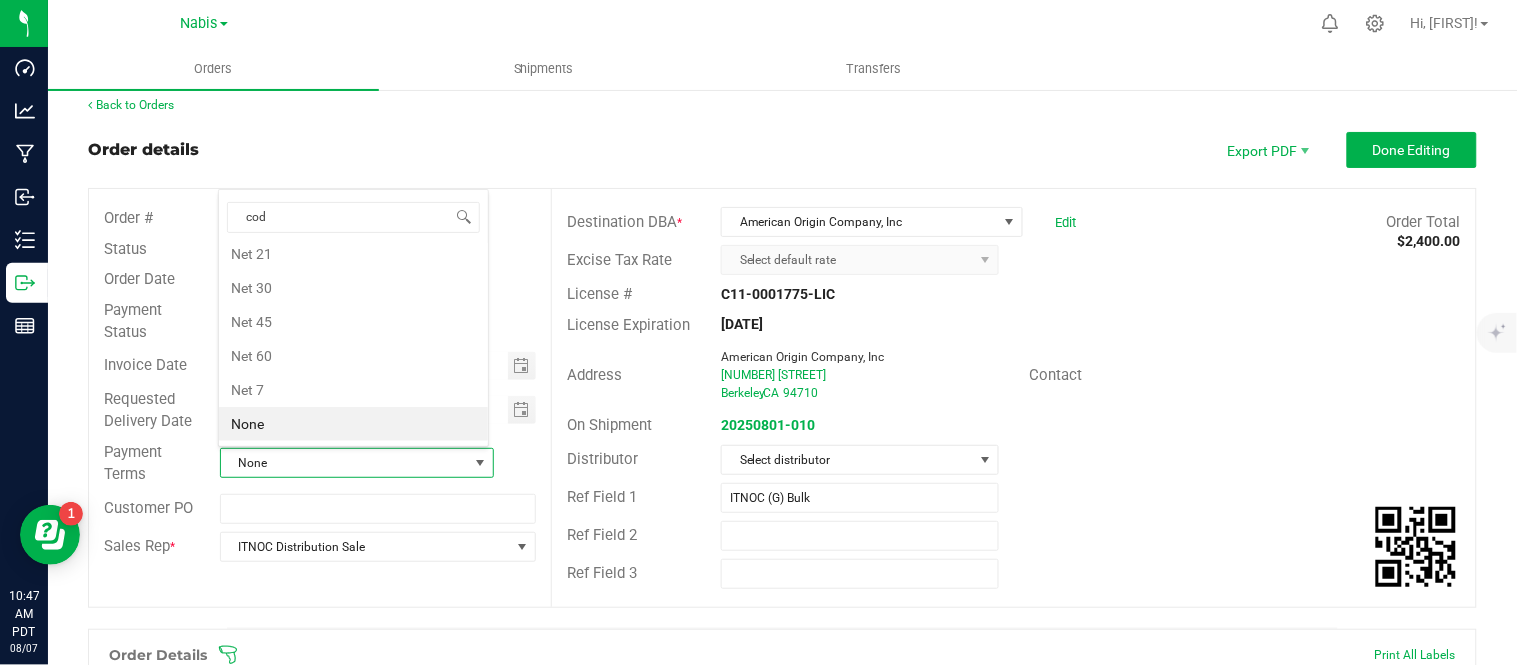 scroll, scrollTop: 0, scrollLeft: 0, axis: both 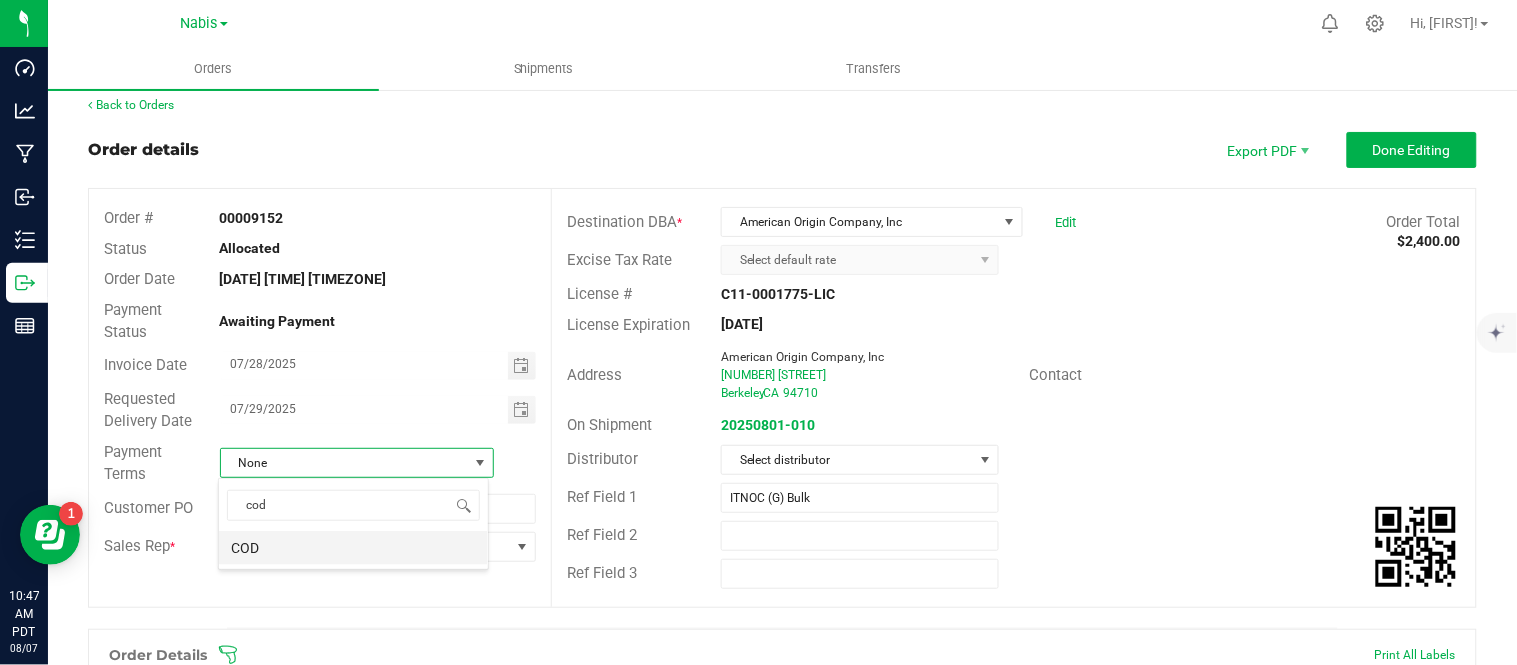click on "COD" at bounding box center [353, 548] 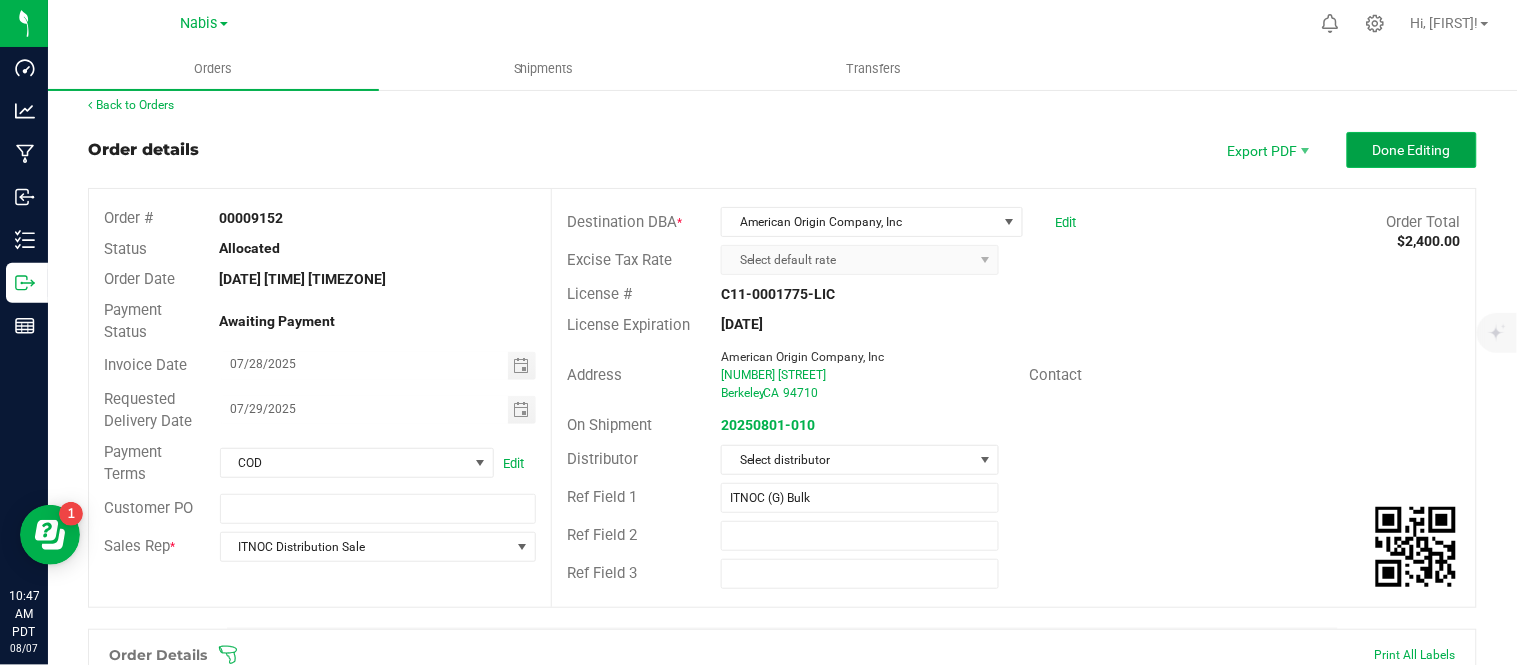 click on "Done Editing" at bounding box center [1412, 150] 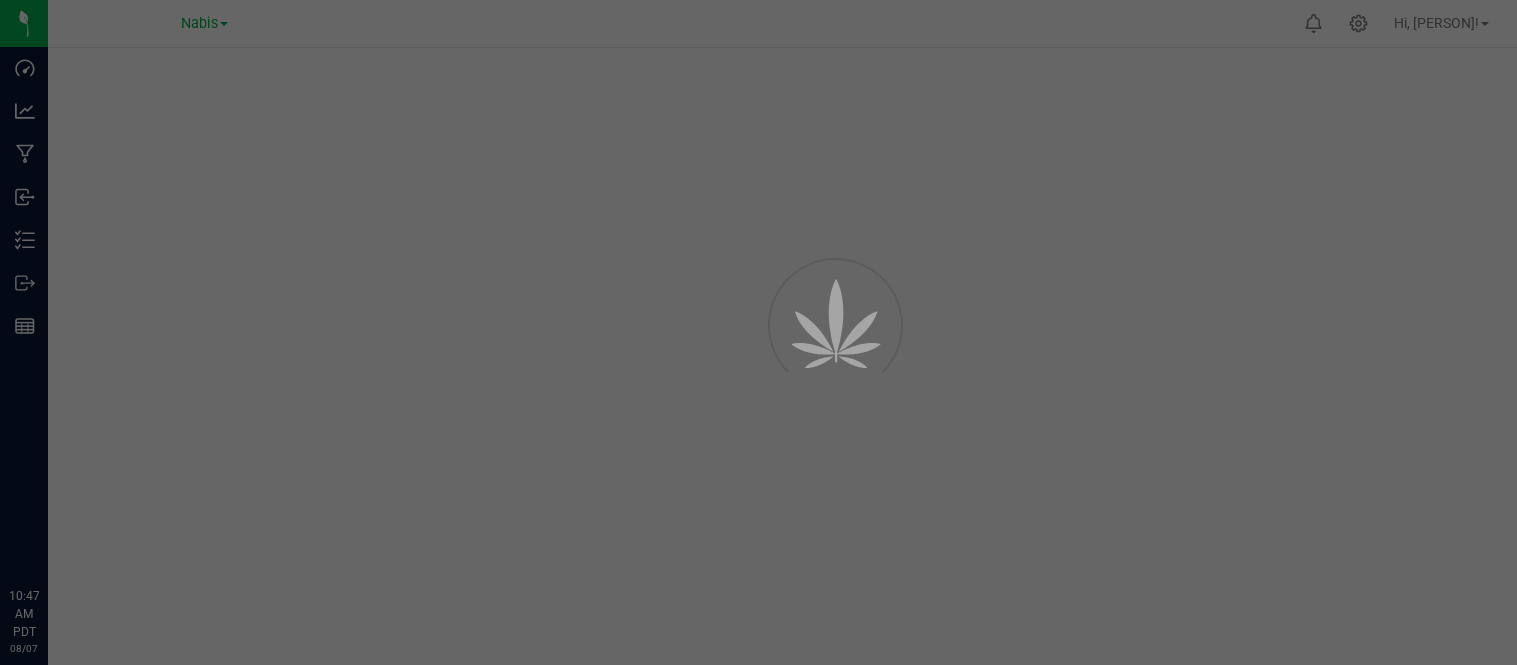 scroll, scrollTop: 0, scrollLeft: 0, axis: both 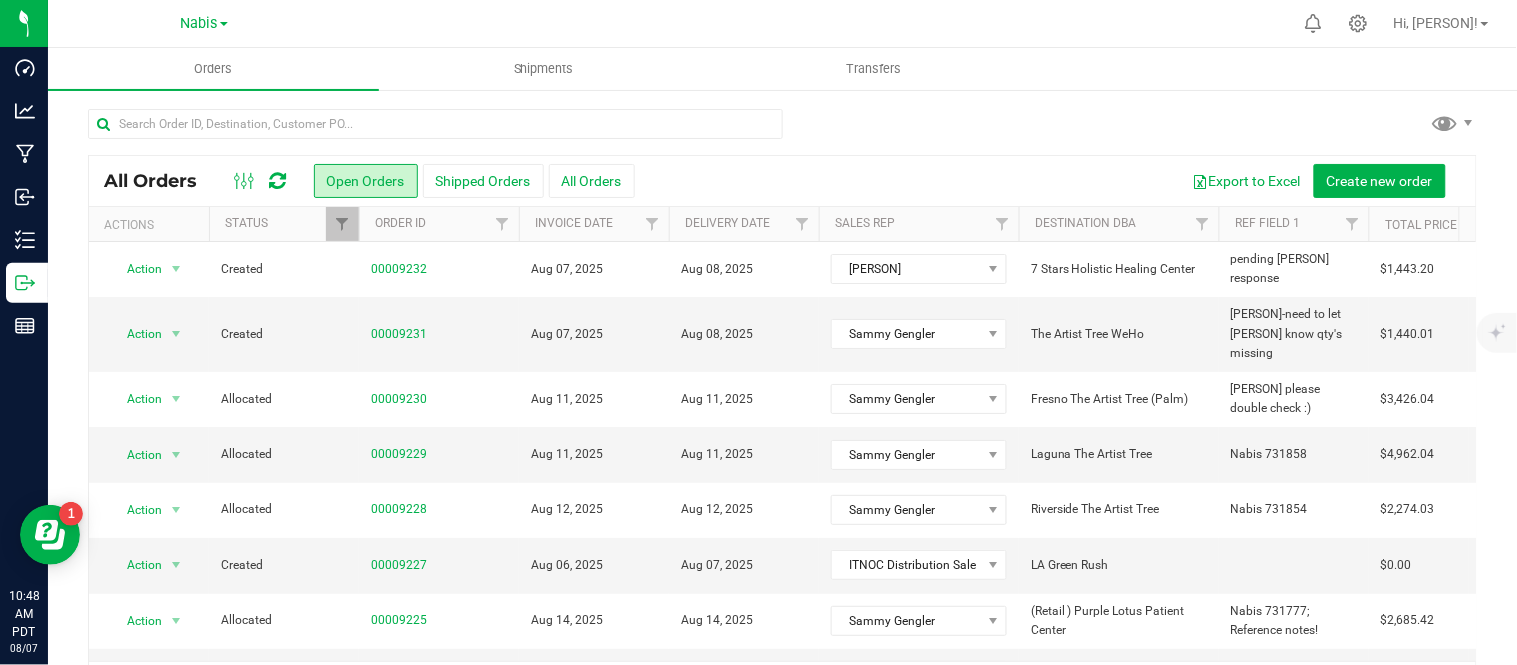 click at bounding box center (782, 132) 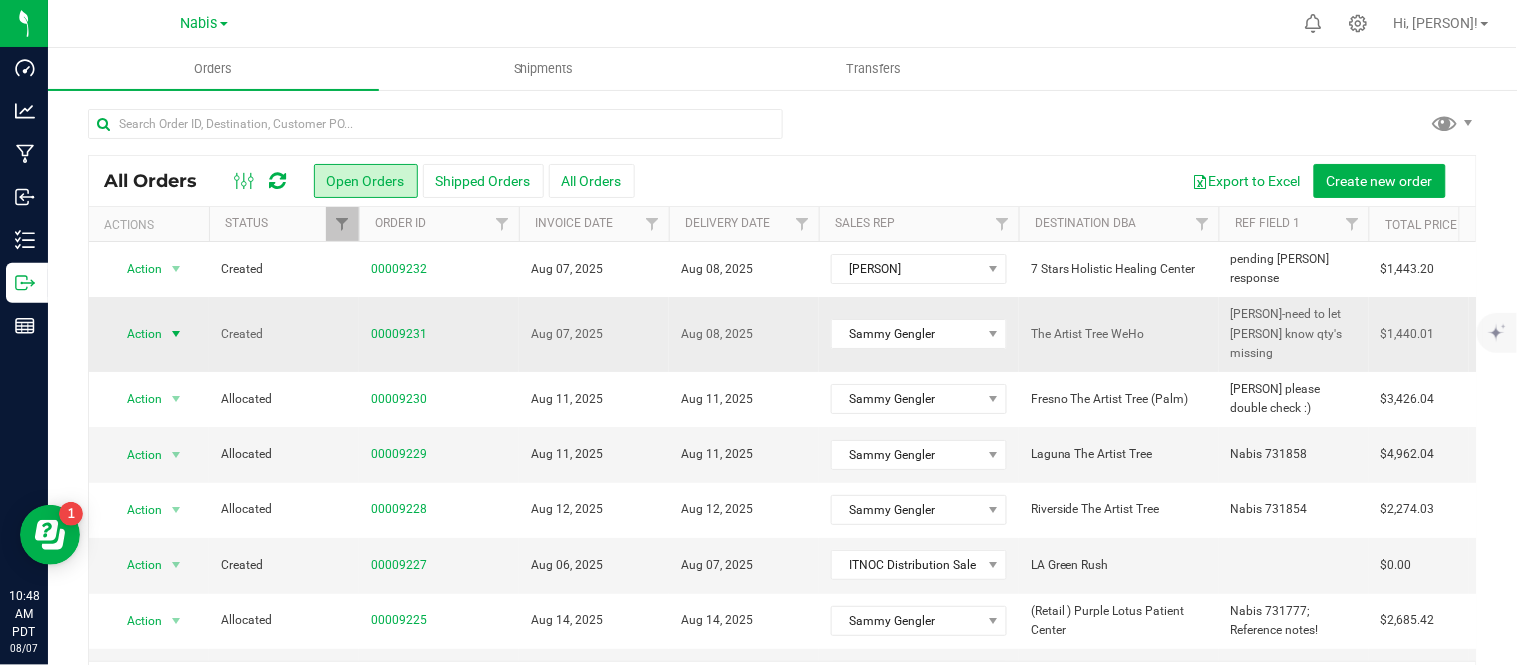 click on "Action" at bounding box center (136, 334) 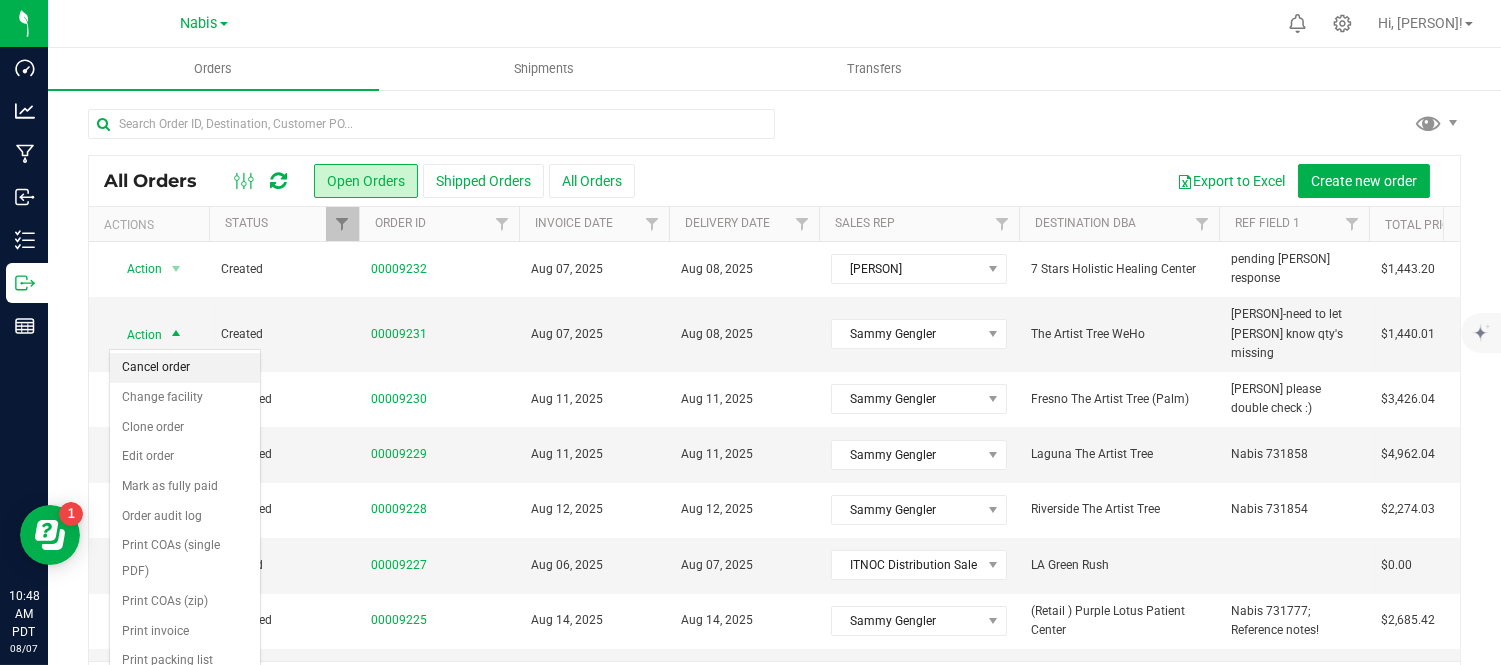 click on "Cancel order" at bounding box center [185, 368] 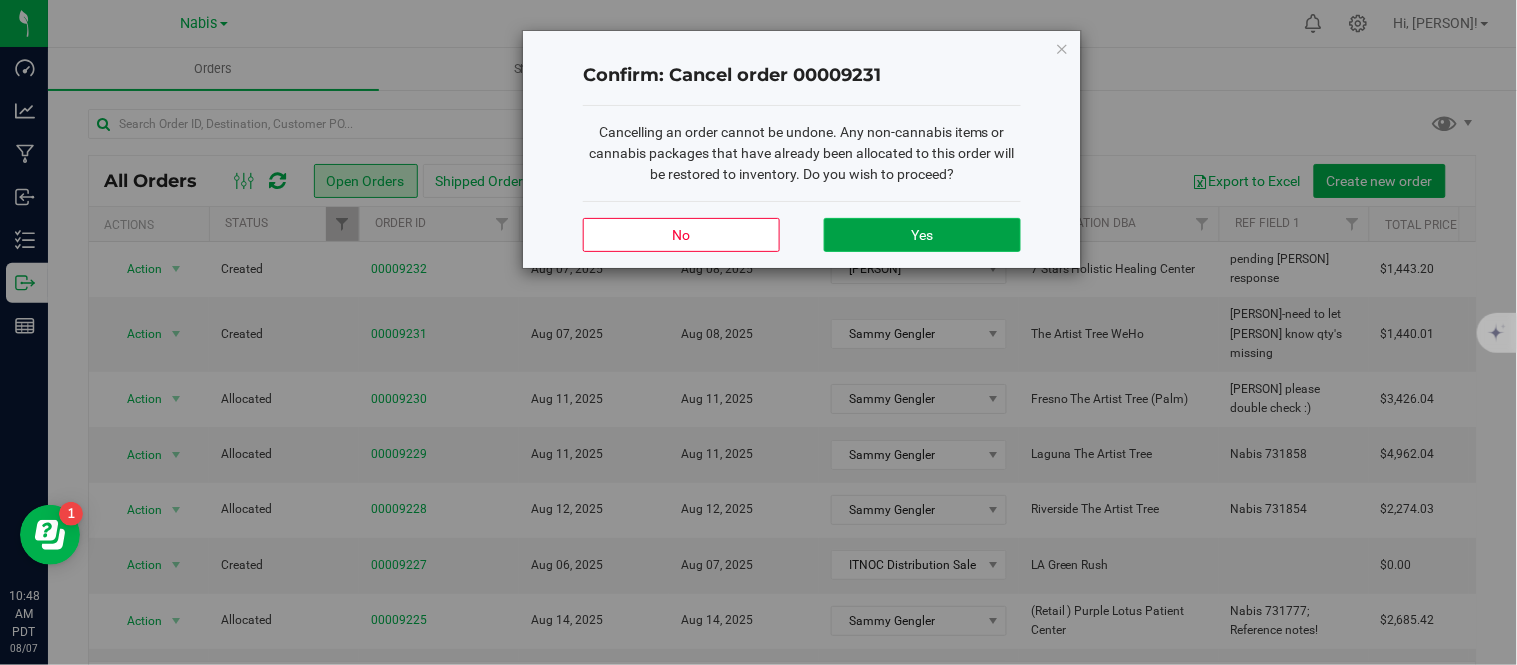 click on "Yes" at bounding box center [922, 235] 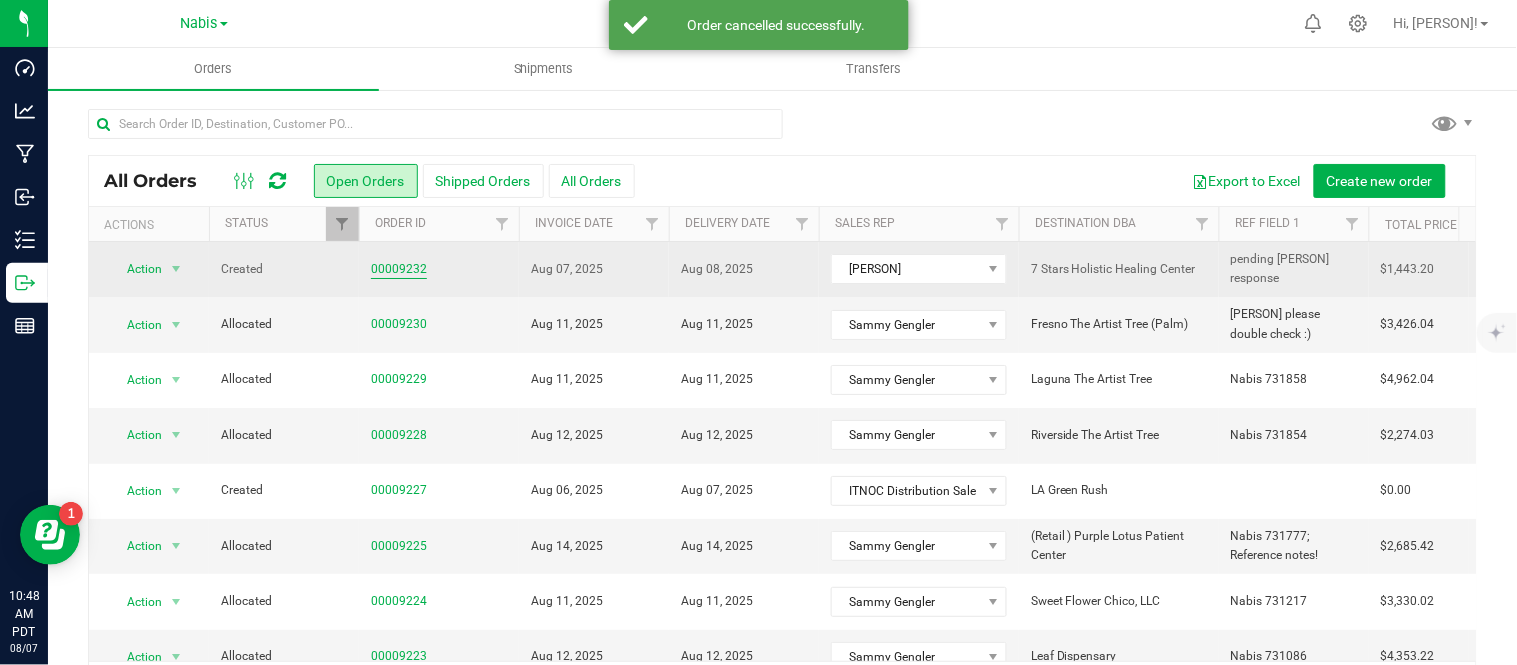 click on "00009232" at bounding box center (399, 269) 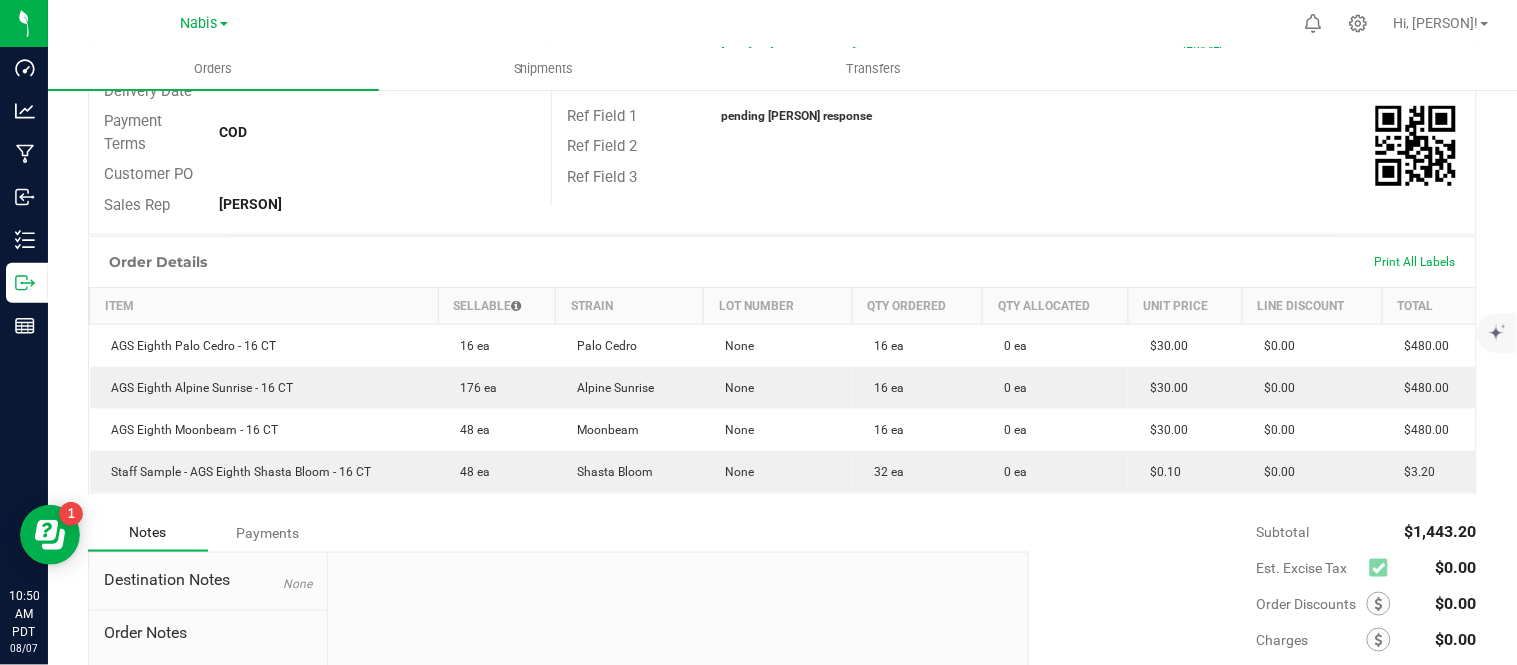scroll, scrollTop: 0, scrollLeft: 0, axis: both 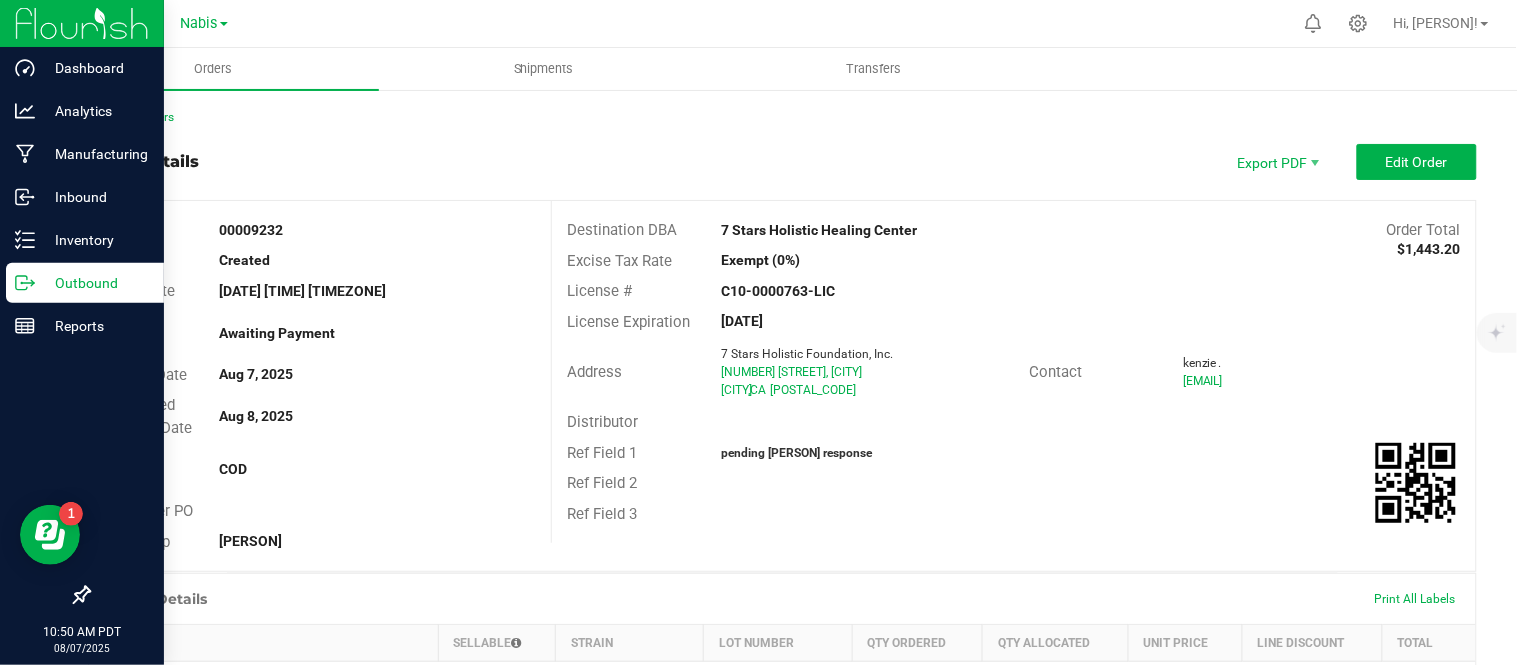 click 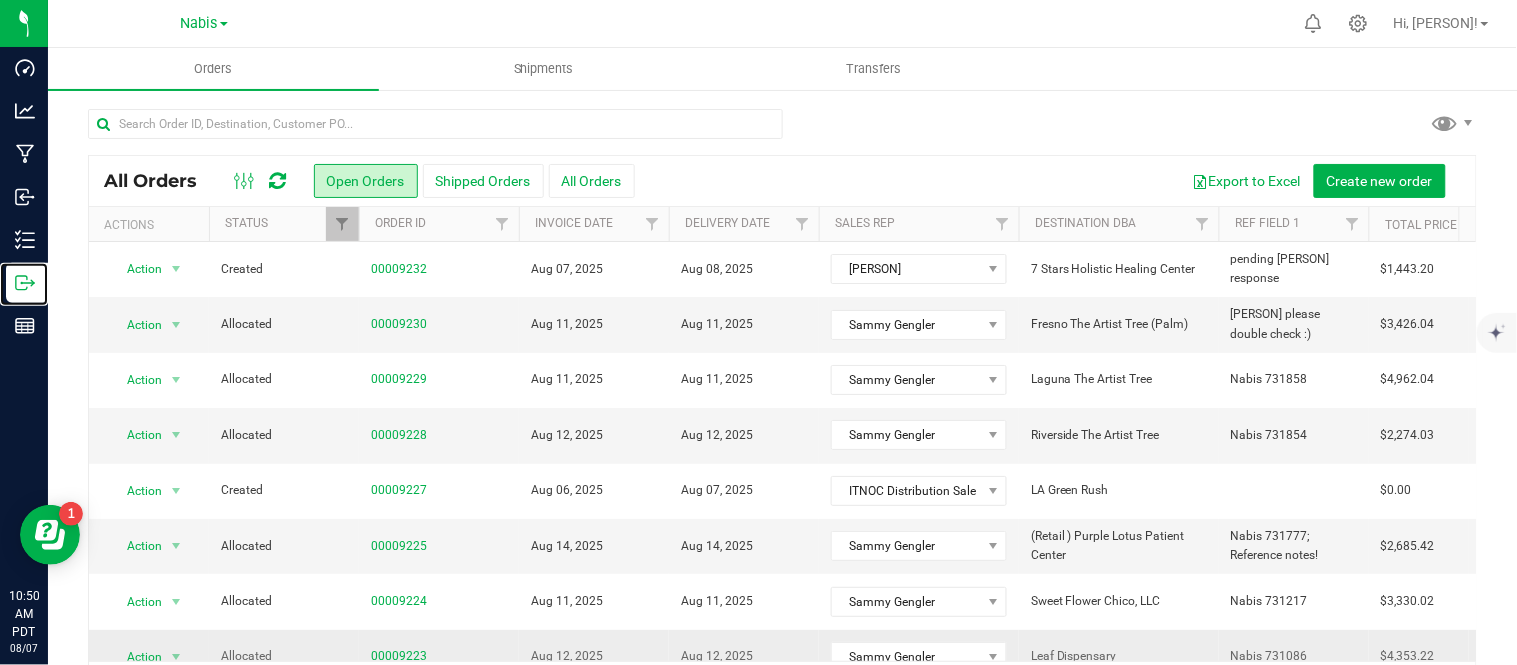 scroll, scrollTop: 302, scrollLeft: 0, axis: vertical 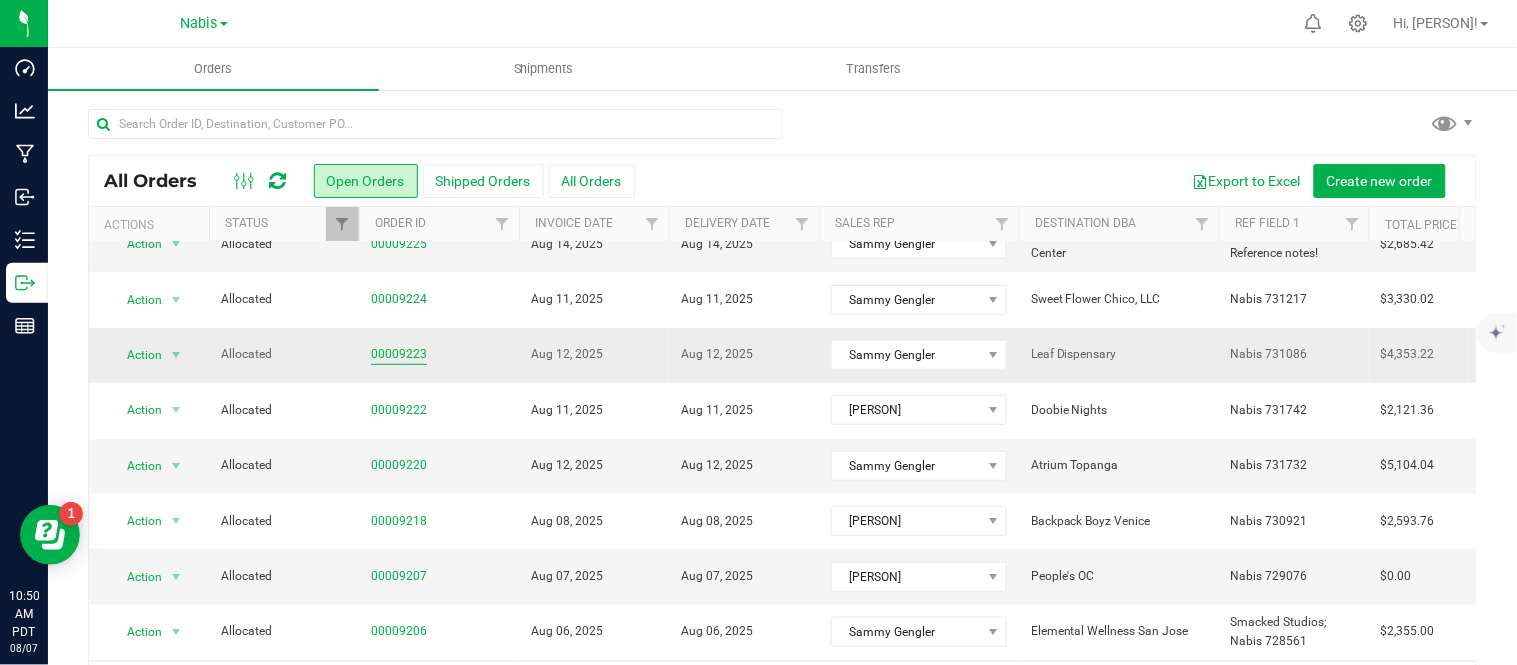 click on "00009223" at bounding box center [399, 354] 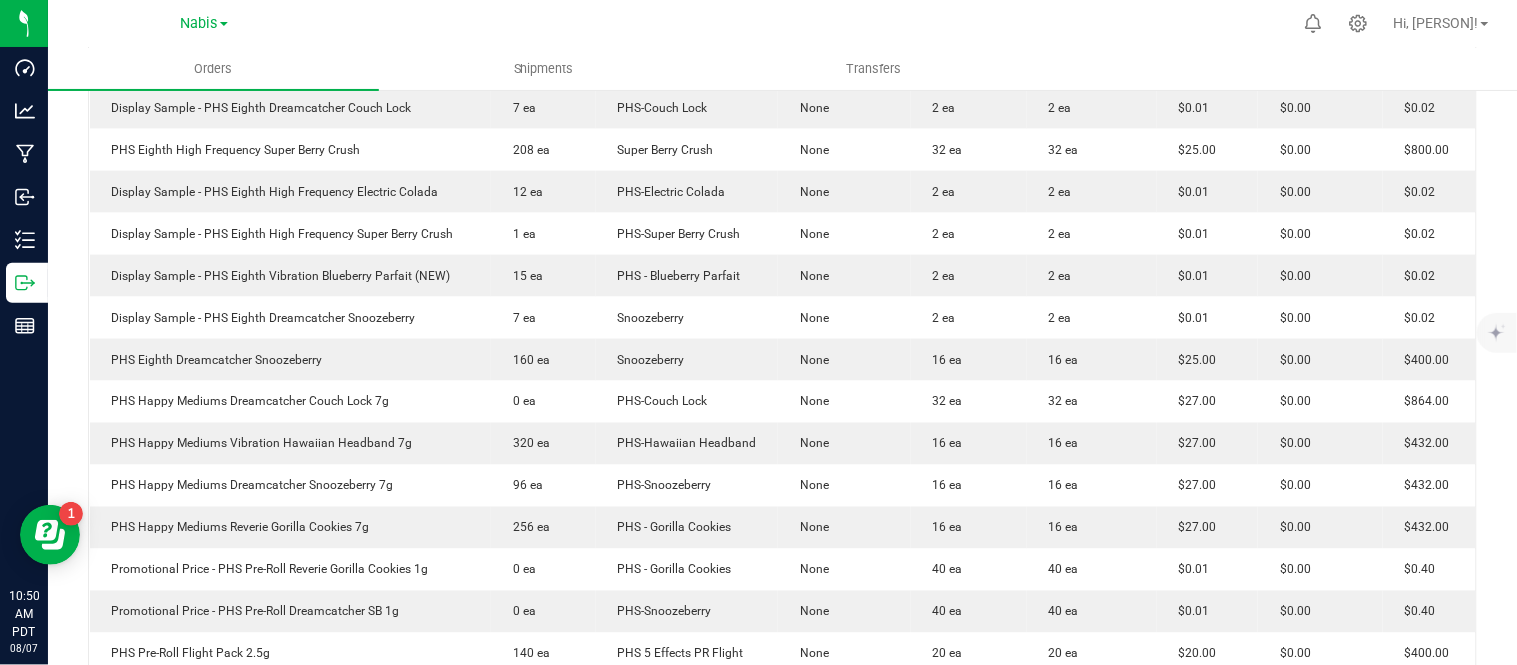 scroll, scrollTop: 444, scrollLeft: 0, axis: vertical 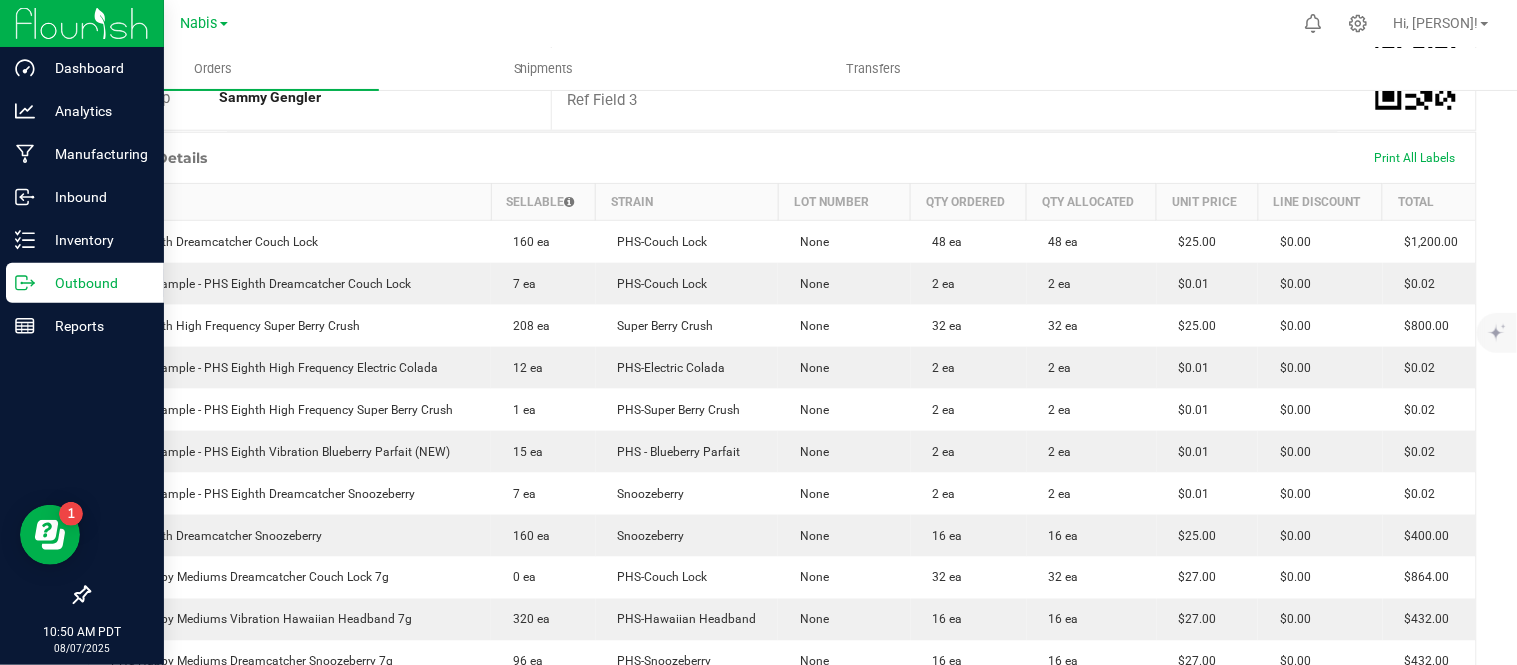 click 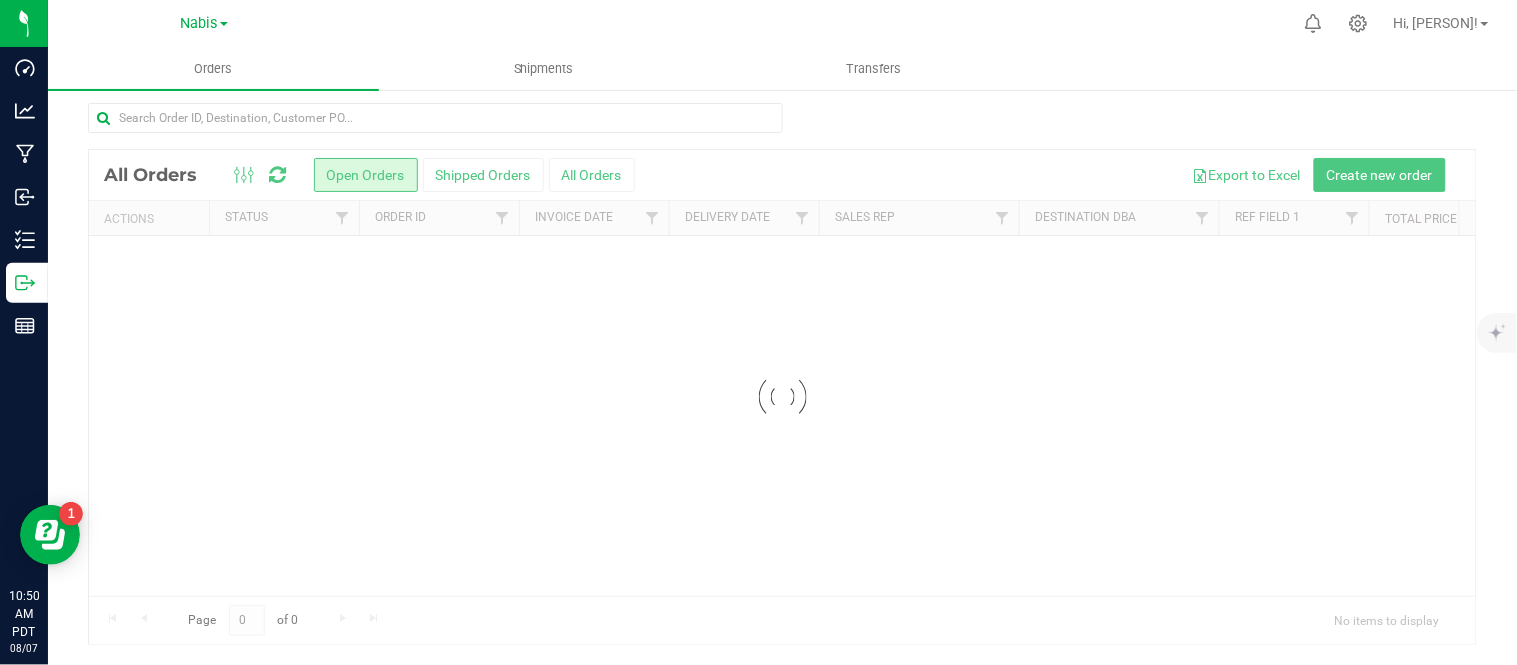 scroll, scrollTop: 0, scrollLeft: 0, axis: both 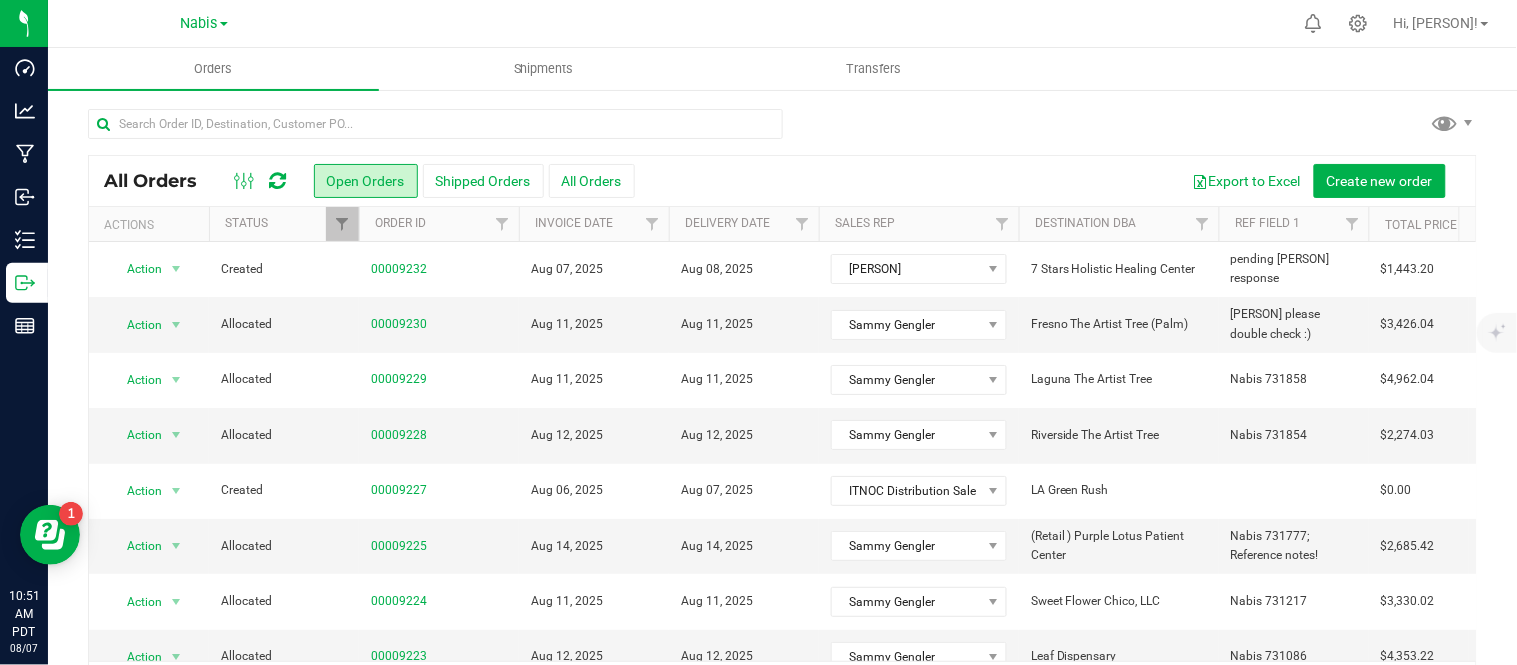 click at bounding box center (782, 132) 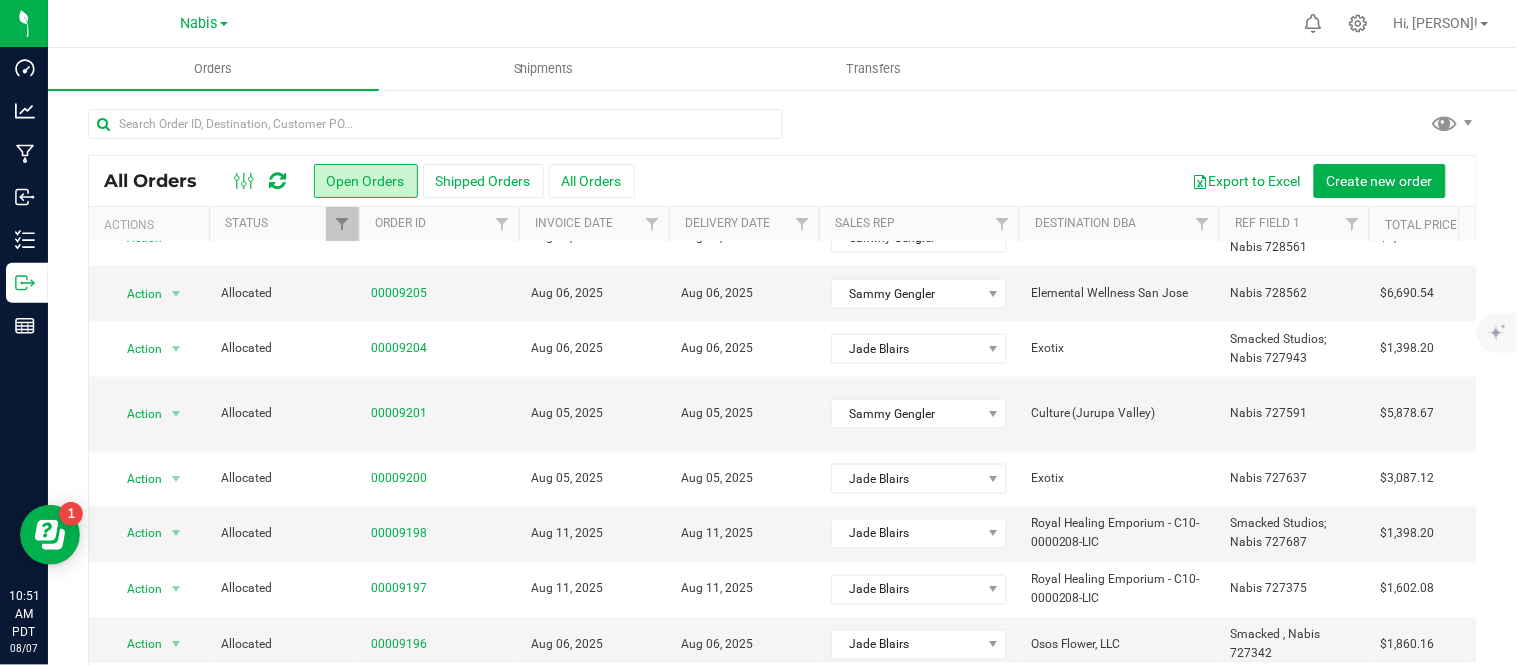 scroll, scrollTop: 724, scrollLeft: 0, axis: vertical 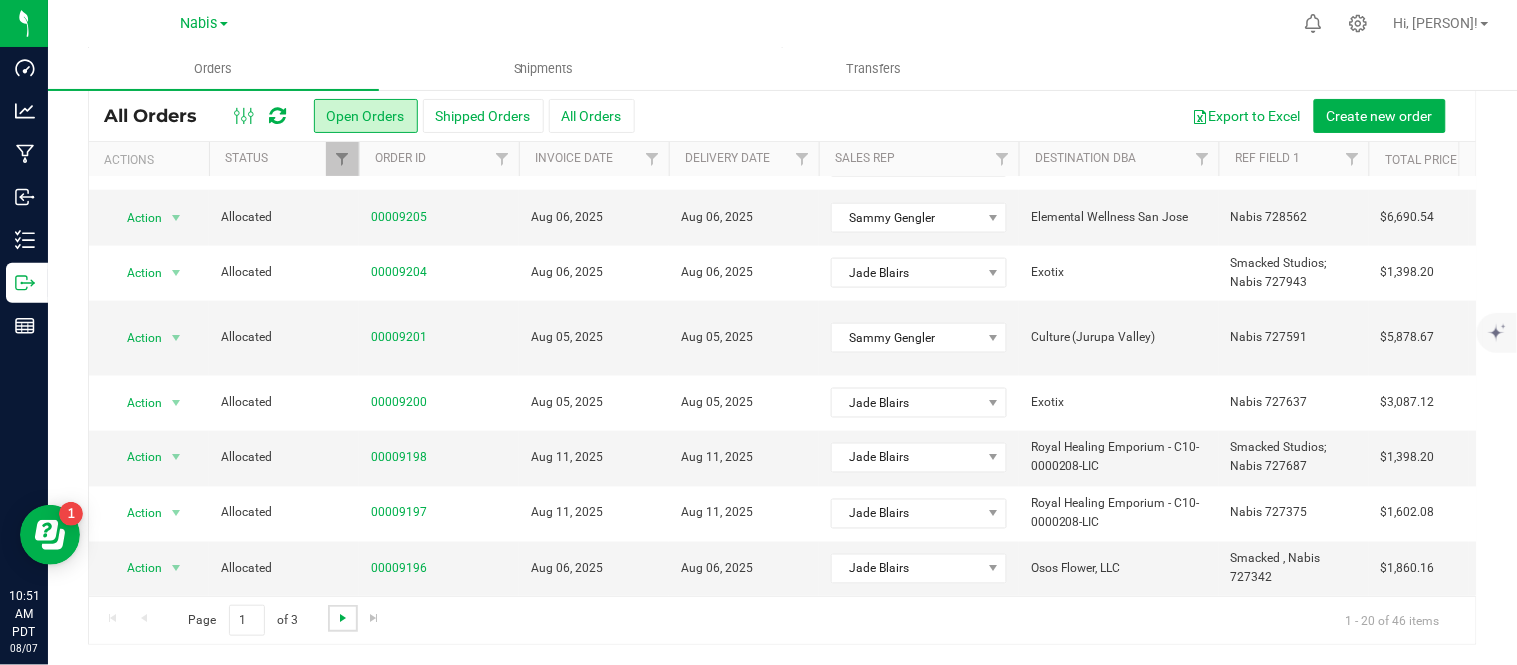 click at bounding box center [343, 618] 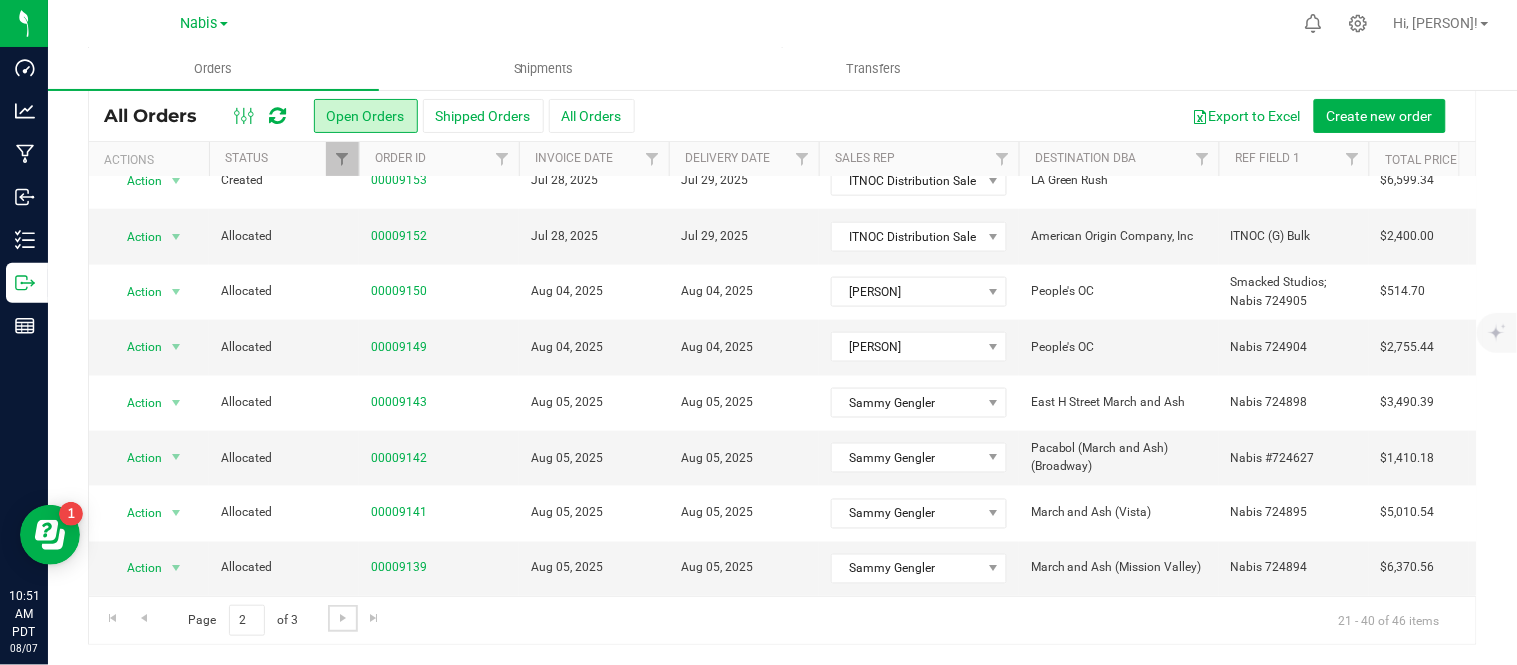 scroll, scrollTop: 442, scrollLeft: 0, axis: vertical 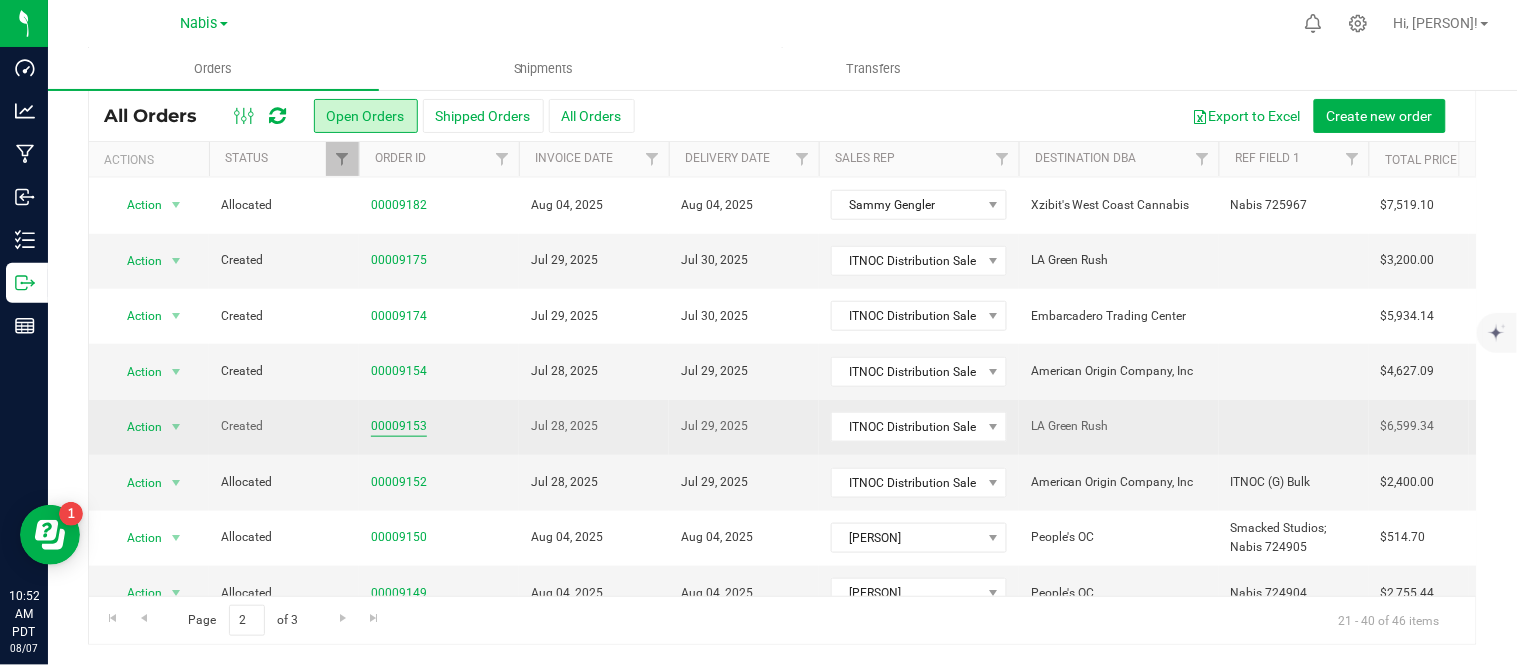 click on "00009153" at bounding box center (399, 426) 